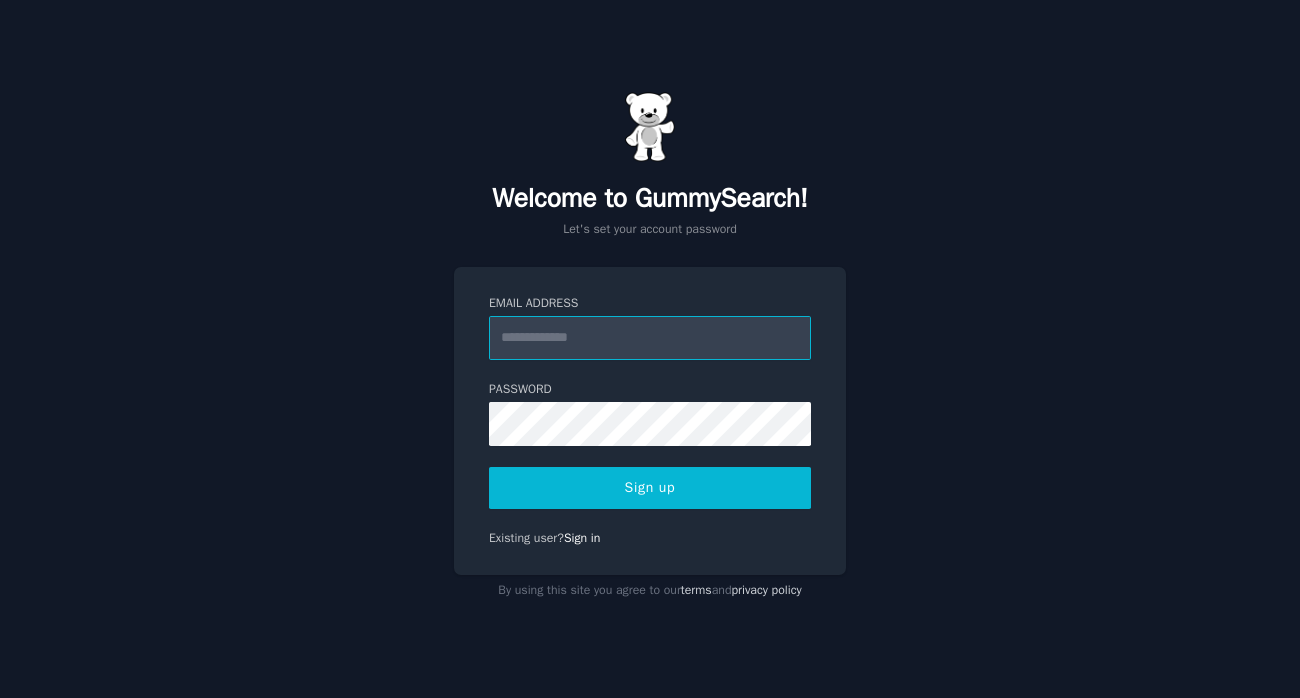 scroll, scrollTop: 0, scrollLeft: 0, axis: both 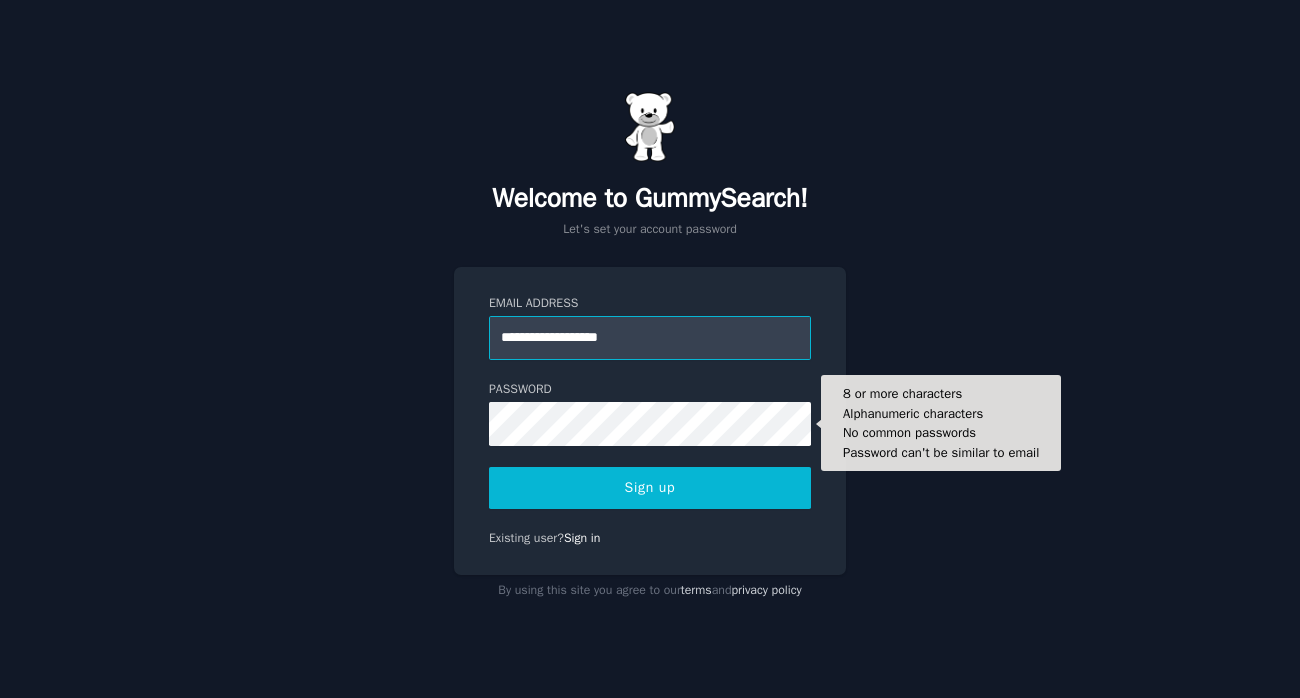 type on "**********" 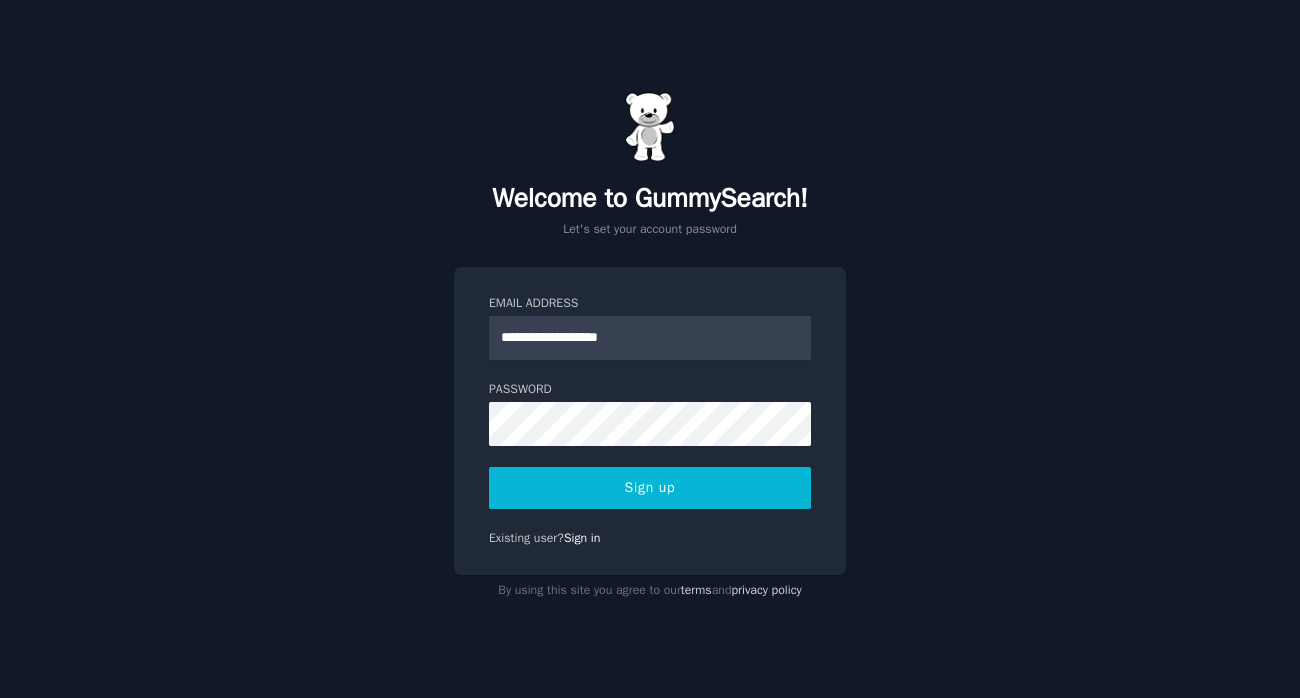 type 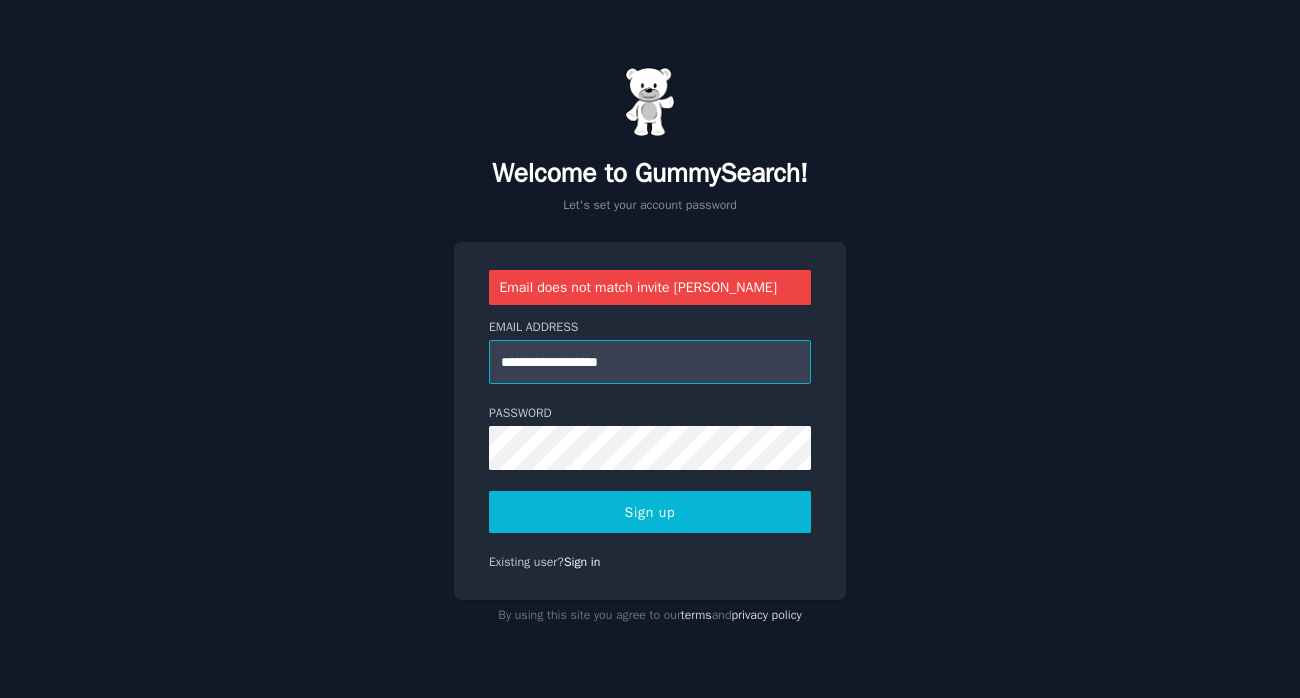 click on "**********" at bounding box center (650, 362) 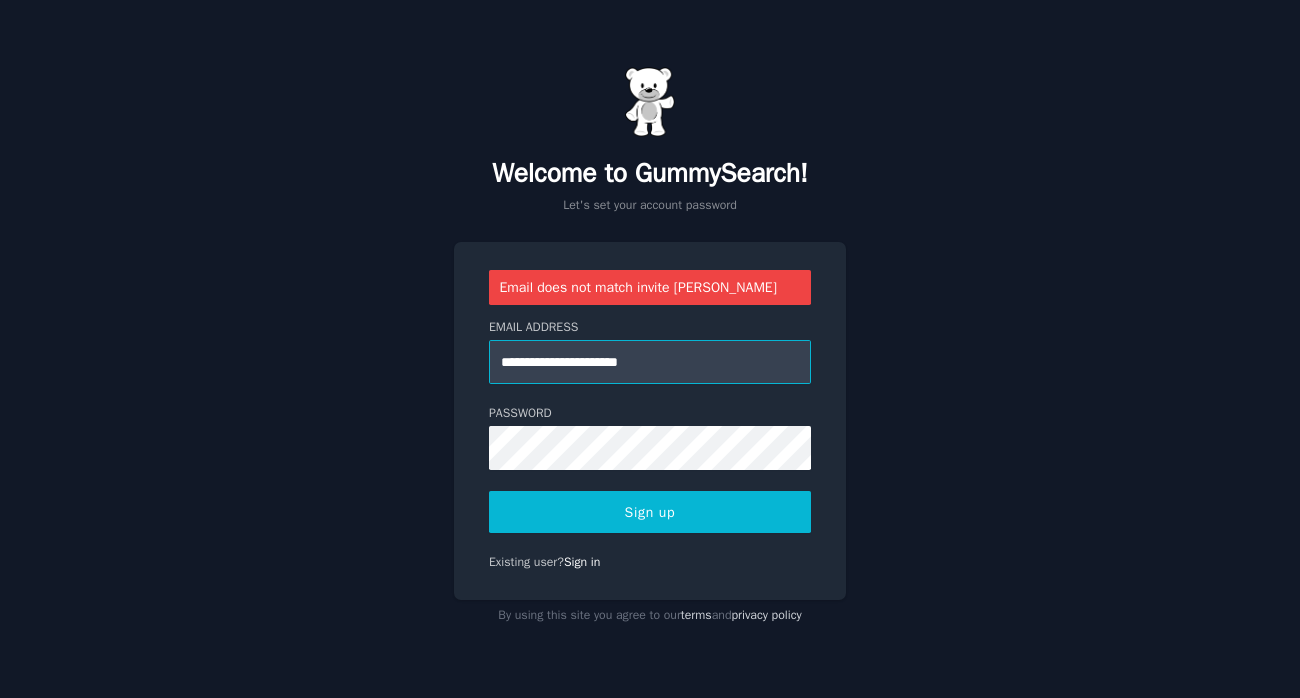 type on "**********" 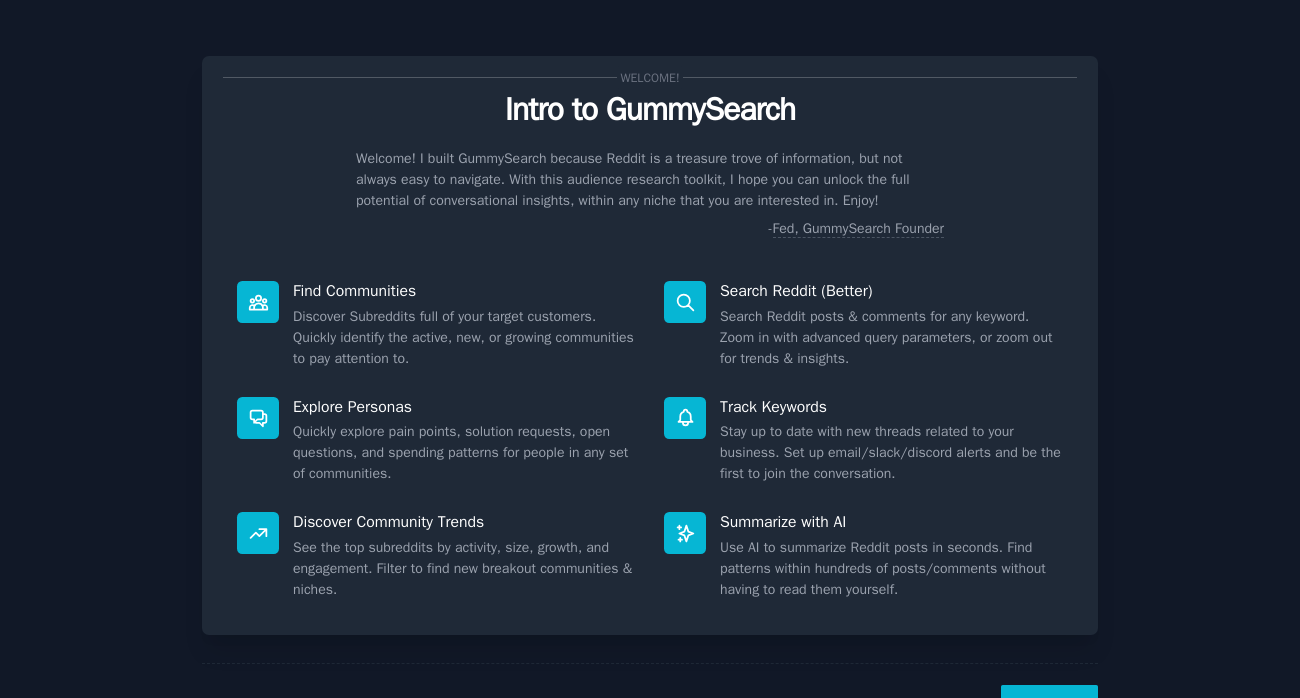 scroll, scrollTop: 0, scrollLeft: 0, axis: both 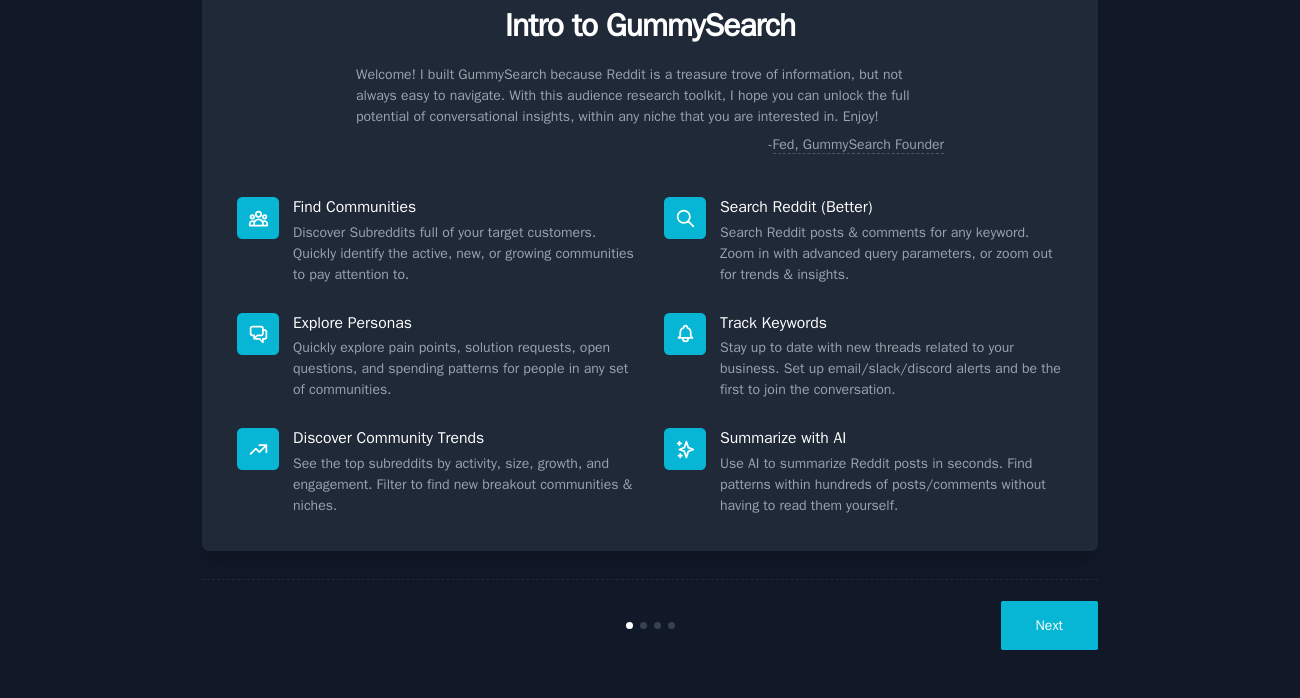 click on "Next" at bounding box center [1049, 625] 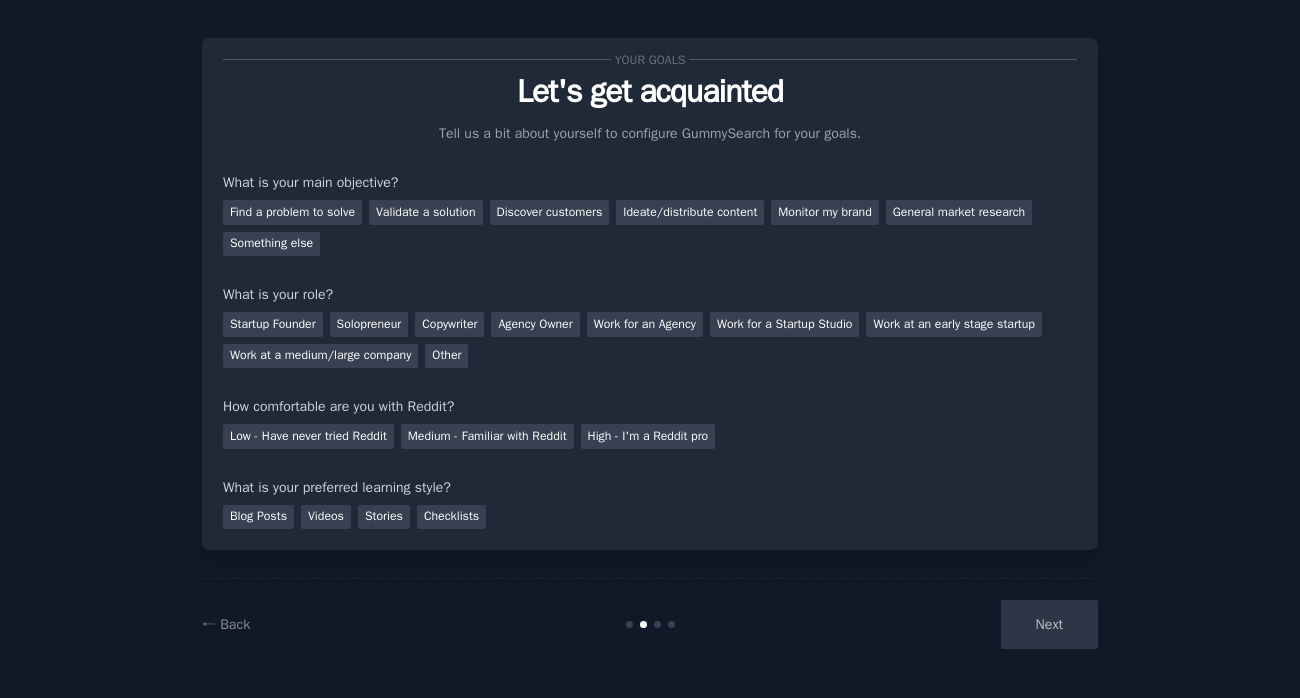 scroll, scrollTop: 18, scrollLeft: 0, axis: vertical 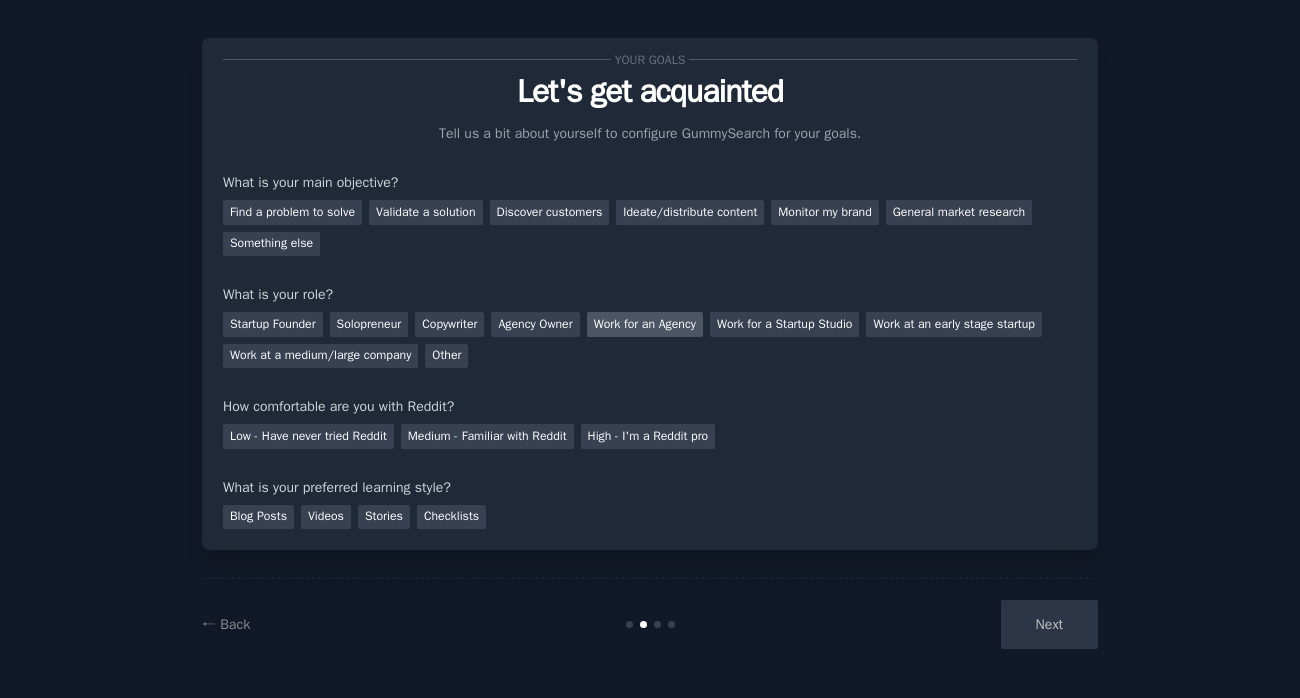 click on "Work for an Agency" at bounding box center [645, 324] 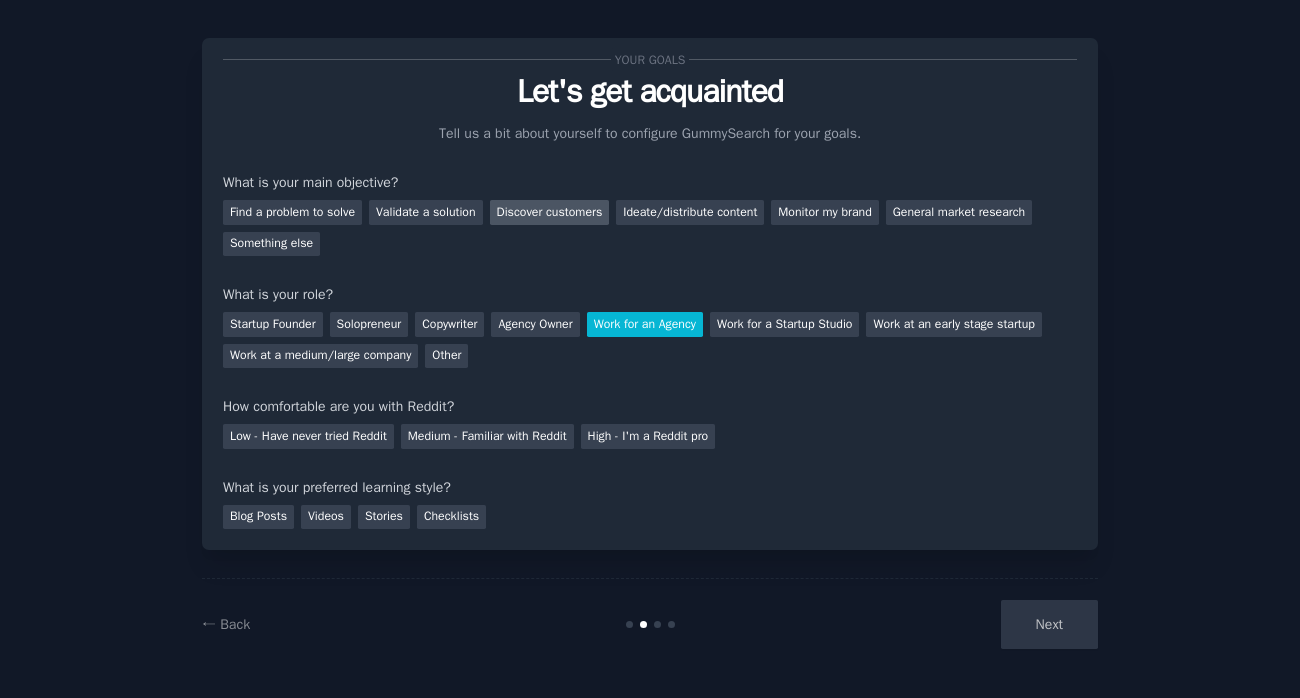 click on "Discover customers" at bounding box center (550, 212) 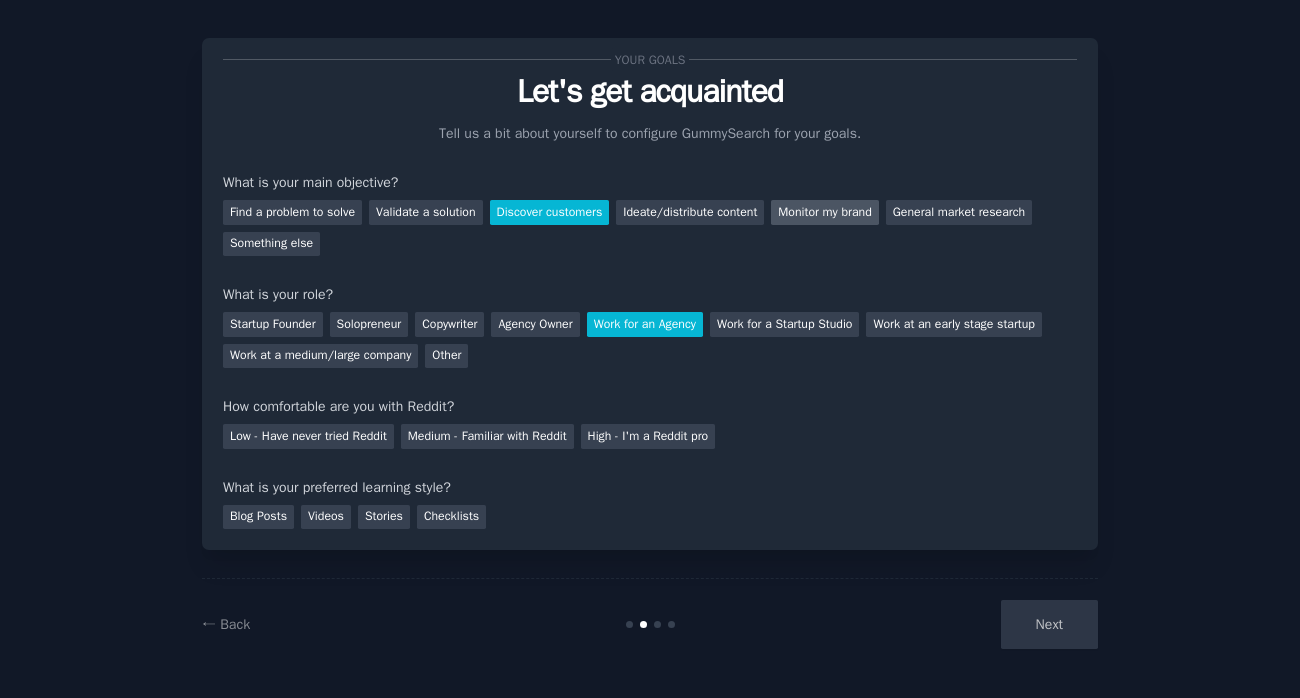 click on "Monitor my brand" at bounding box center (824, 212) 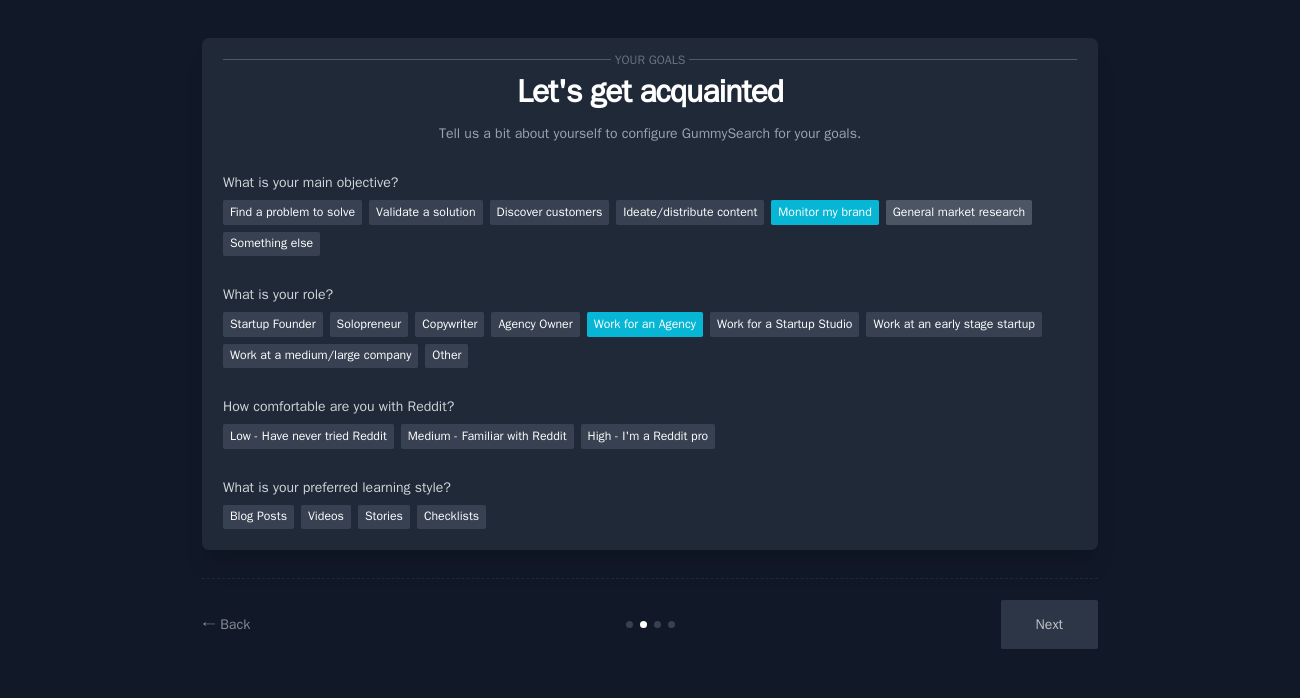 click on "General market research" at bounding box center [959, 212] 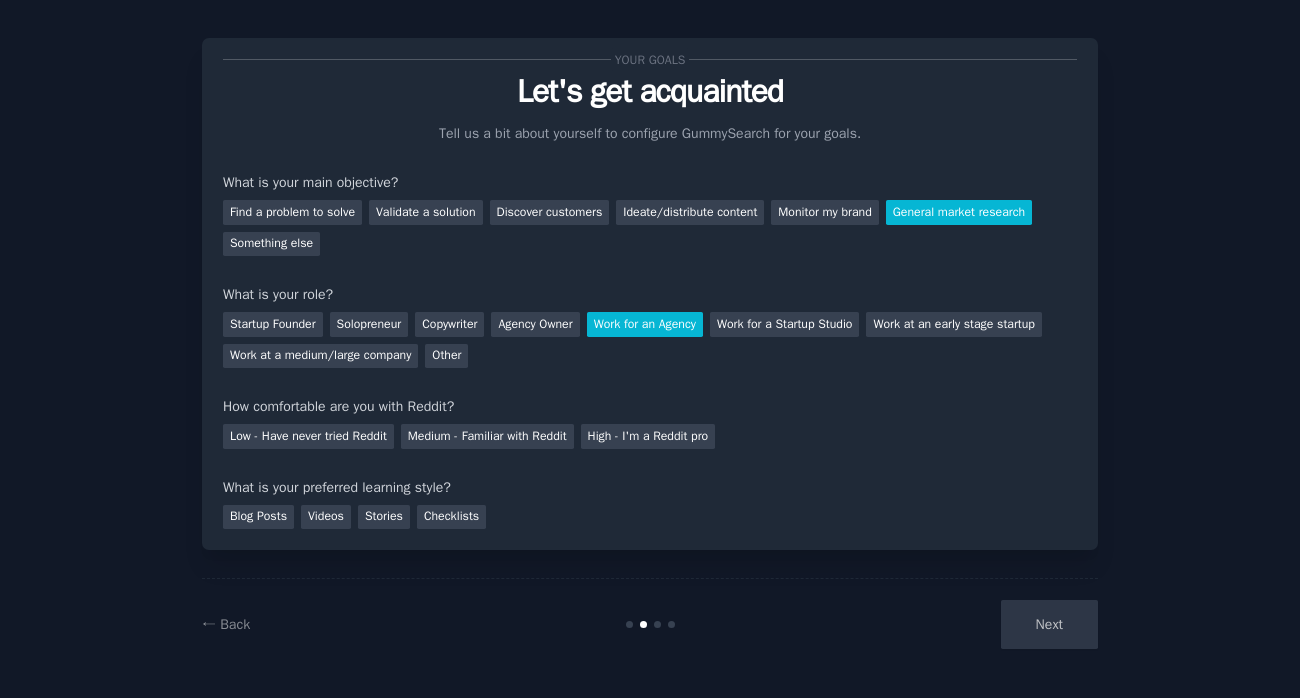 click on "Find a problem to solve Validate a solution Discover customers Ideate/distribute content Monitor my brand General market research Something else" at bounding box center [650, 224] 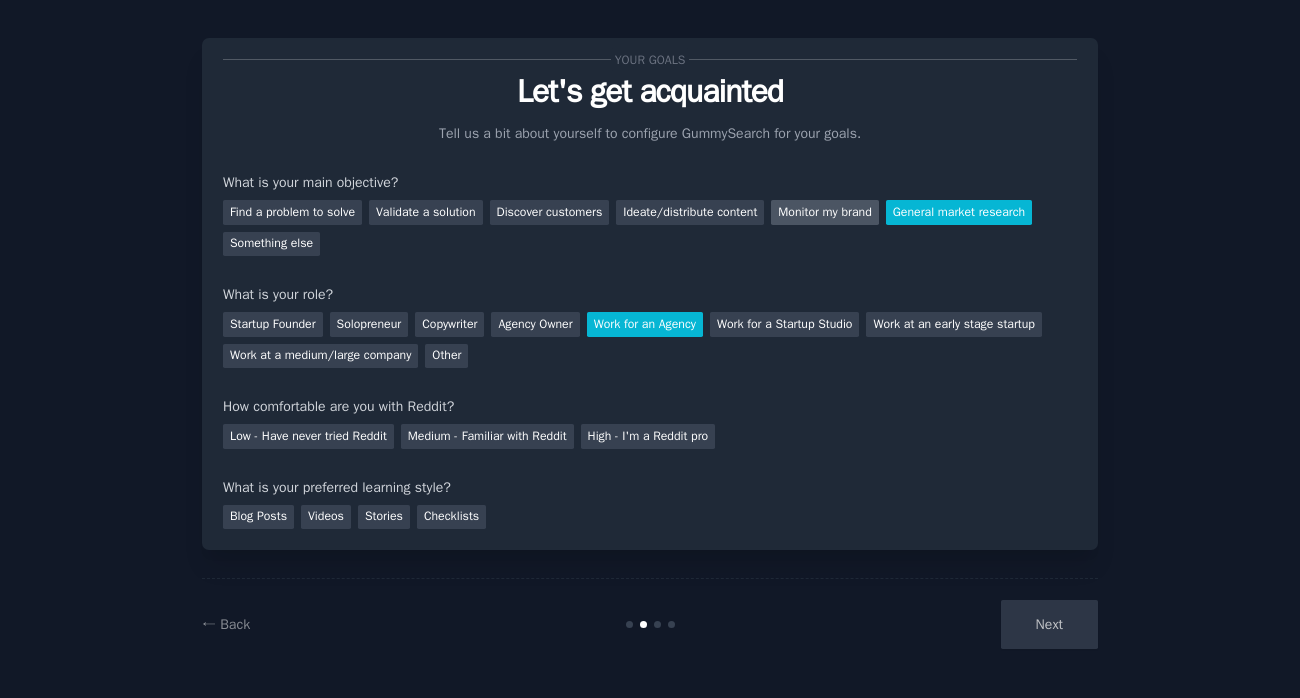 click on "Monitor my brand" at bounding box center [824, 212] 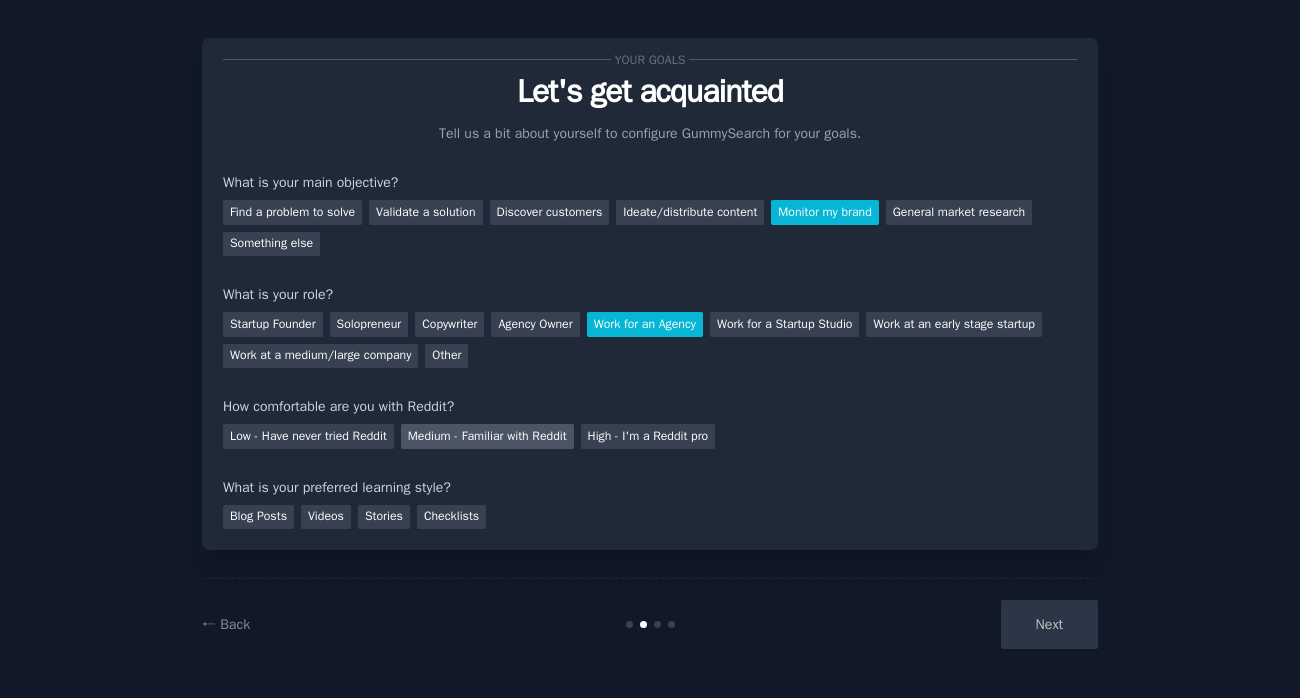 click on "Medium - Familiar with Reddit" at bounding box center [487, 436] 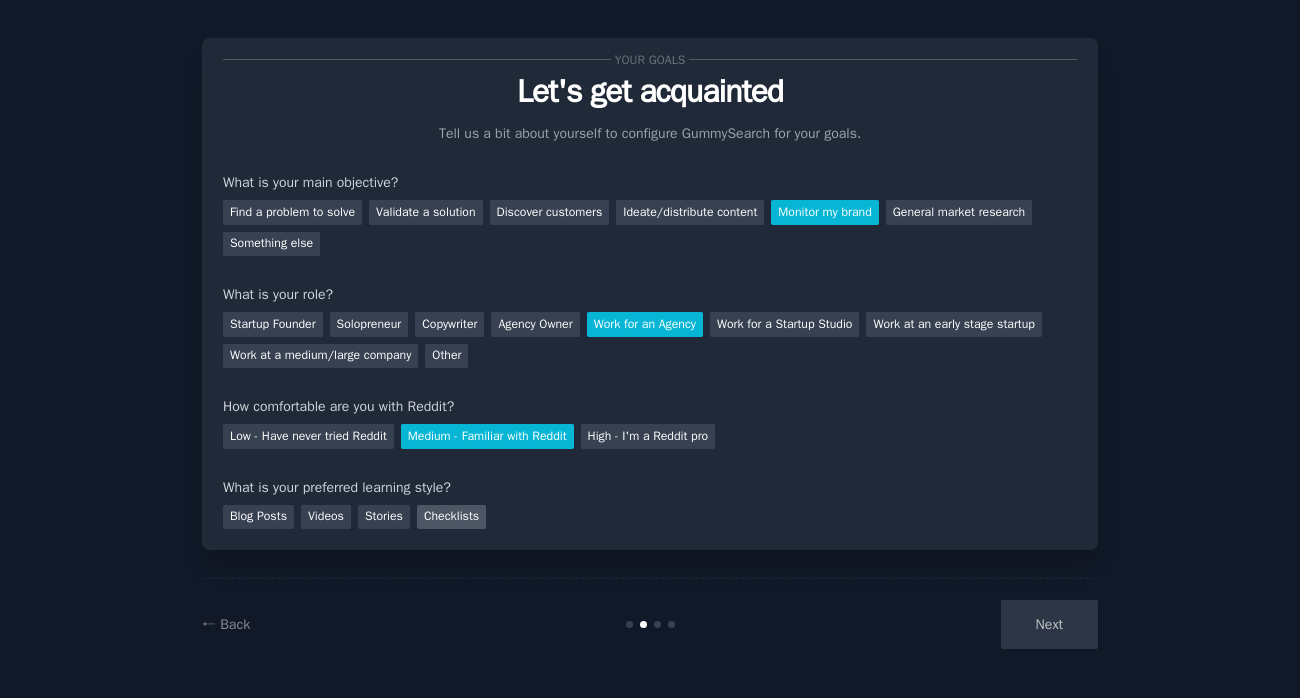 click on "Checklists" at bounding box center (451, 517) 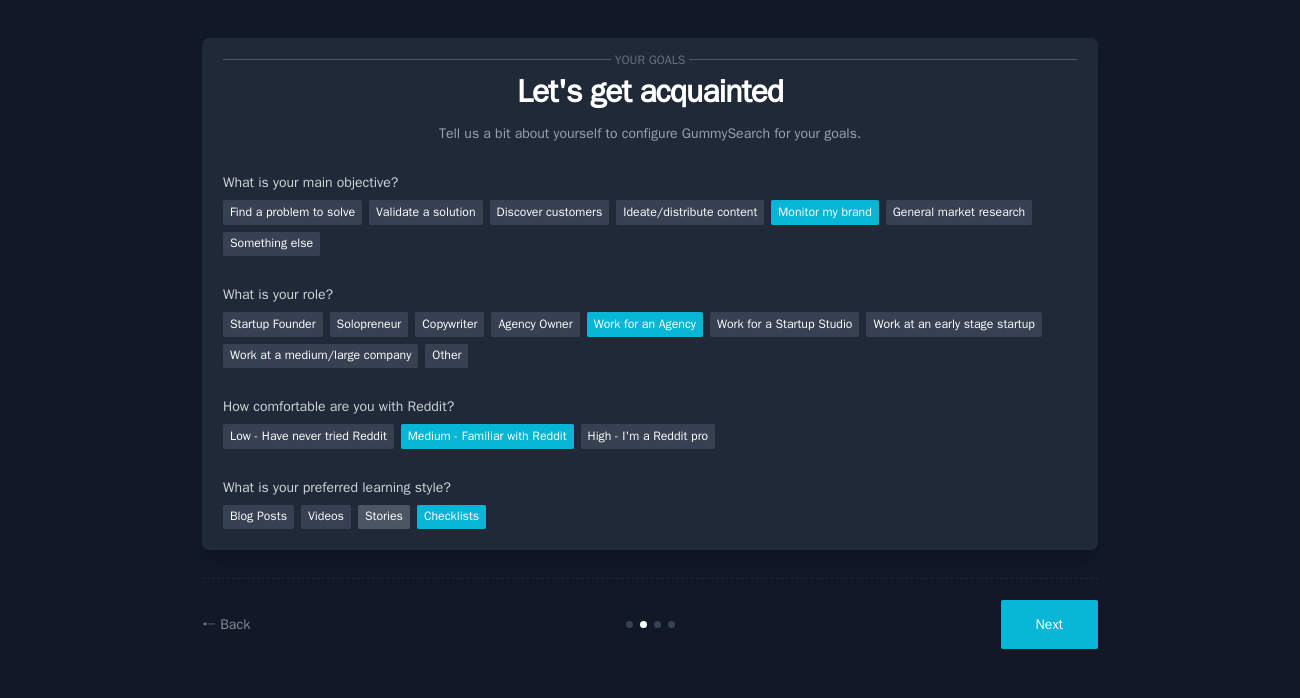 click on "Stories" at bounding box center [384, 517] 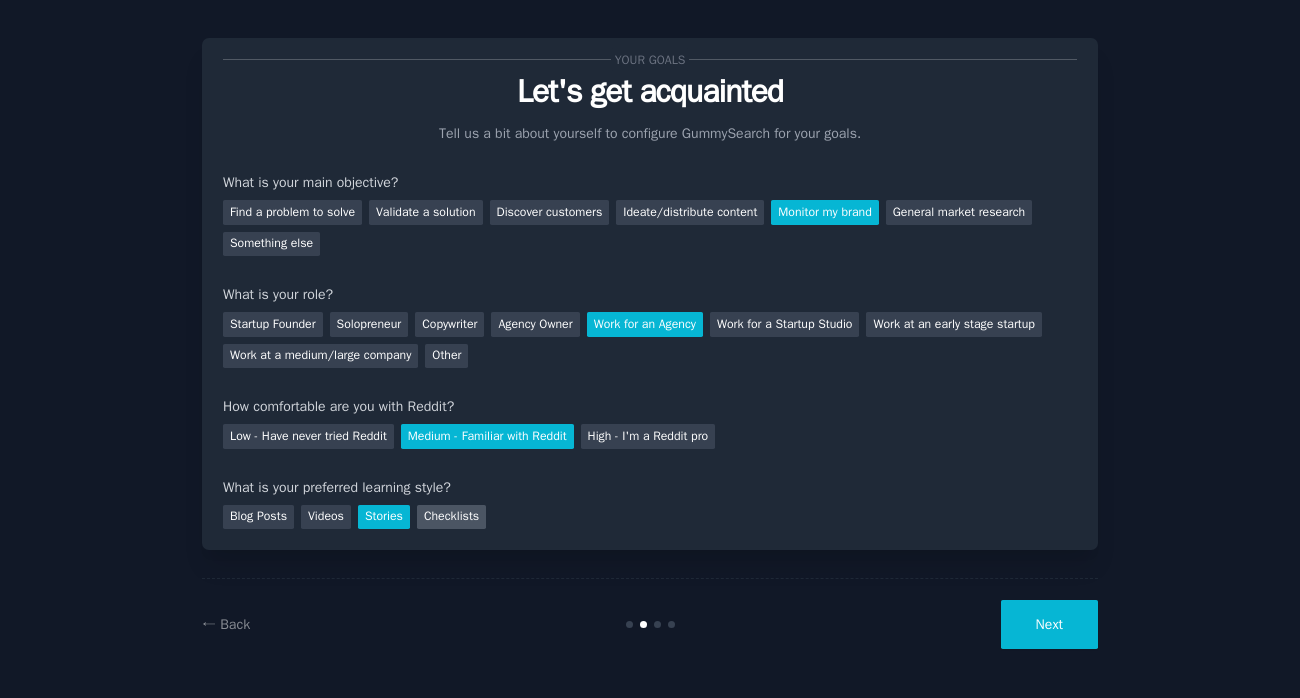 click on "Checklists" at bounding box center (451, 517) 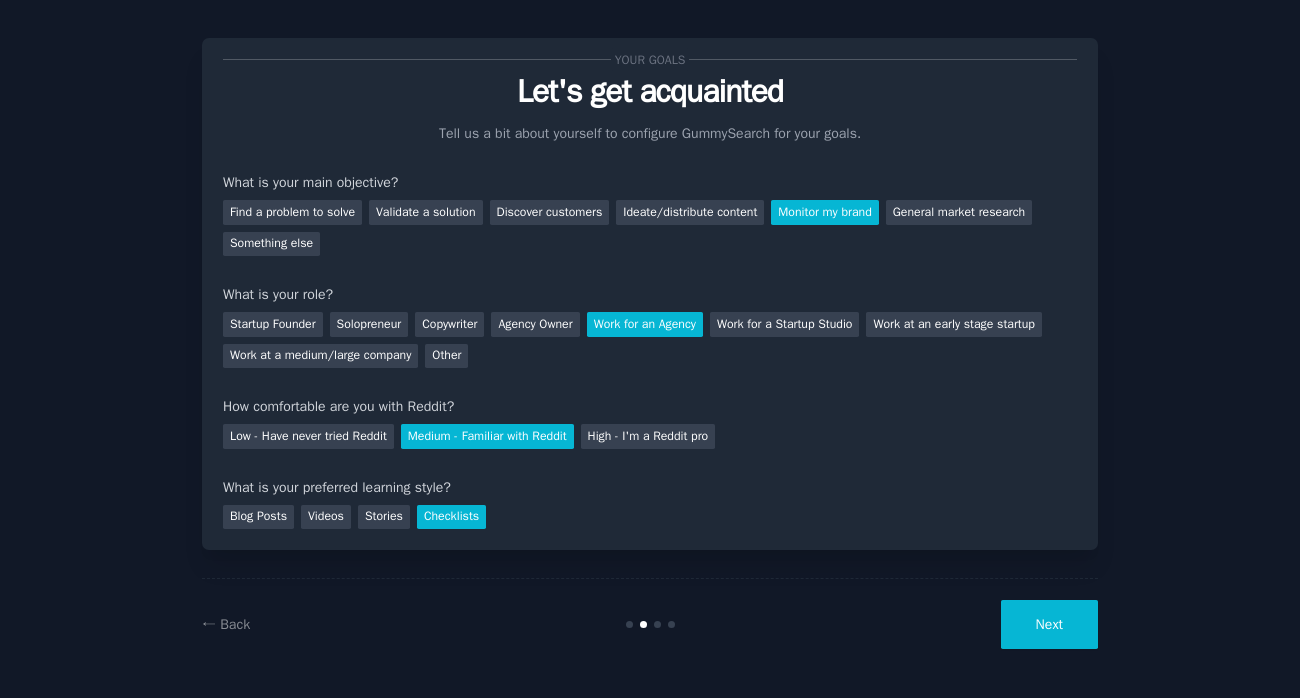 click on "Next" at bounding box center (1049, 624) 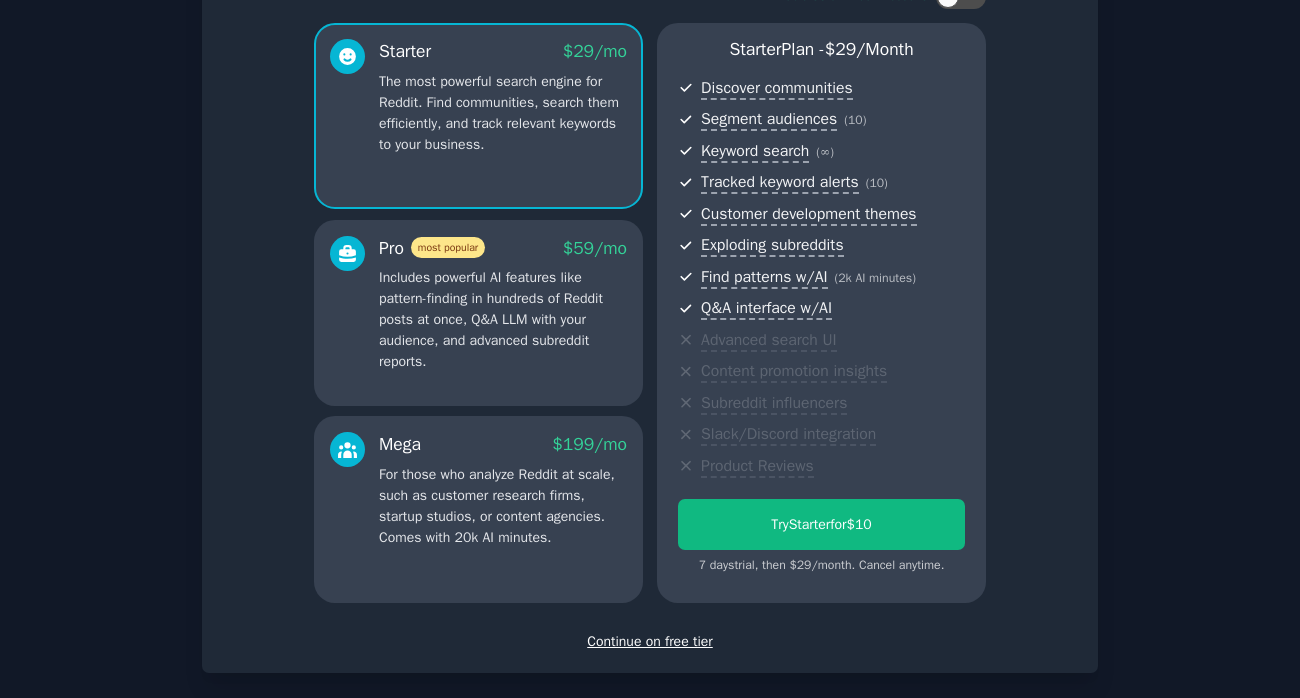 scroll, scrollTop: 157, scrollLeft: 0, axis: vertical 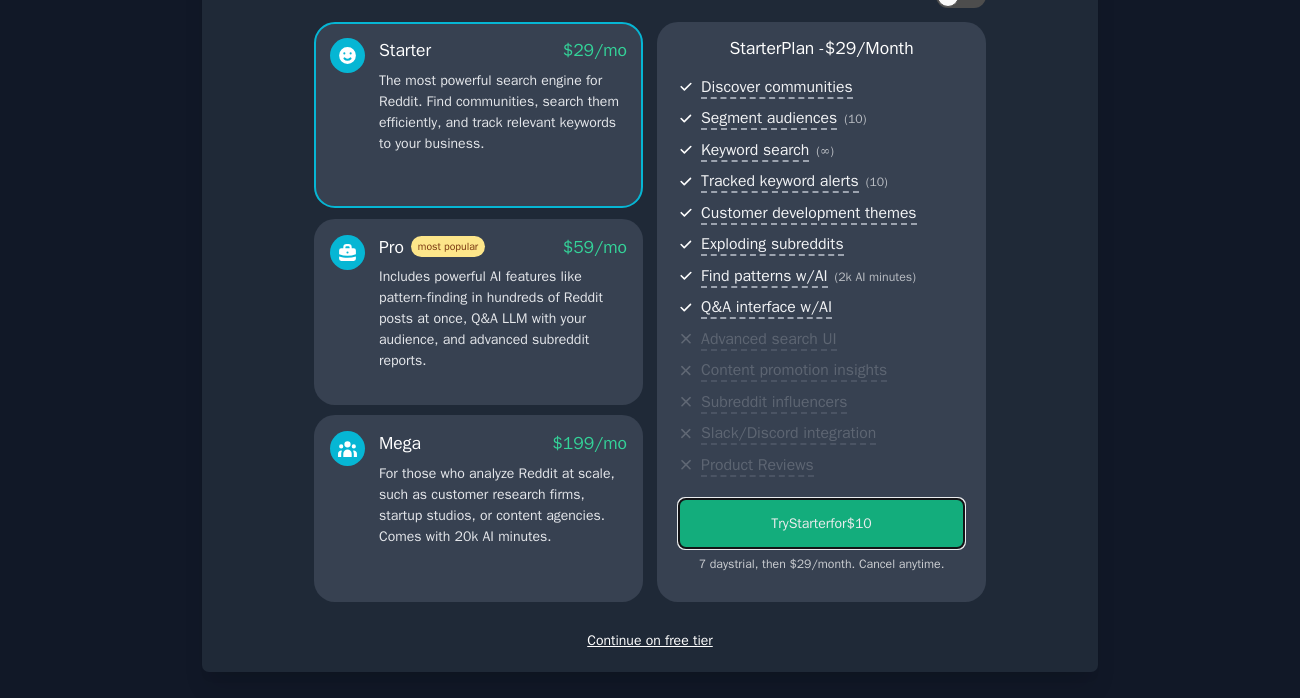 click on "Try  Starter  for  $10" at bounding box center [821, 523] 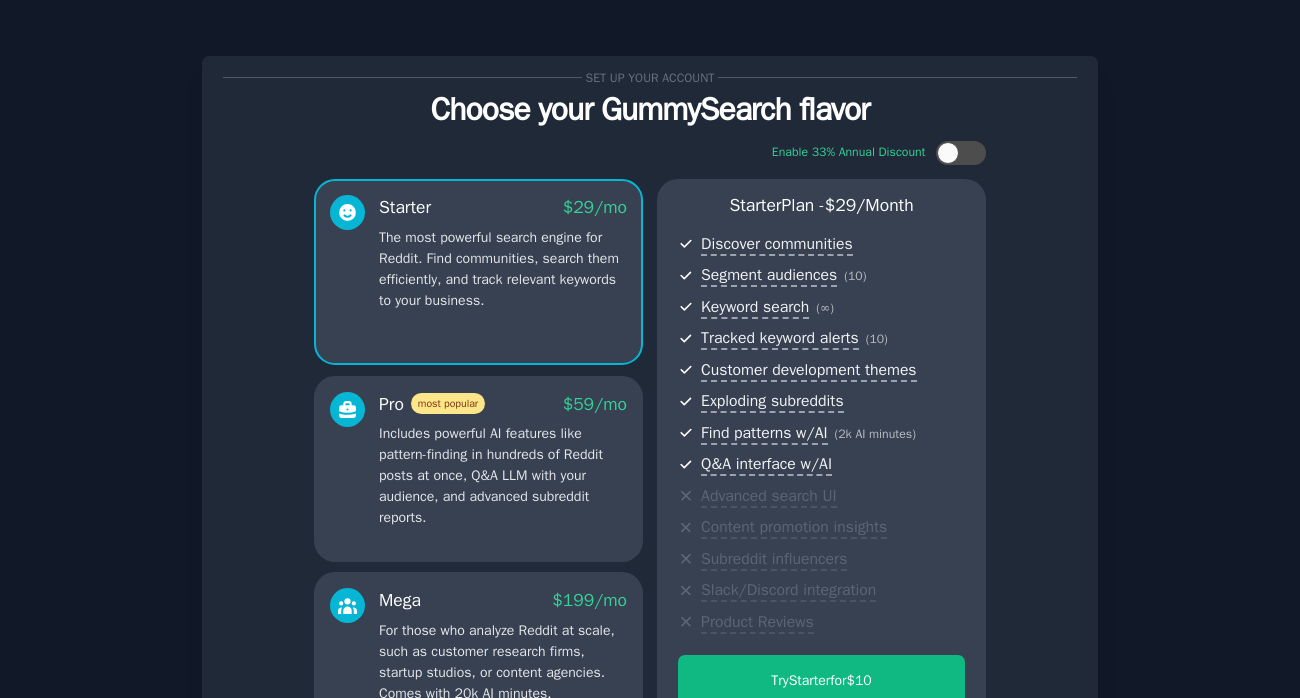 scroll, scrollTop: 0, scrollLeft: 0, axis: both 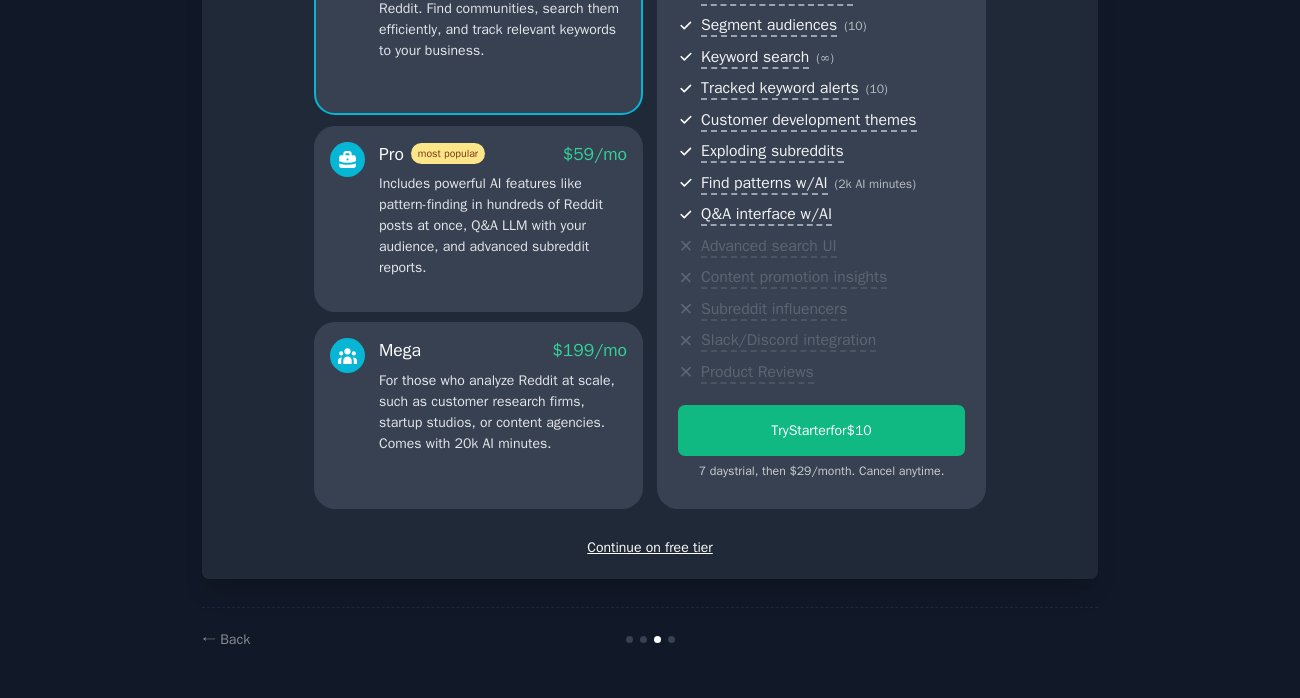 click on "Continue on free tier" at bounding box center (650, 547) 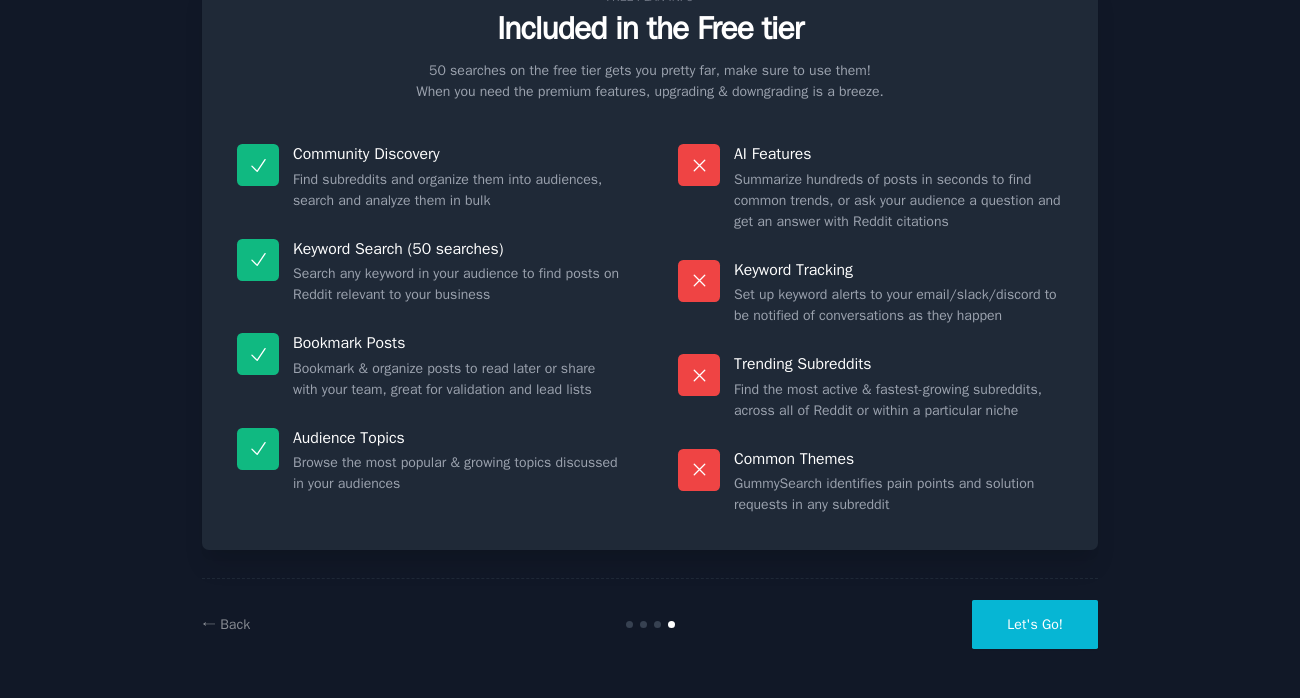 click on "Let's Go!" at bounding box center (1035, 624) 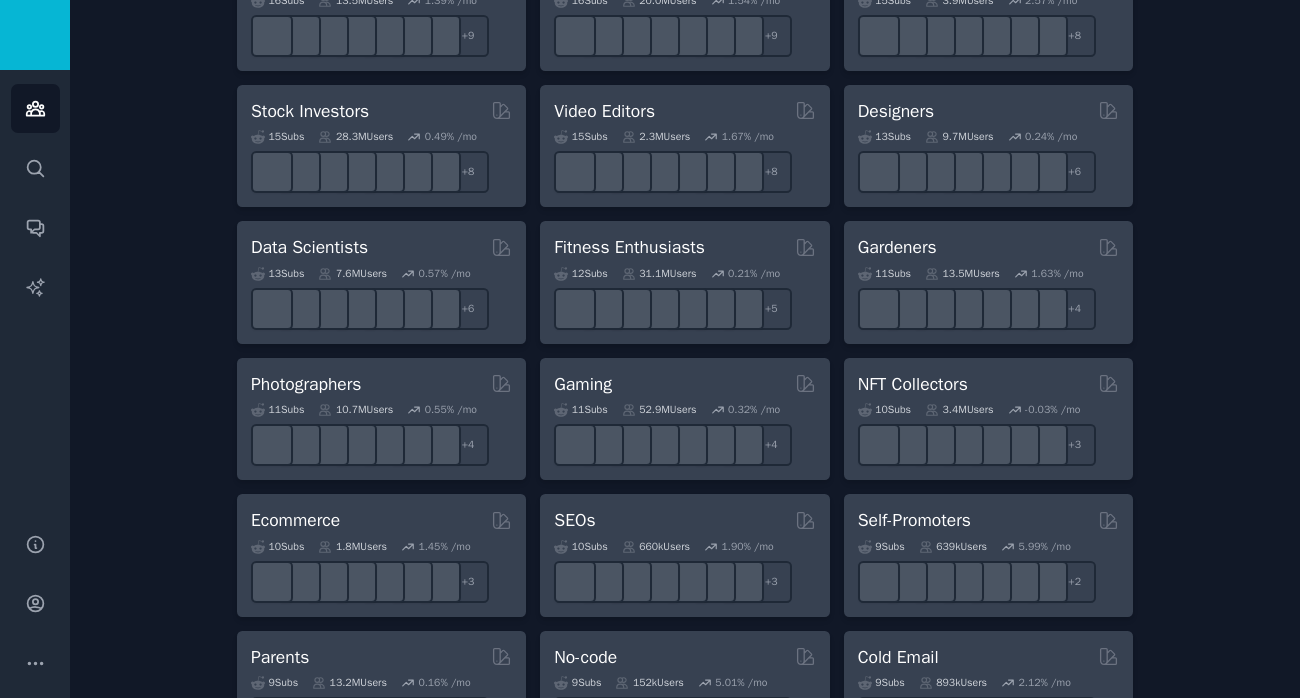 scroll, scrollTop: 0, scrollLeft: 0, axis: both 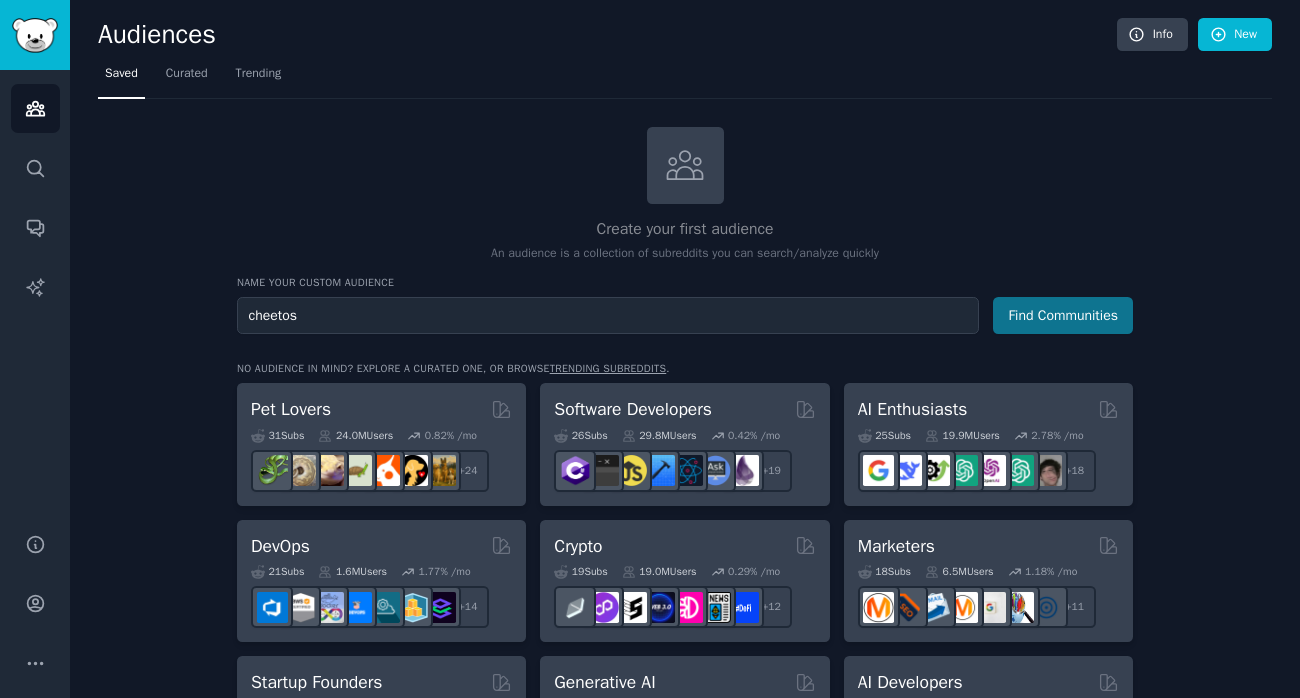 type on "cheetos" 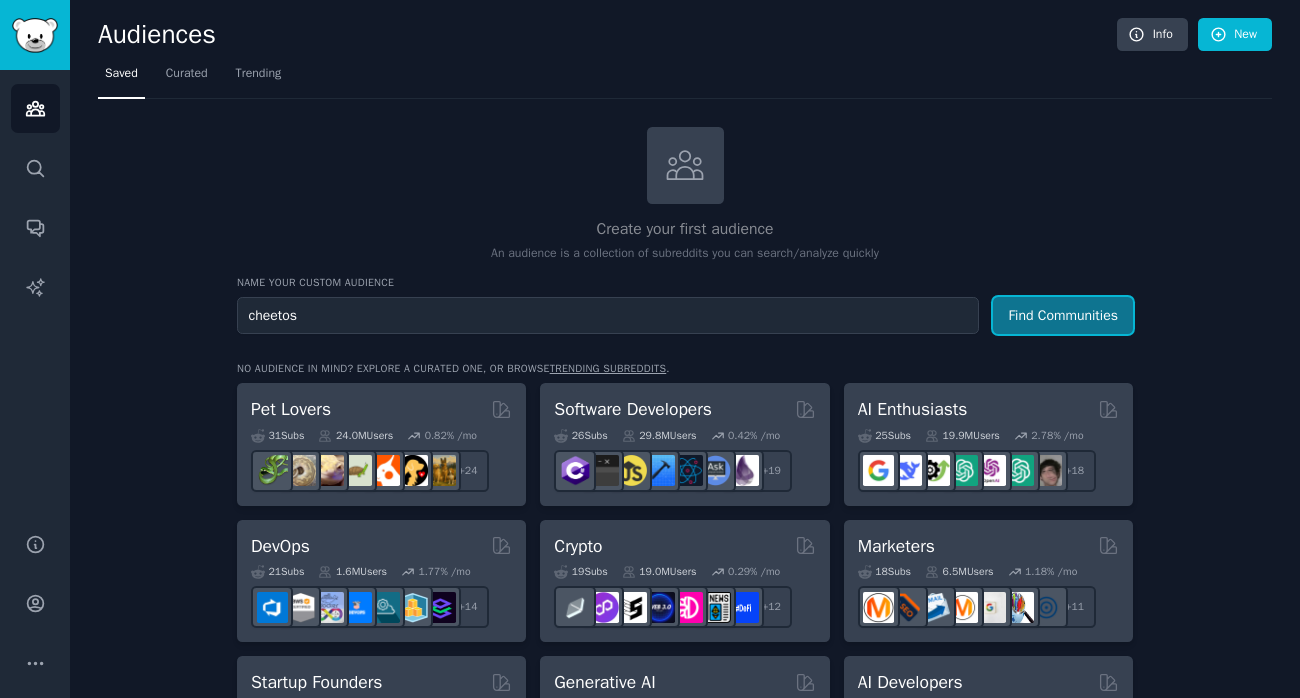 click on "Find Communities" at bounding box center [1063, 315] 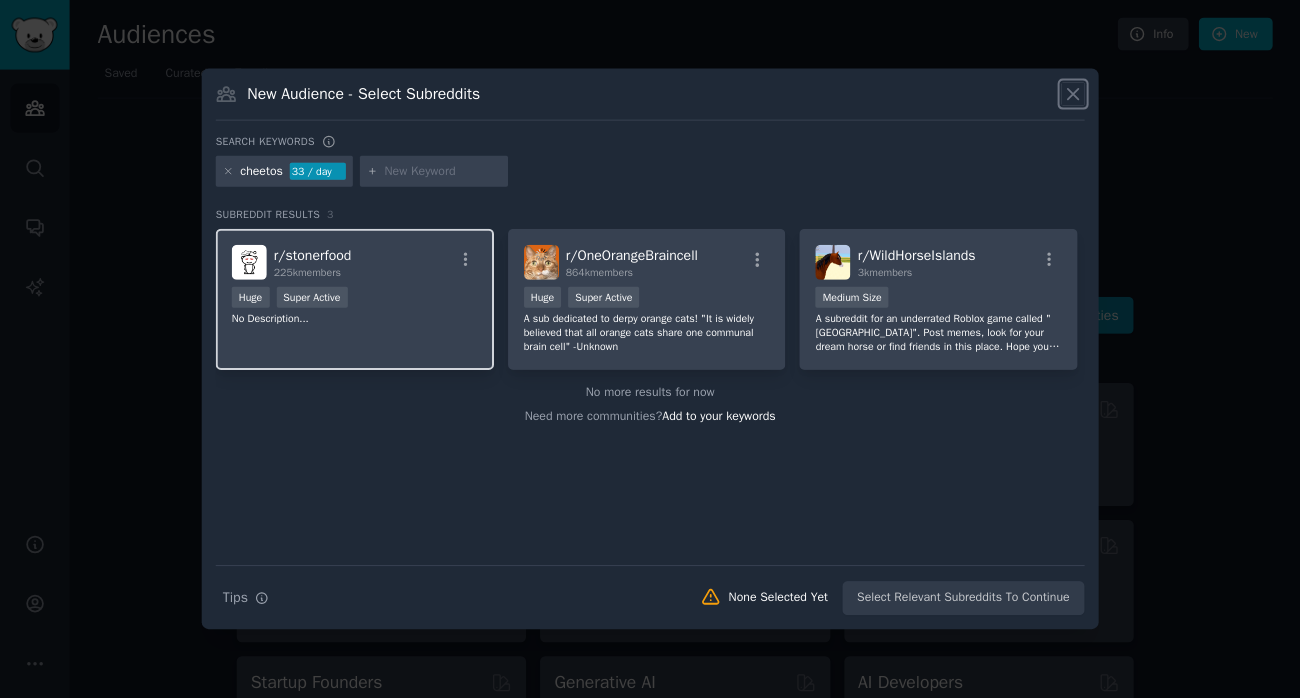 scroll, scrollTop: 0, scrollLeft: 0, axis: both 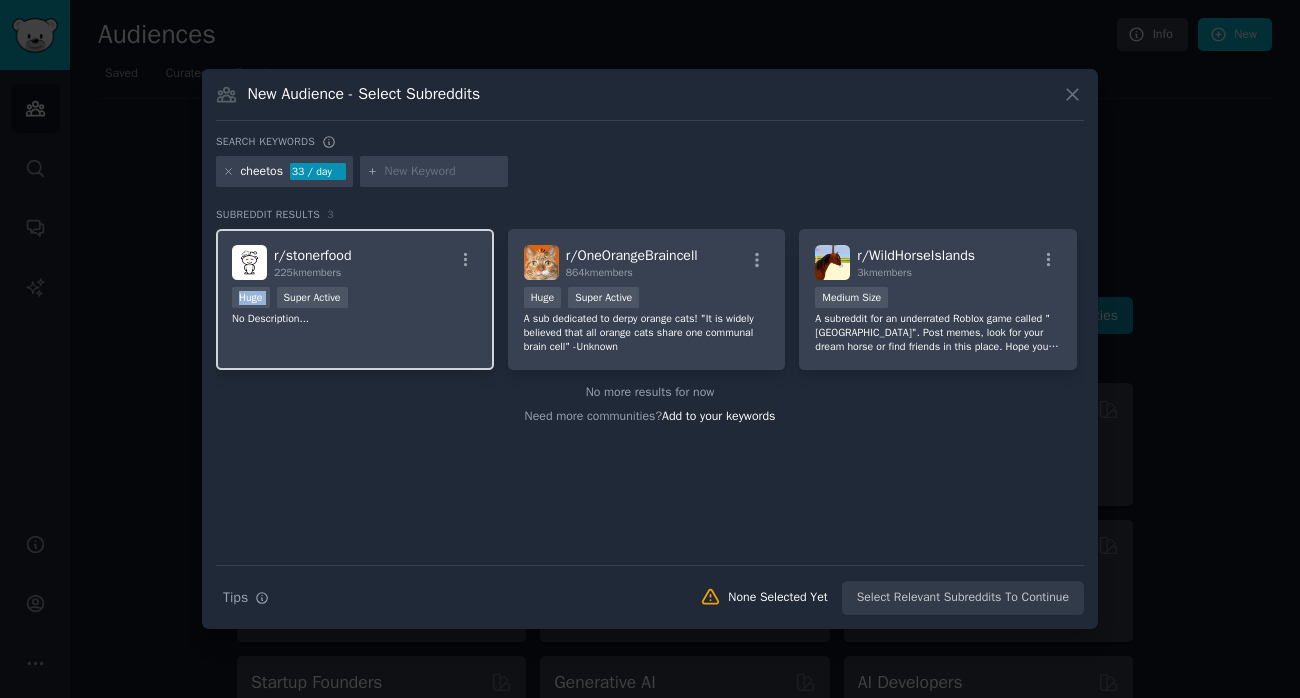 drag, startPoint x: 410, startPoint y: 284, endPoint x: 277, endPoint y: 291, distance: 133.18408 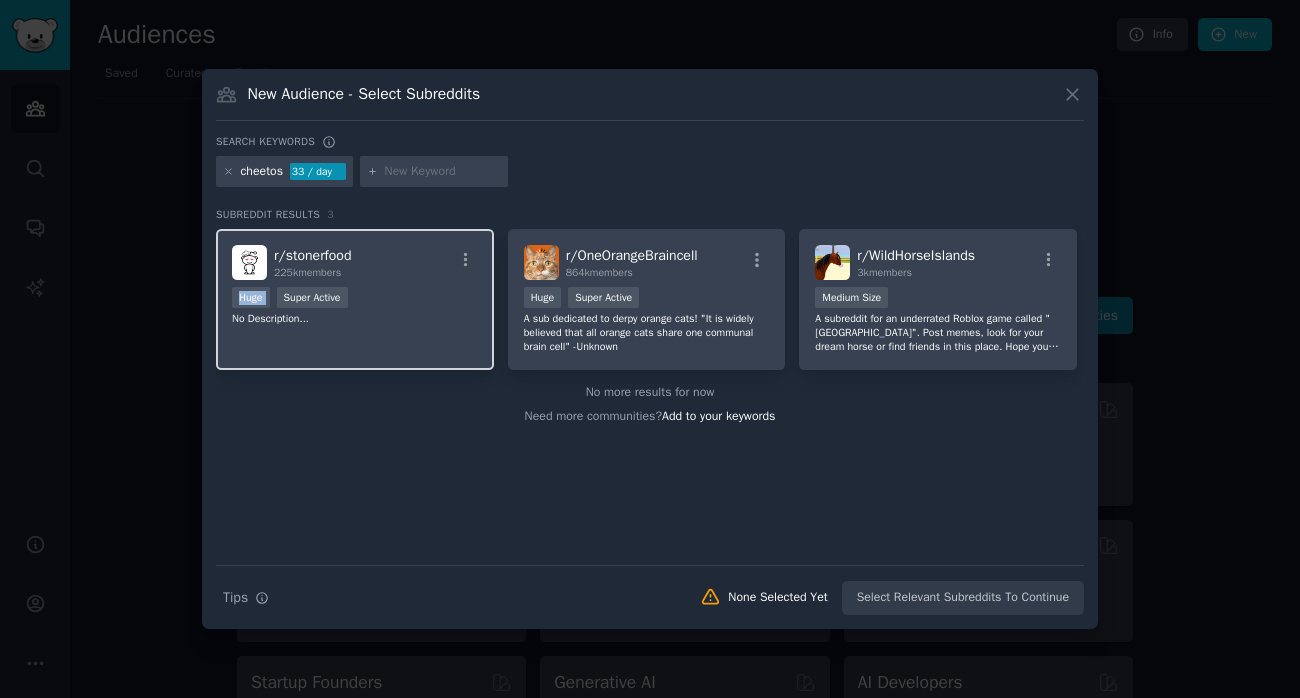 click on "r/ stonerfood 225k  members Huge Super Active No Description..." at bounding box center (355, 299) 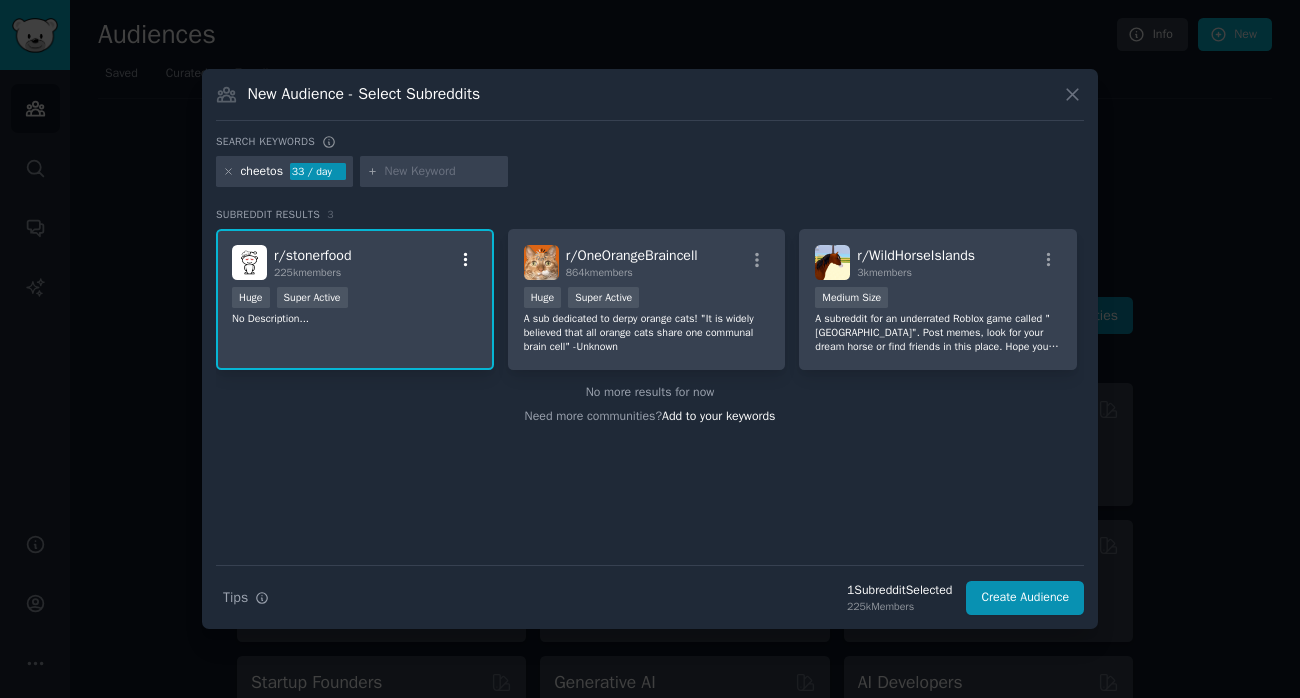 click 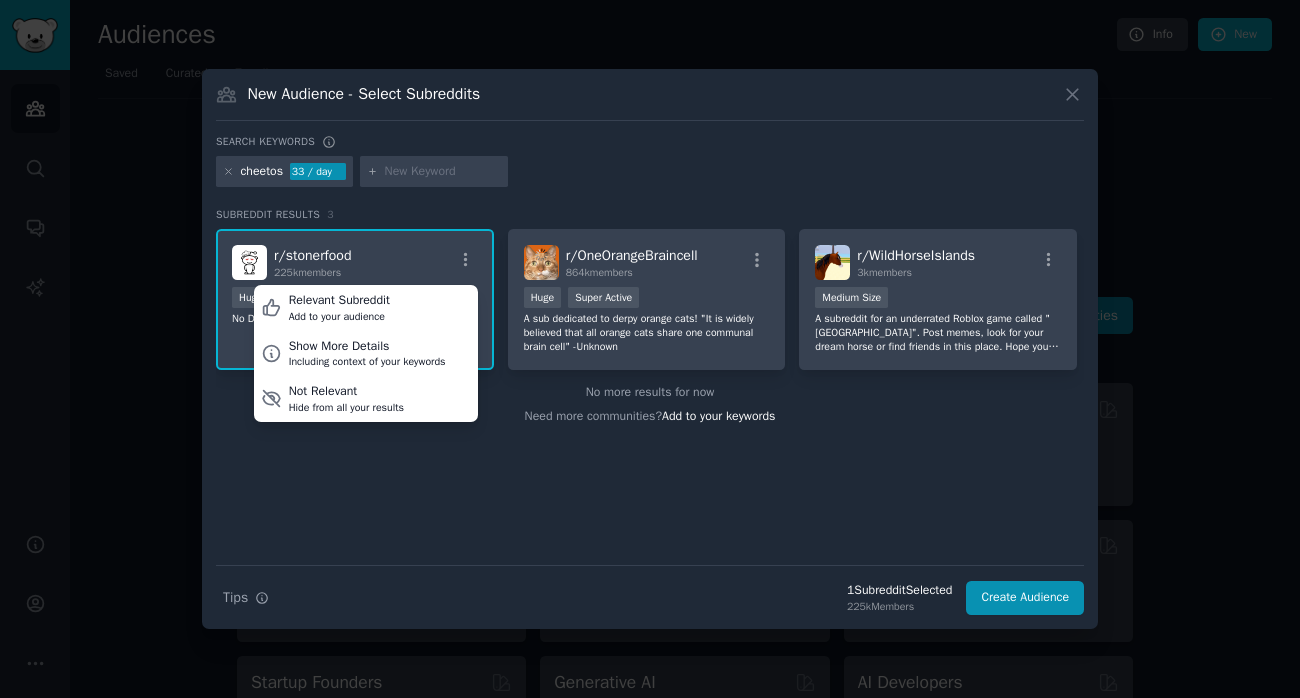 click on "No more results for now Need more communities?  Add to your keywords" at bounding box center (650, 405) 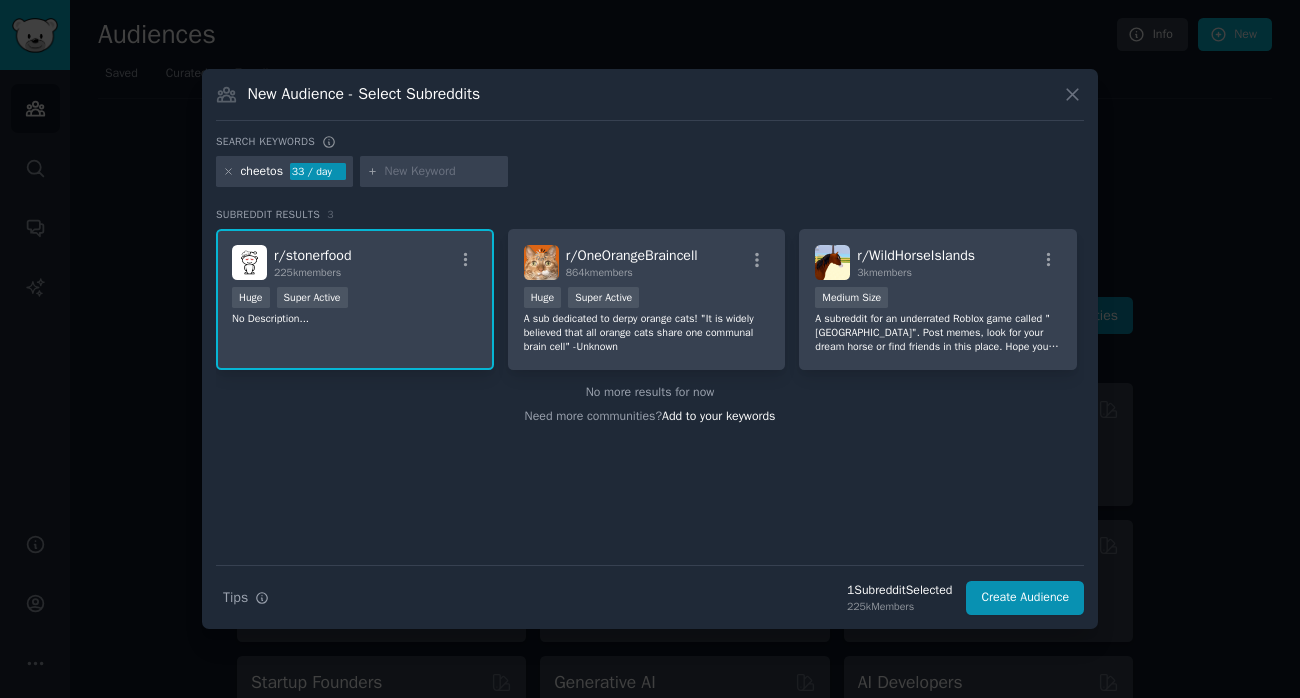 click on "No Description..." at bounding box center (355, 319) 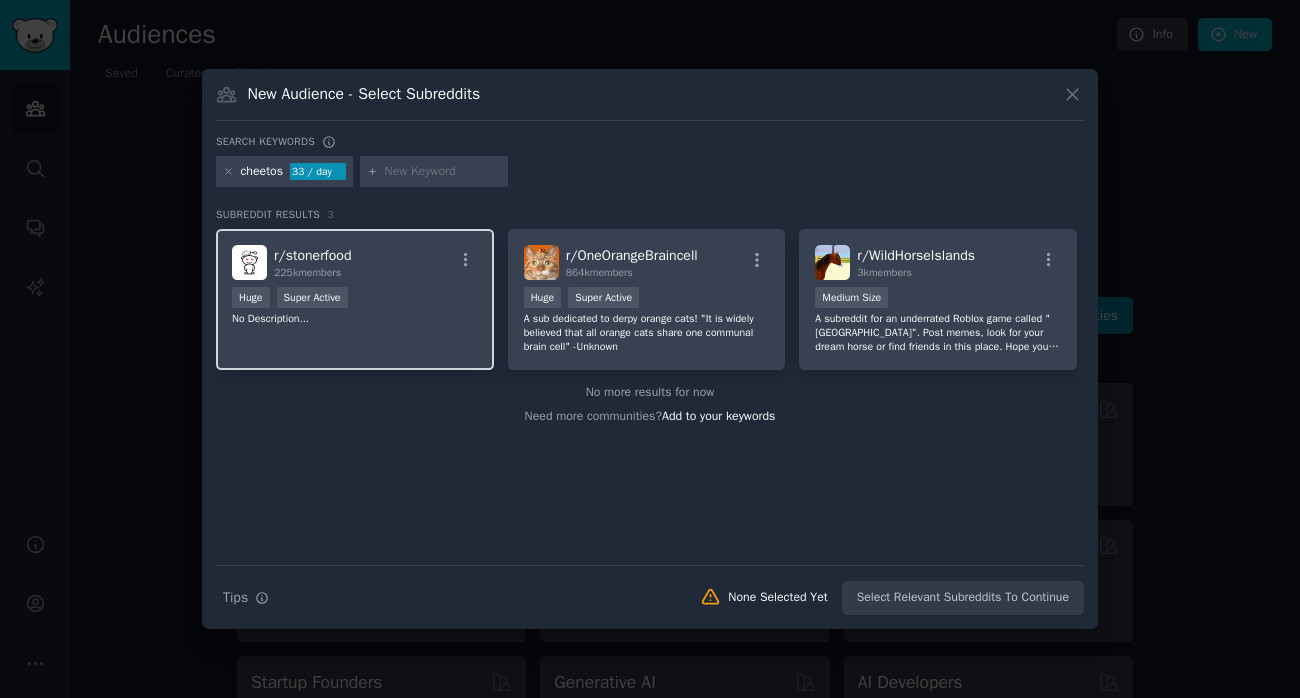 click on "No Description..." at bounding box center (355, 319) 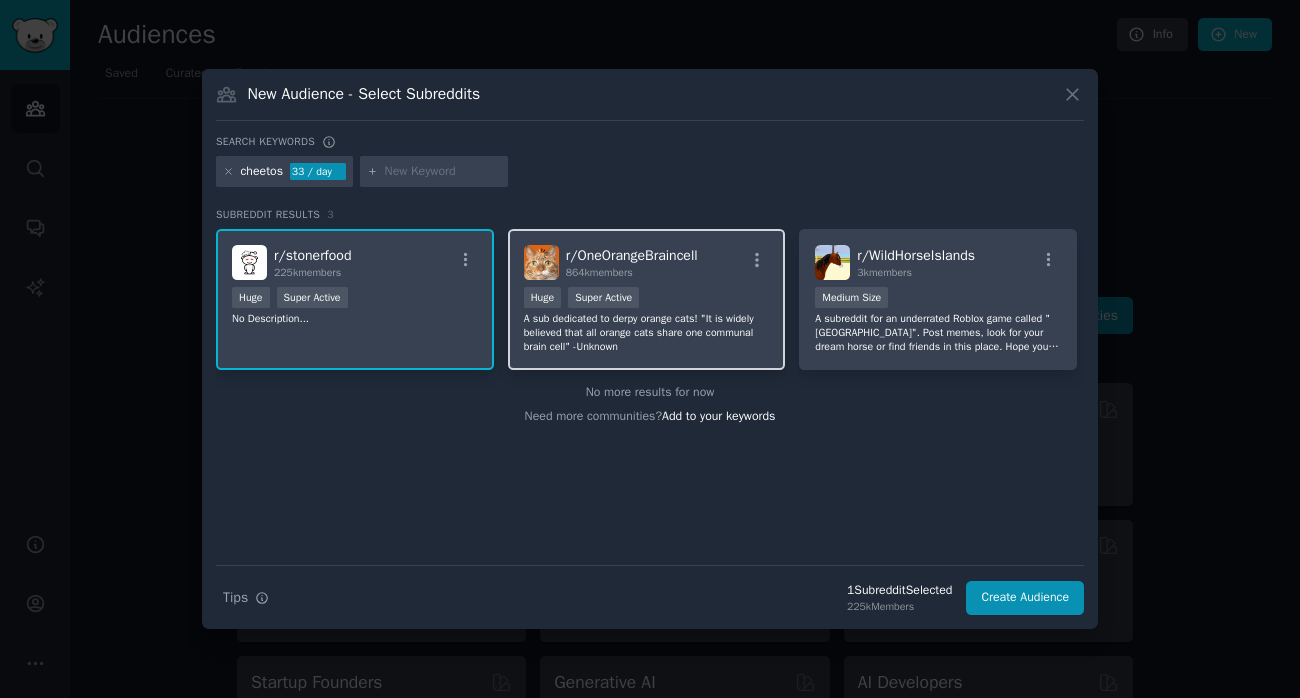 click on "A sub dedicated to derpy orange cats!
"It is widely believed that all orange cats share one communal brain cell"  -Unknown" at bounding box center [647, 333] 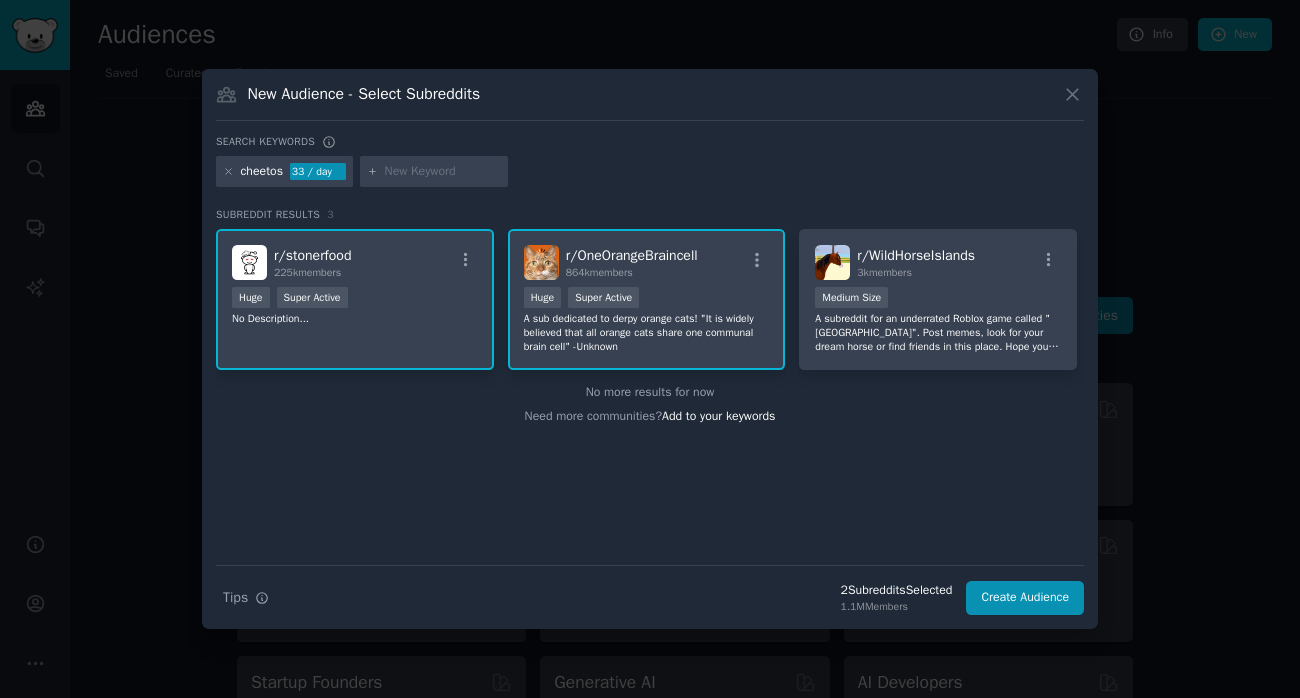 click on "A sub dedicated to derpy orange cats!
"It is widely believed that all orange cats share one communal brain cell"  -Unknown" at bounding box center [647, 333] 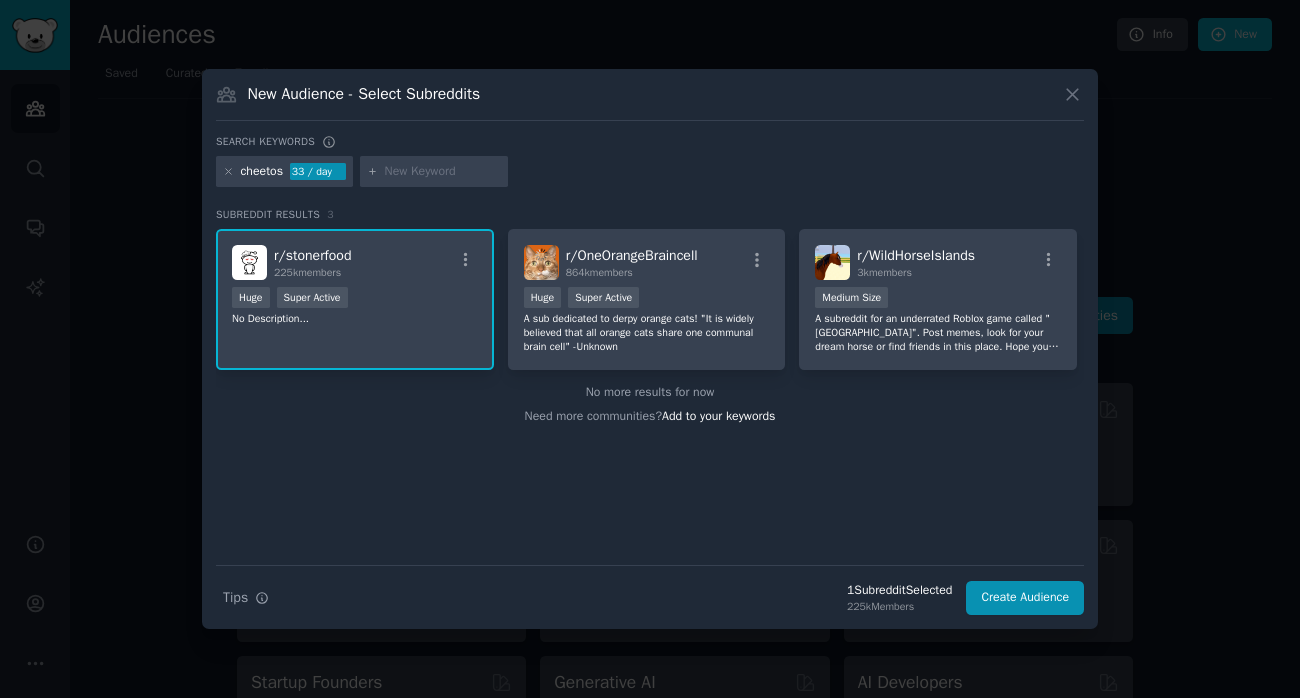 click on "No Description..." at bounding box center (355, 319) 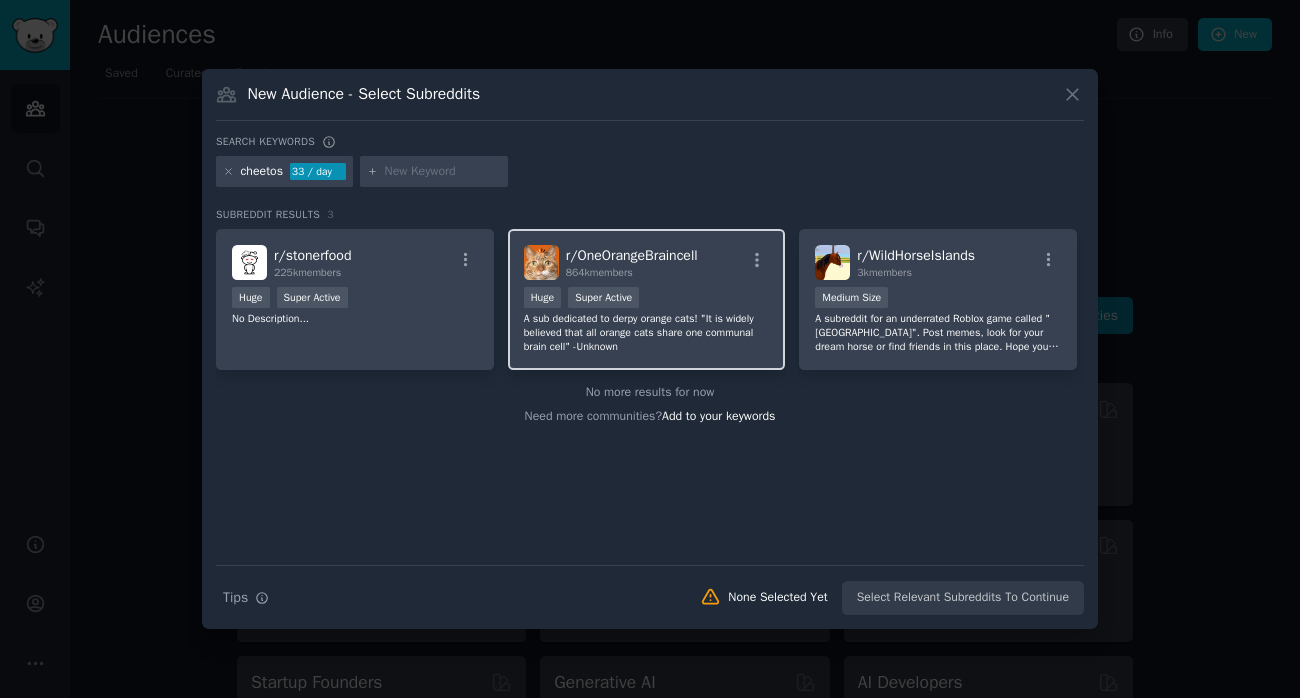 click on "Huge Super Active" at bounding box center [647, 299] 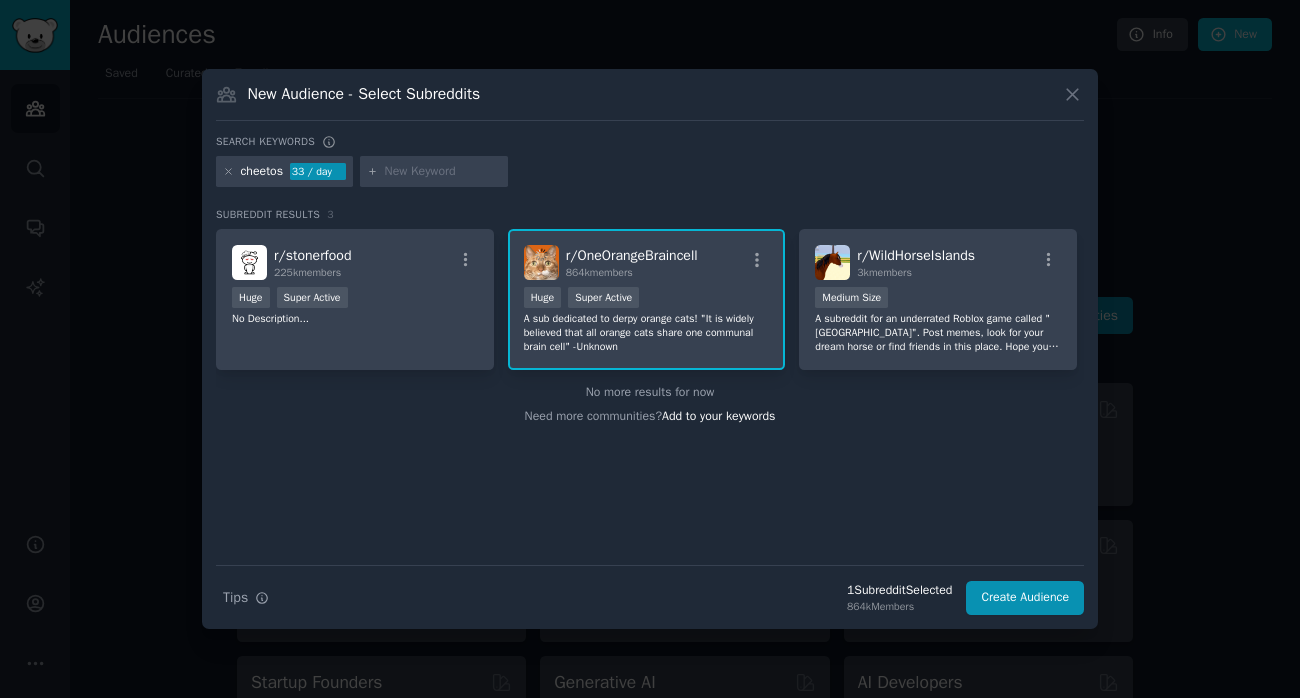 click on "A sub dedicated to derpy orange cats!
"It is widely believed that all orange cats share one communal brain cell"  -Unknown" at bounding box center (647, 333) 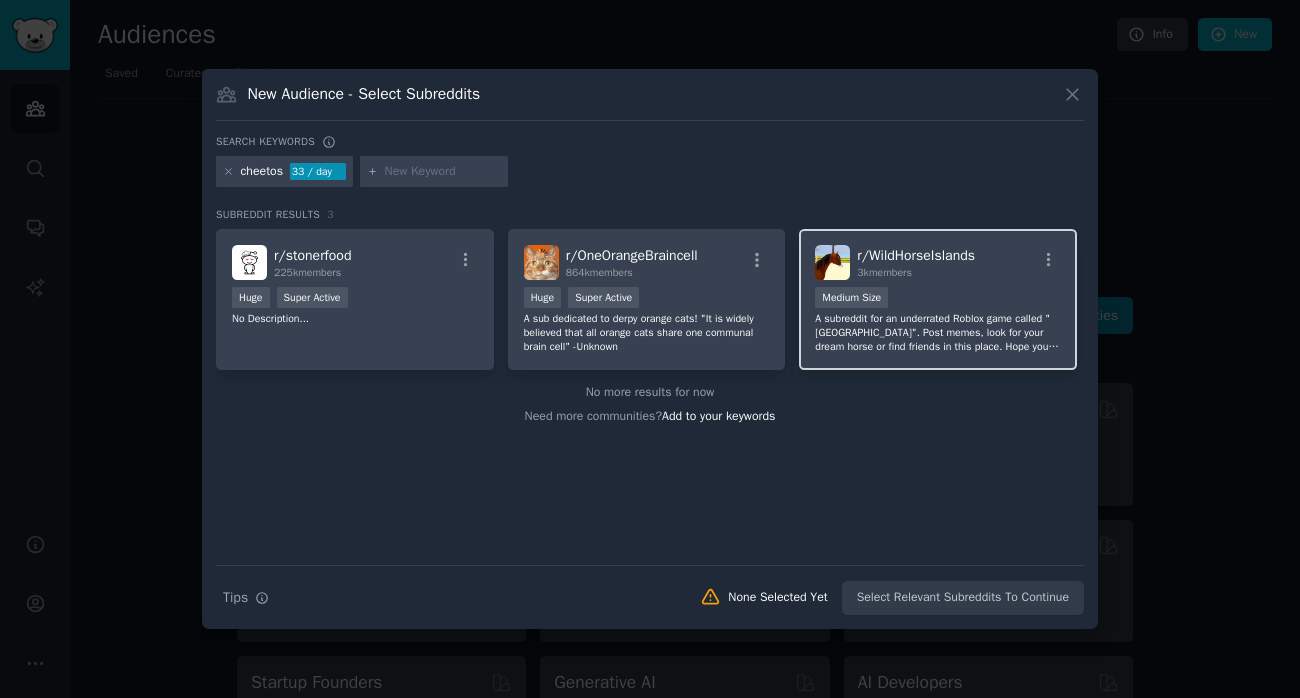 click on "A subreddit for an underrated Roblox game called "[GEOGRAPHIC_DATA]".
Post memes, look for your dream horse or find friends in this place. Hope you enjoy your stay!" at bounding box center [938, 333] 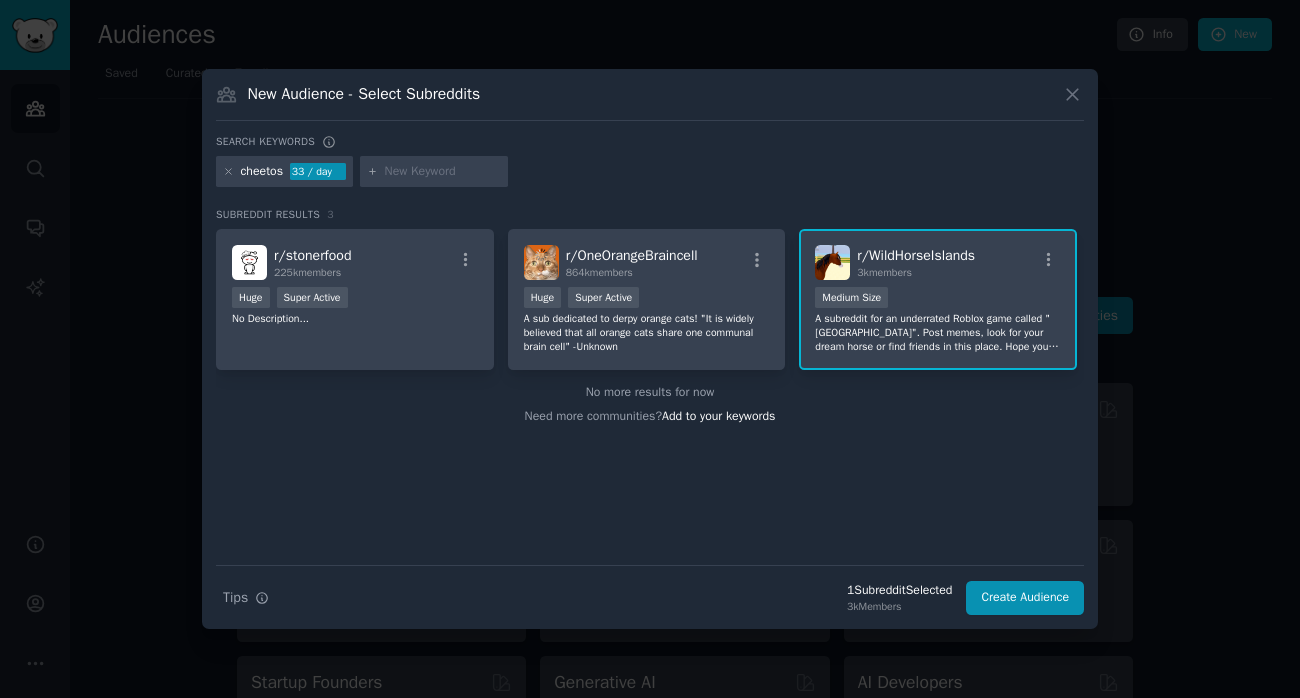 click on "A subreddit for an underrated Roblox game called "[GEOGRAPHIC_DATA]".
Post memes, look for your dream horse or find friends in this place. Hope you enjoy your stay!" at bounding box center [938, 333] 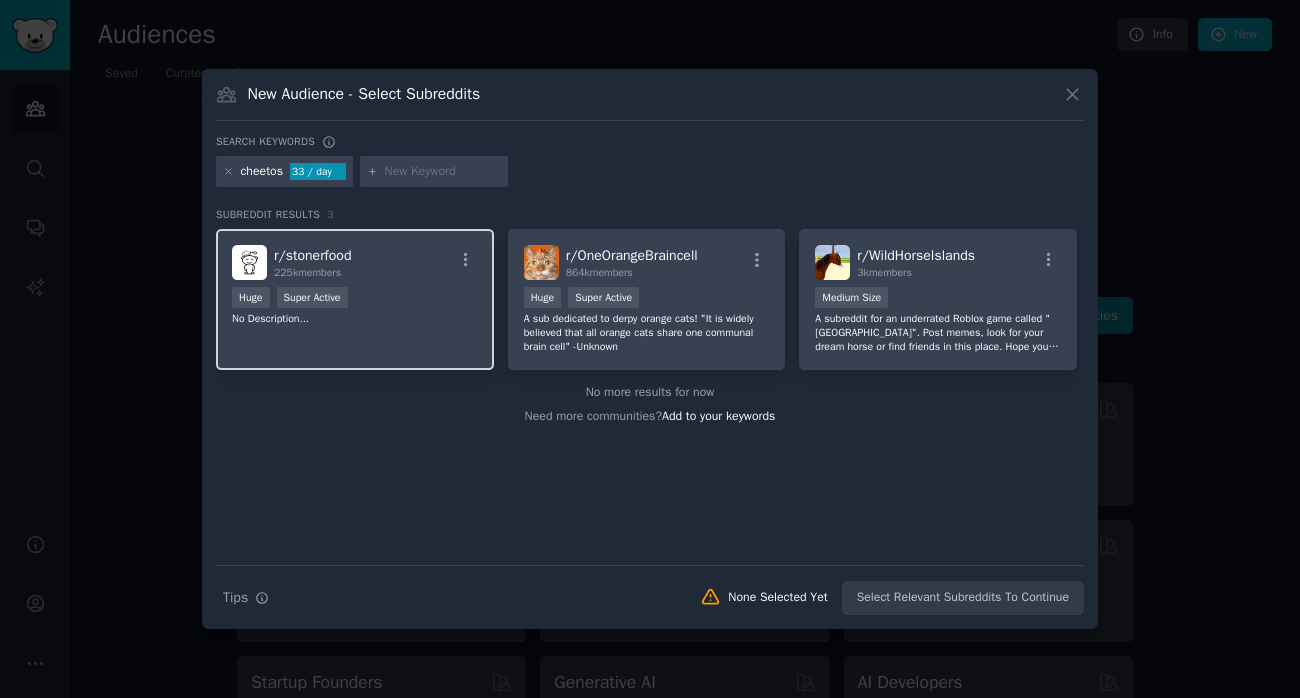 click on "r/ stonerfood 225k  members >= 95th percentile for submissions / day Huge Super Active No Description..." at bounding box center (355, 299) 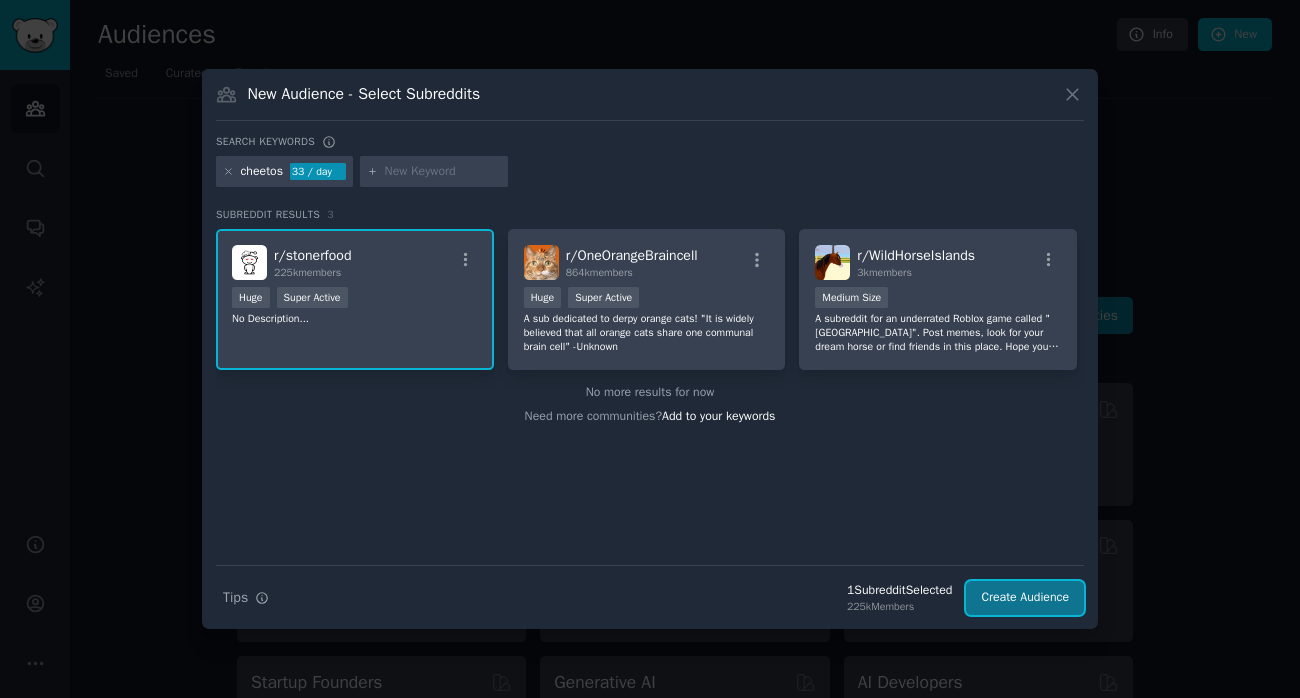 click on "Create Audience" at bounding box center [1025, 598] 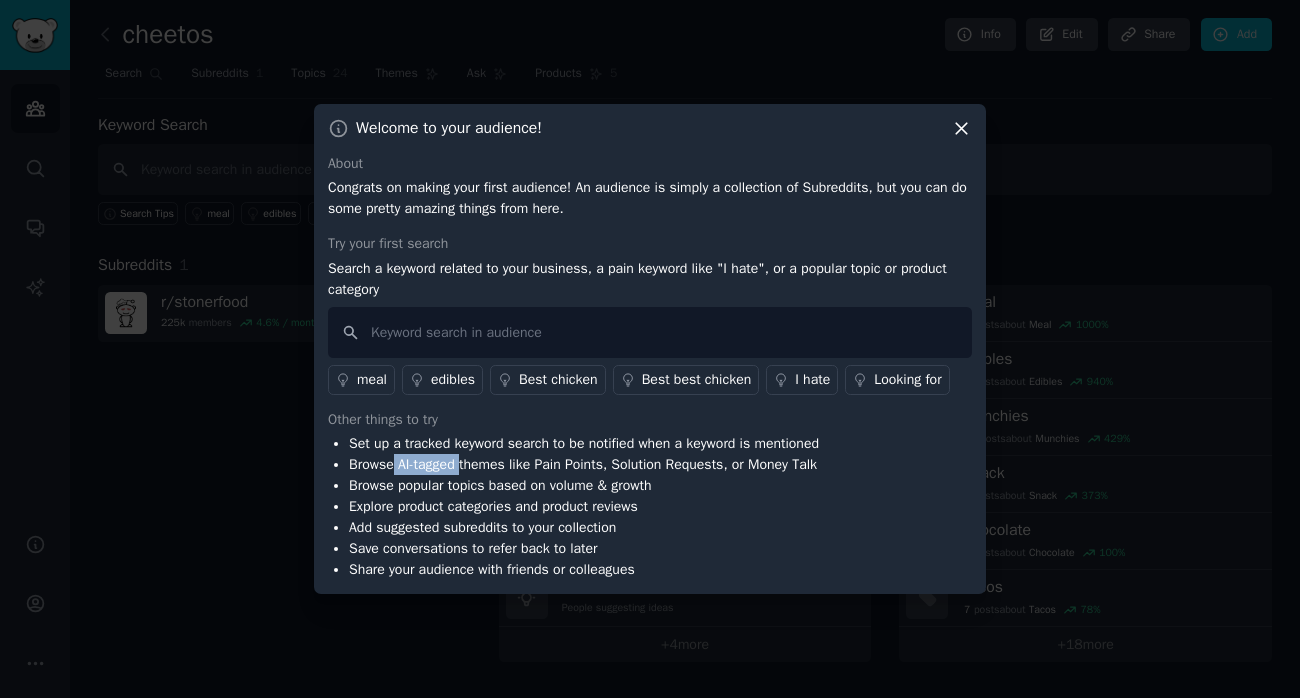 drag, startPoint x: 397, startPoint y: 483, endPoint x: 467, endPoint y: 482, distance: 70.00714 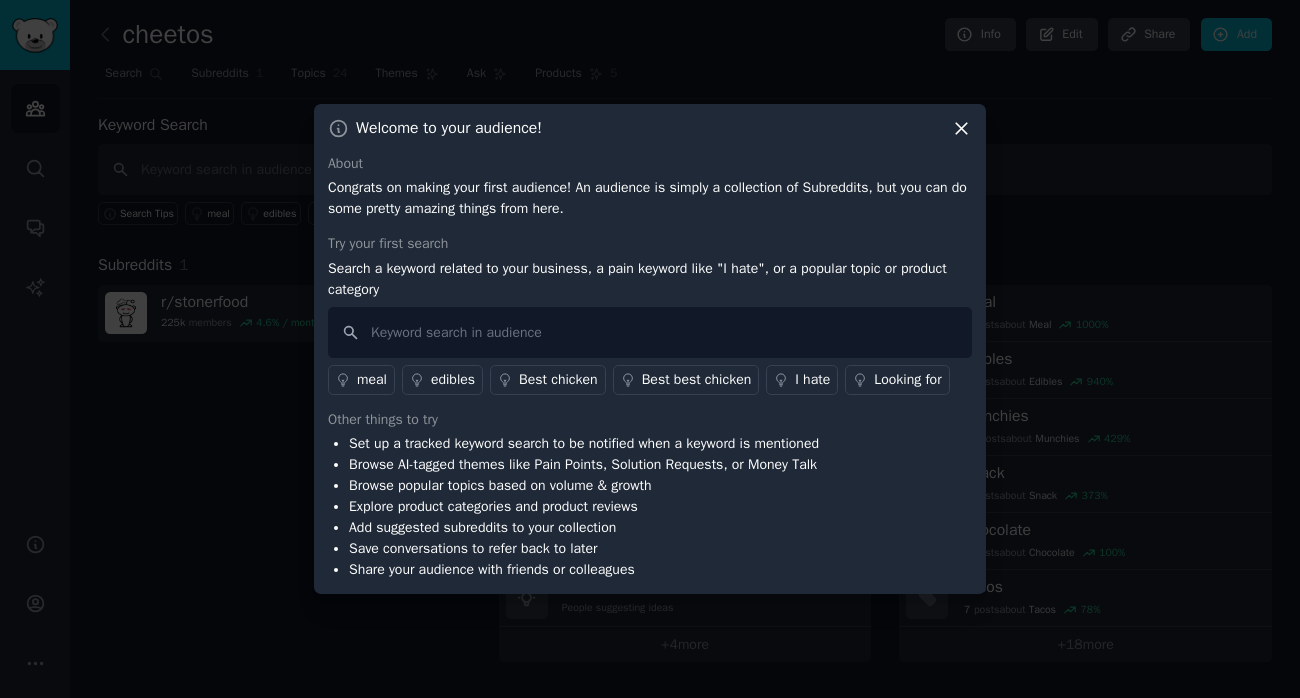 click on "Browse popular topics based on volume & growth" at bounding box center (584, 485) 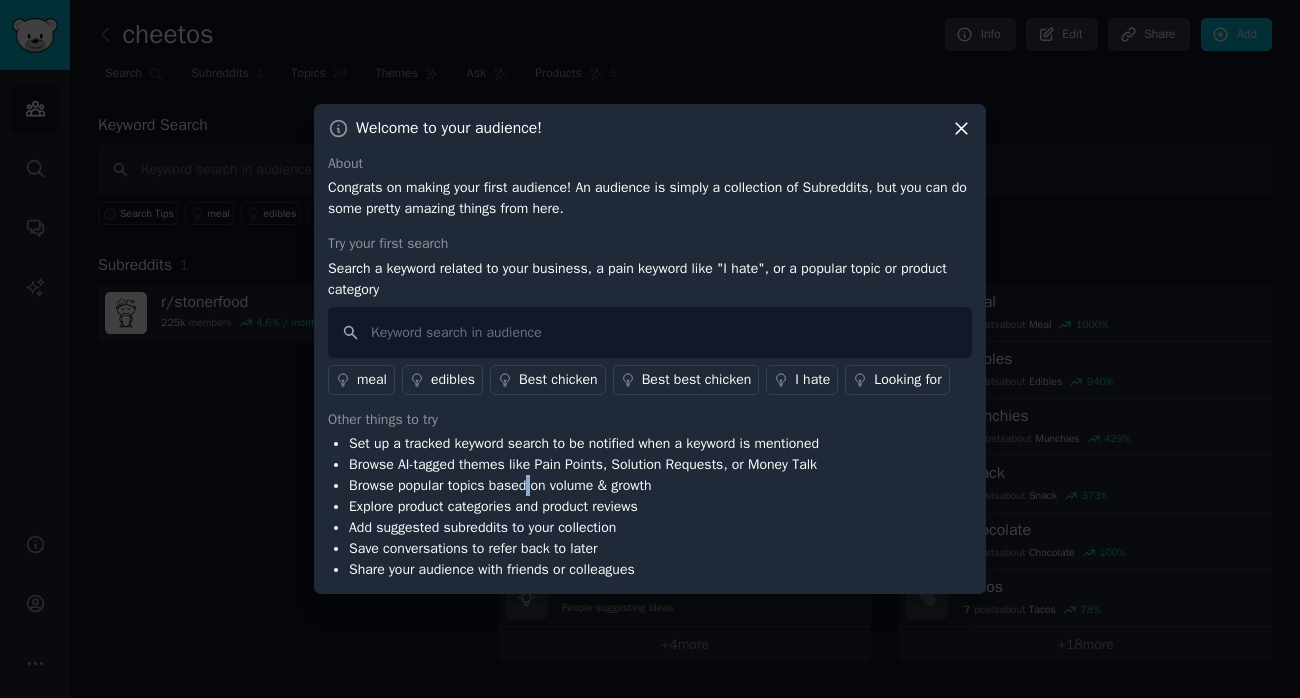 click on "Browse popular topics based on volume & growth" at bounding box center (584, 485) 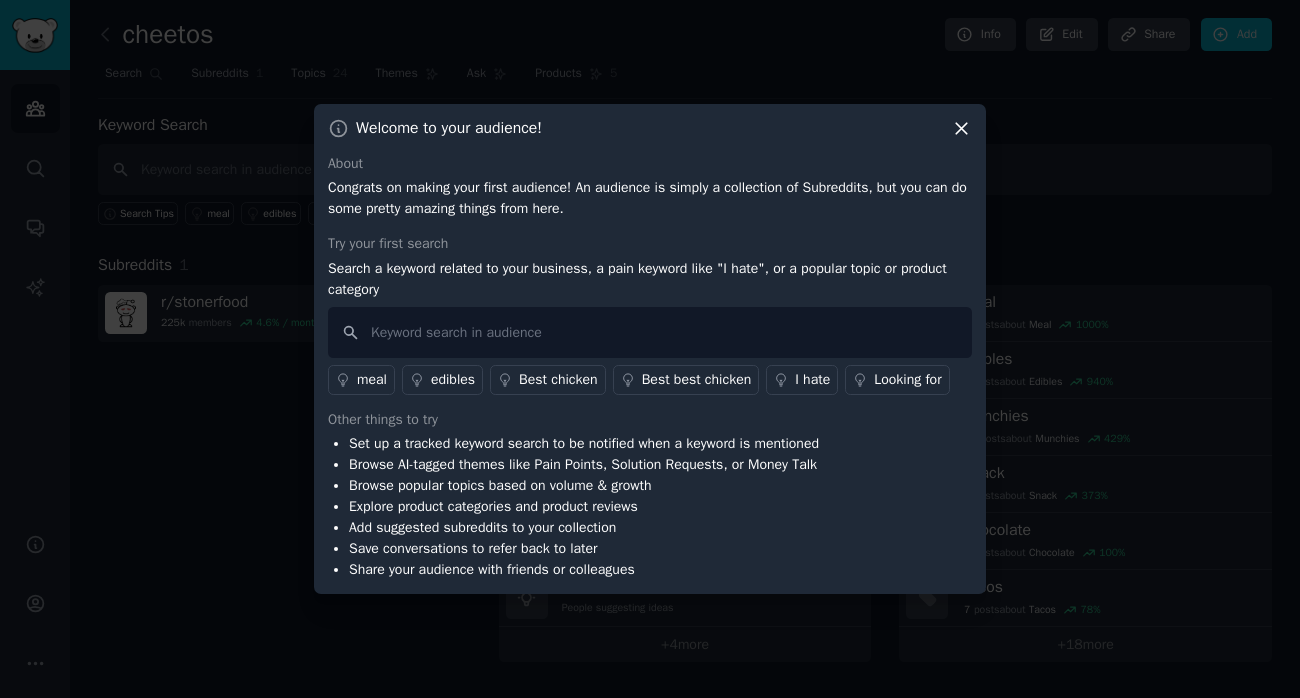 click 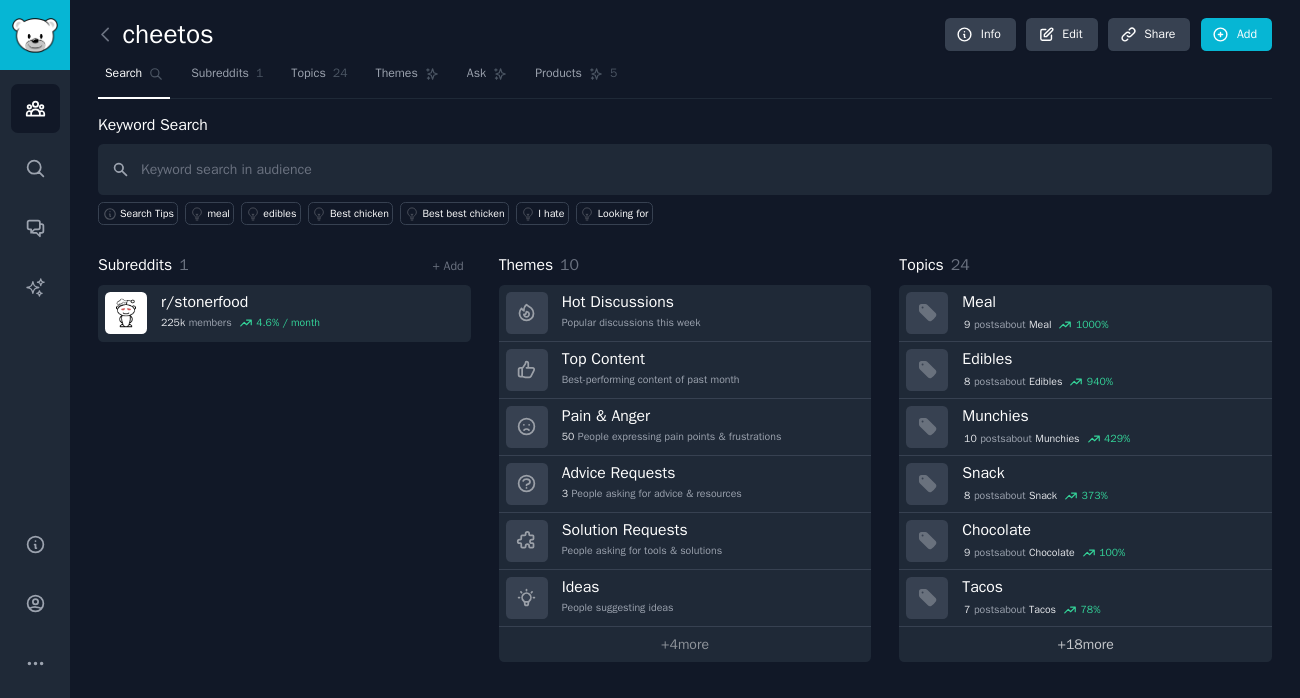click on "+  18  more" at bounding box center [1085, 644] 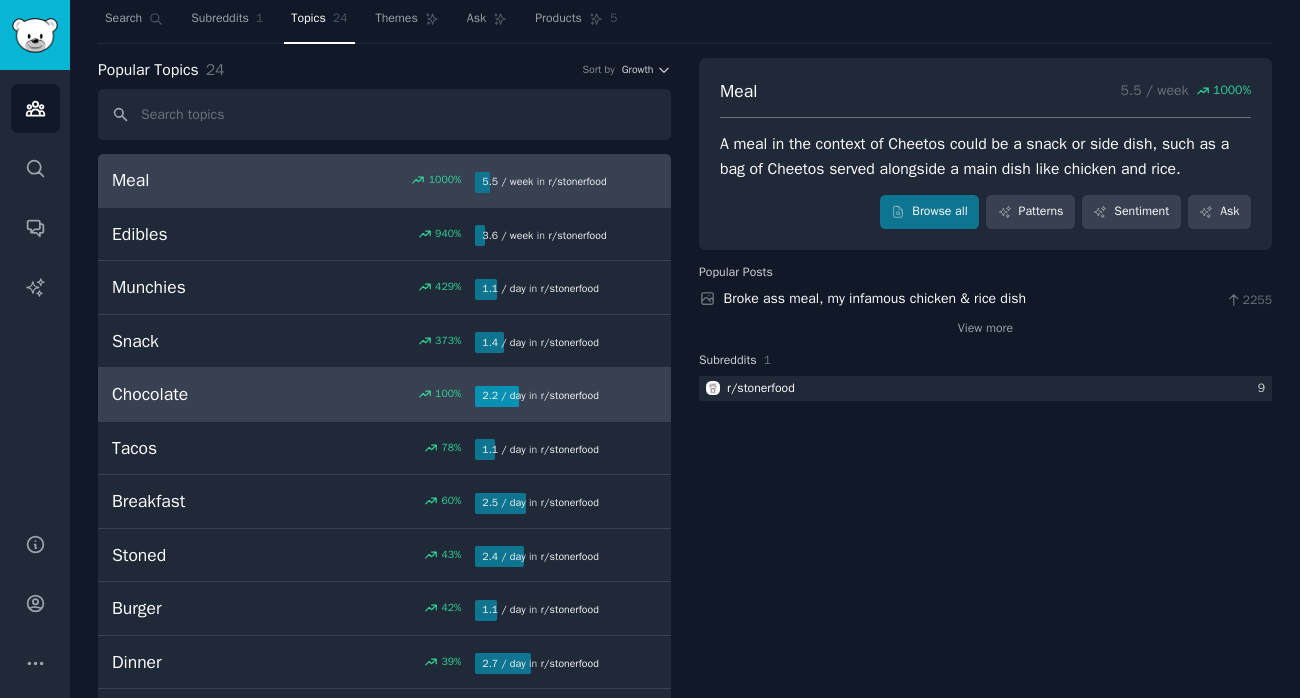 scroll, scrollTop: 0, scrollLeft: 0, axis: both 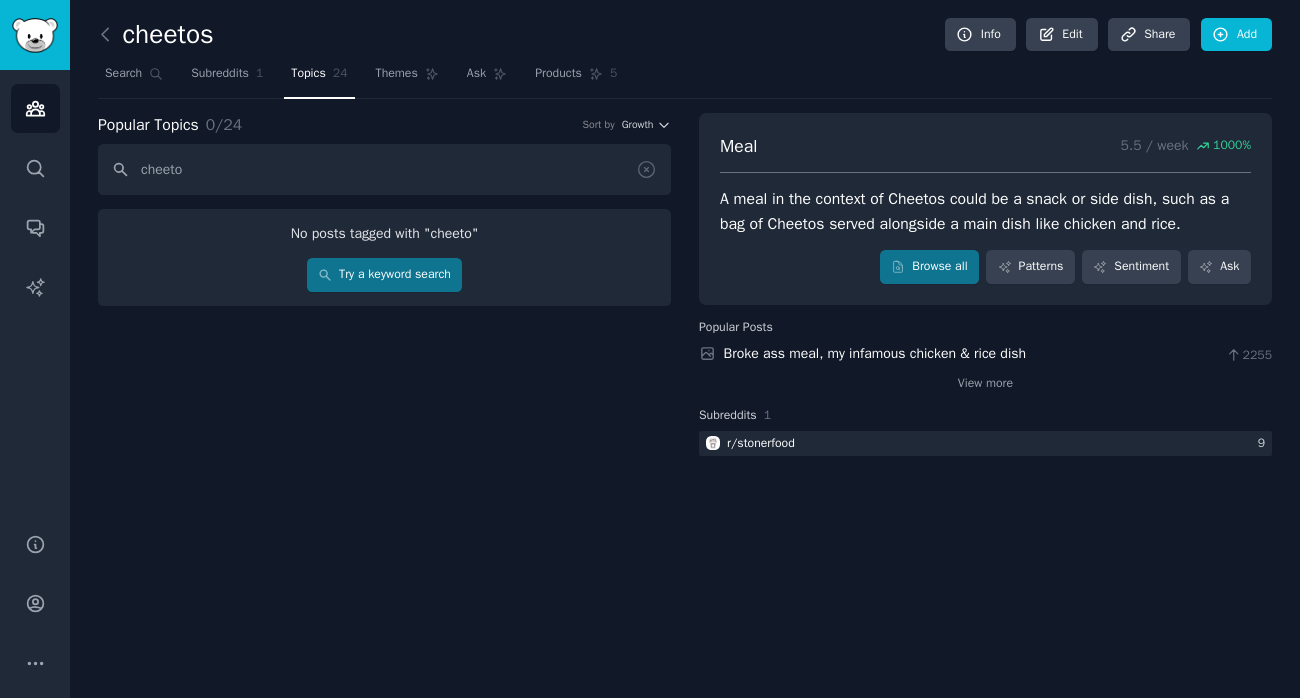 type on "cheetos" 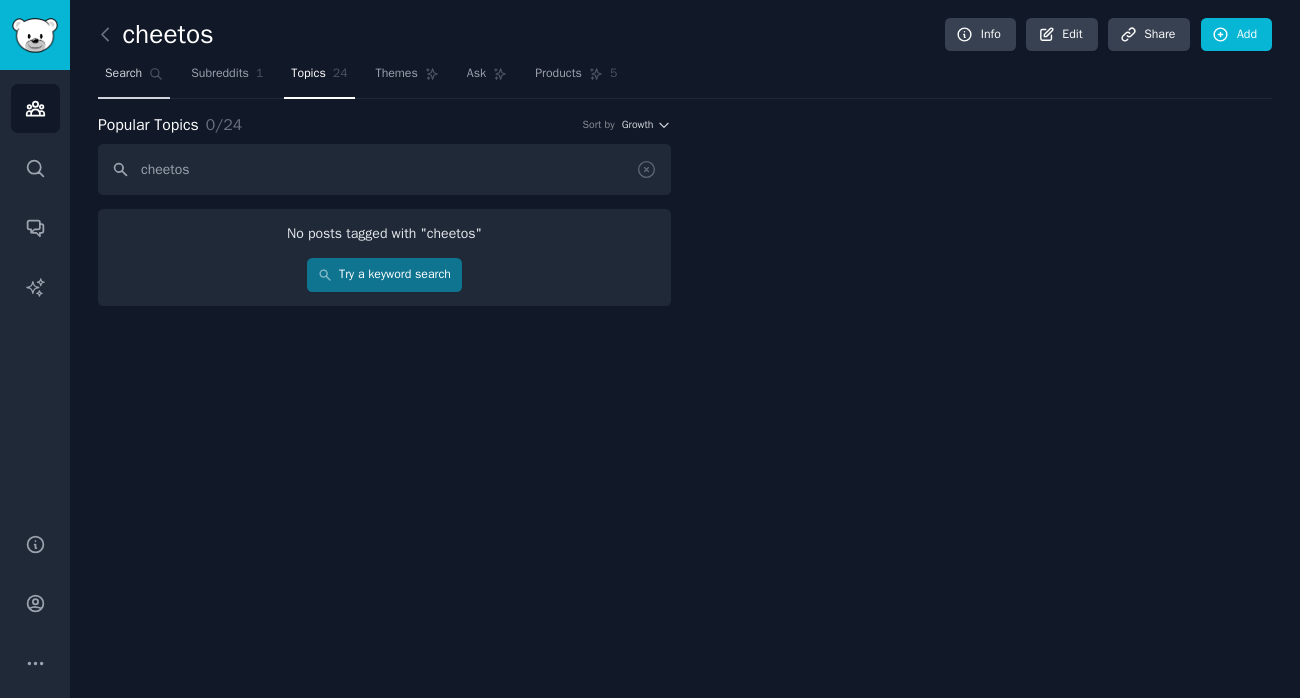 click on "Search" at bounding box center (123, 74) 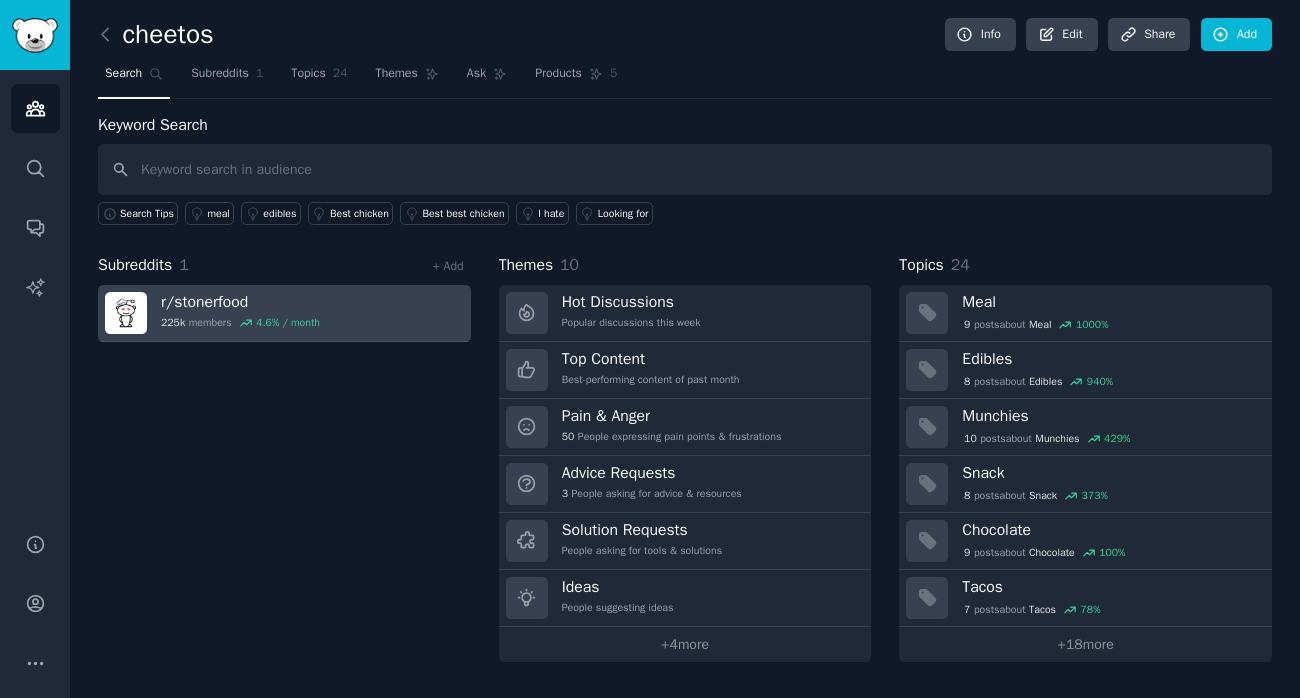 click on "4.6 % / month" at bounding box center (288, 323) 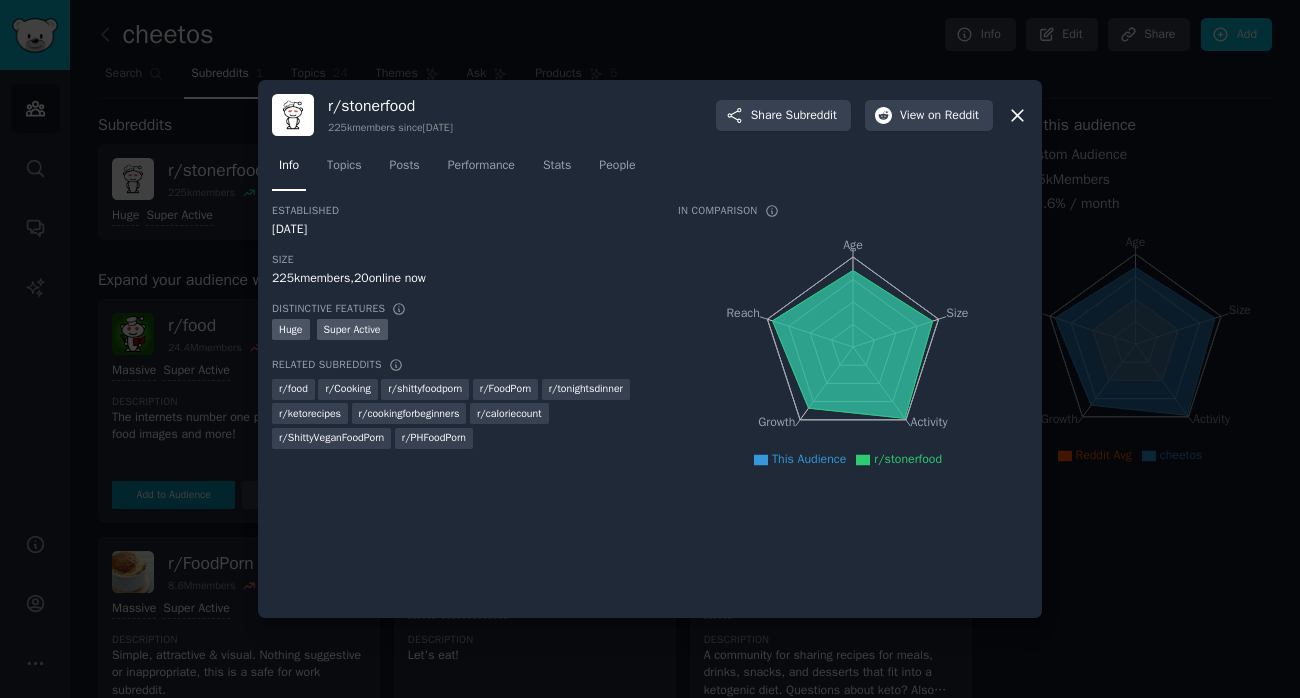 click 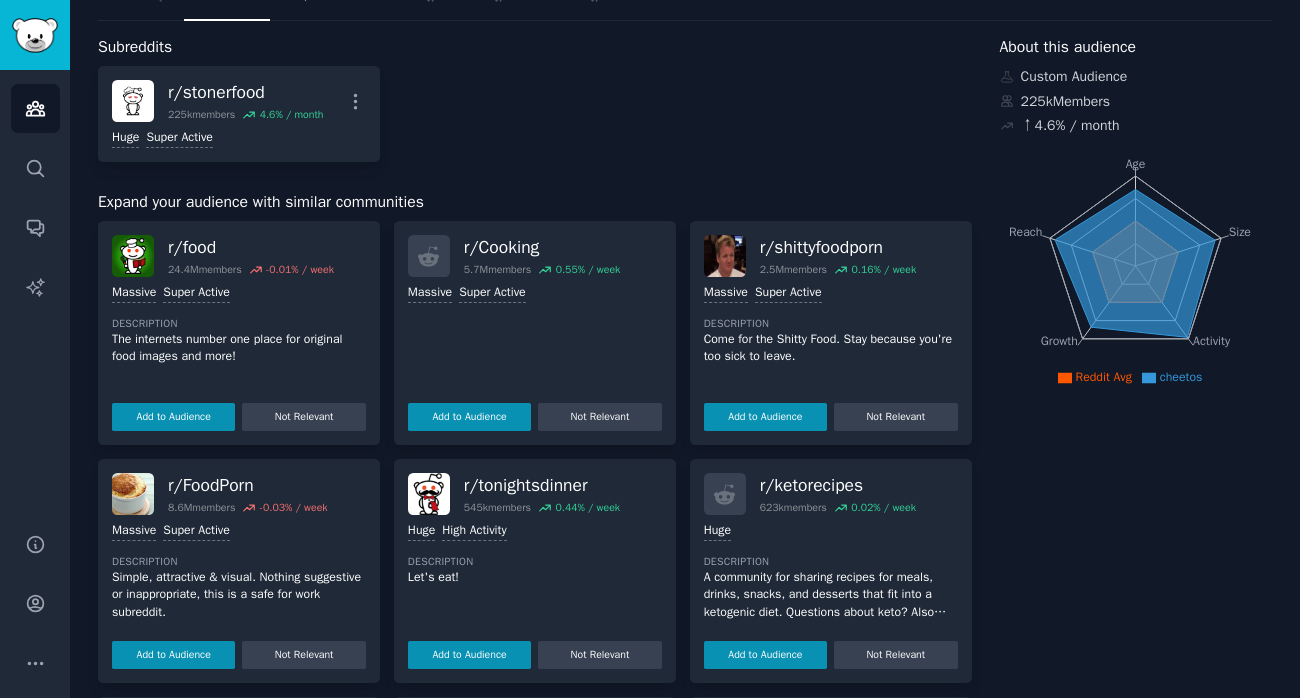 scroll, scrollTop: 0, scrollLeft: 0, axis: both 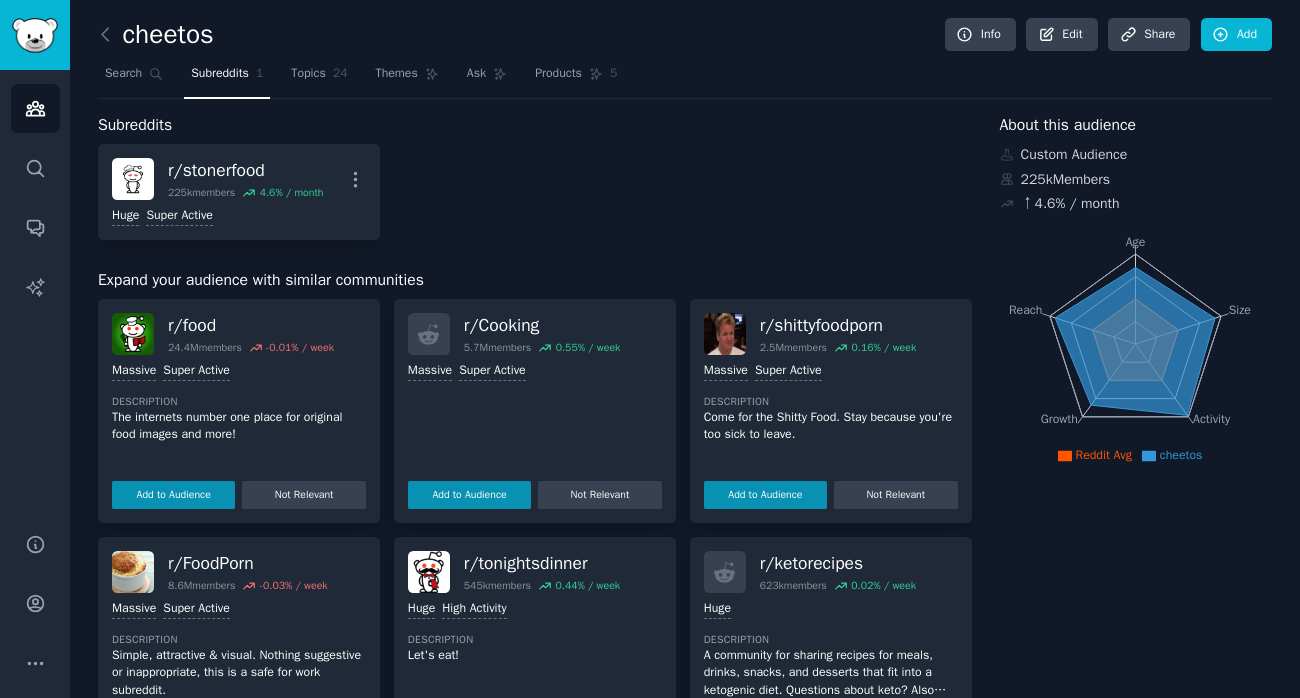 click on "cheetos" at bounding box center [1172, 456] 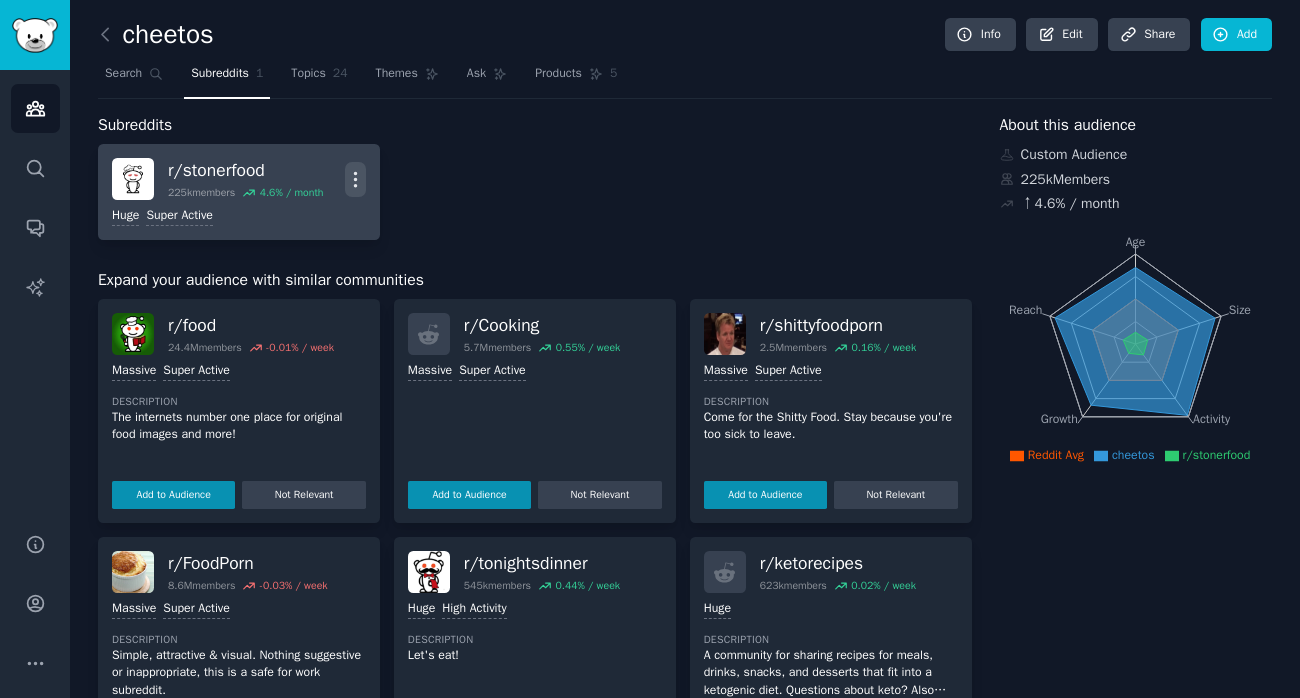 click 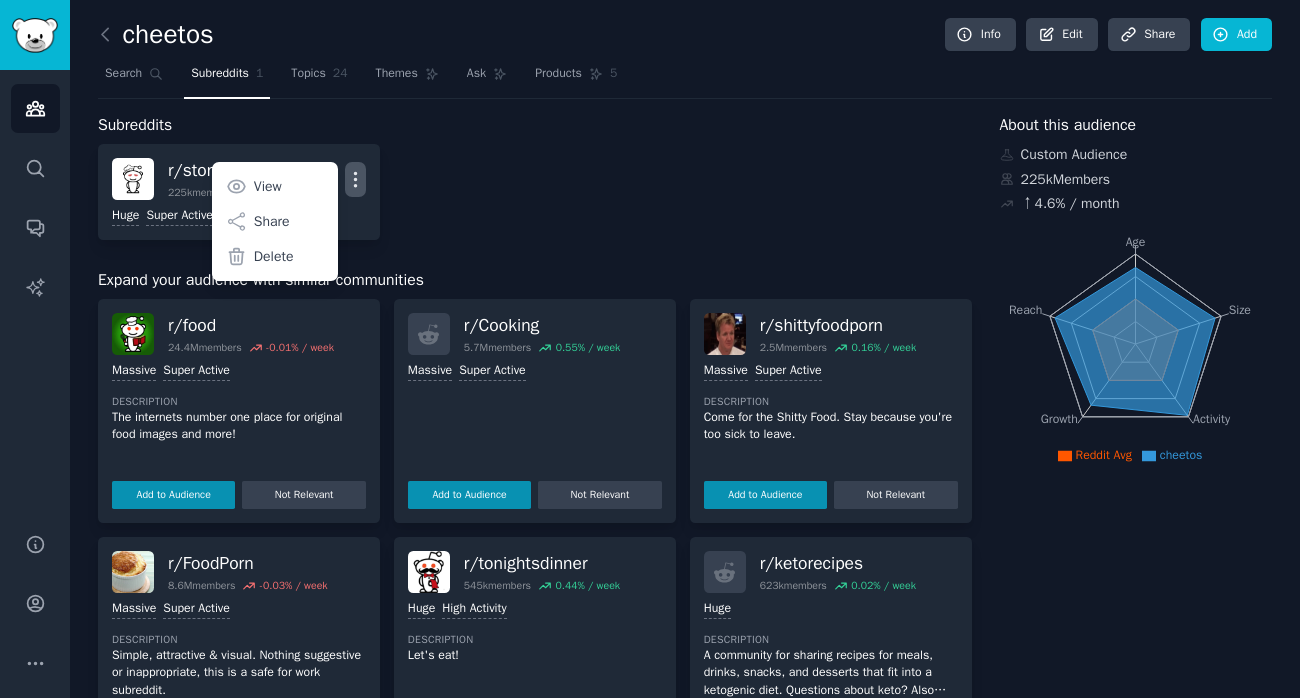 click on "r/ stonerfood 225k  members 4.6 % / month More View Share Delete Huge Super Active" at bounding box center [535, 192] 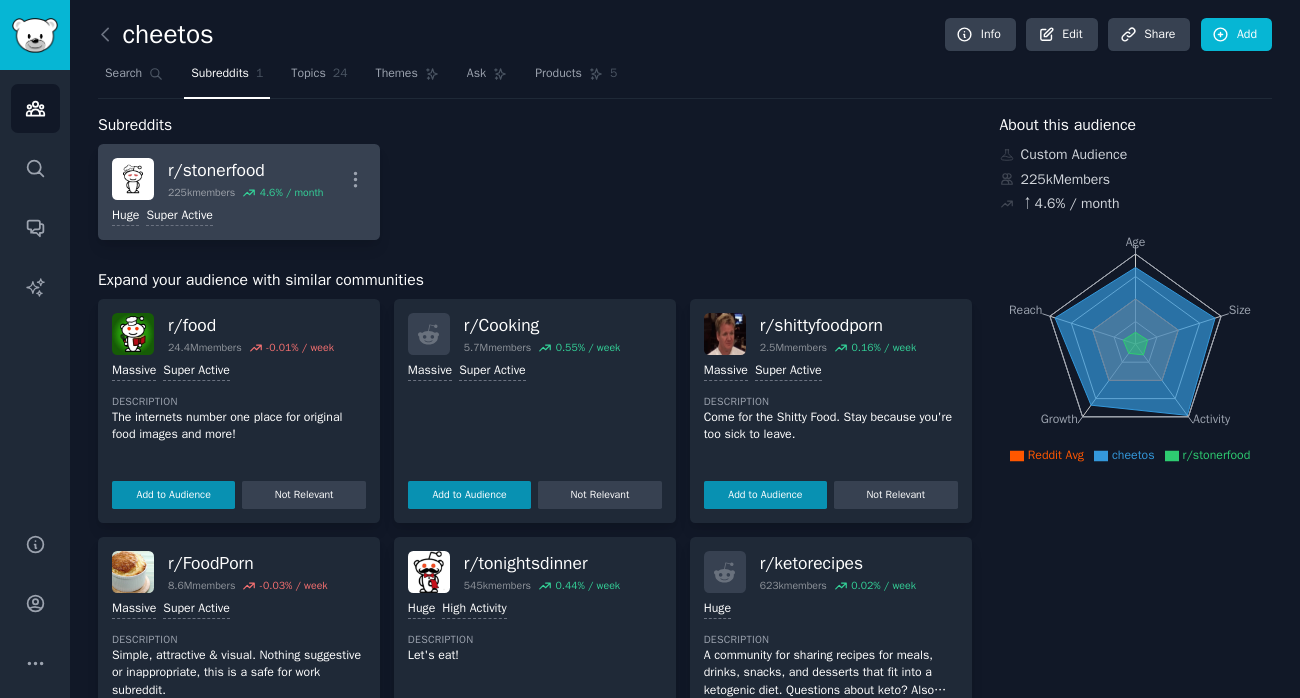 click on "r/ stonerfood 225k  members 4.6 % / month" at bounding box center [245, 179] 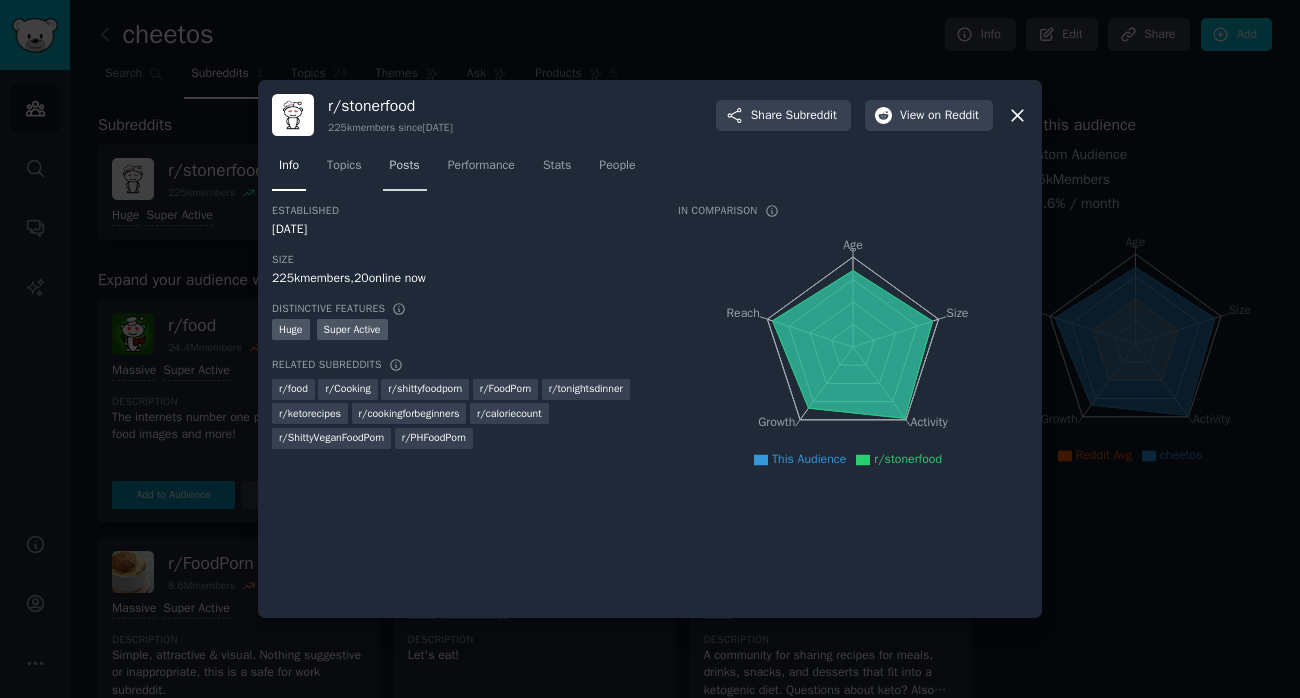 click on "Posts" at bounding box center [405, 166] 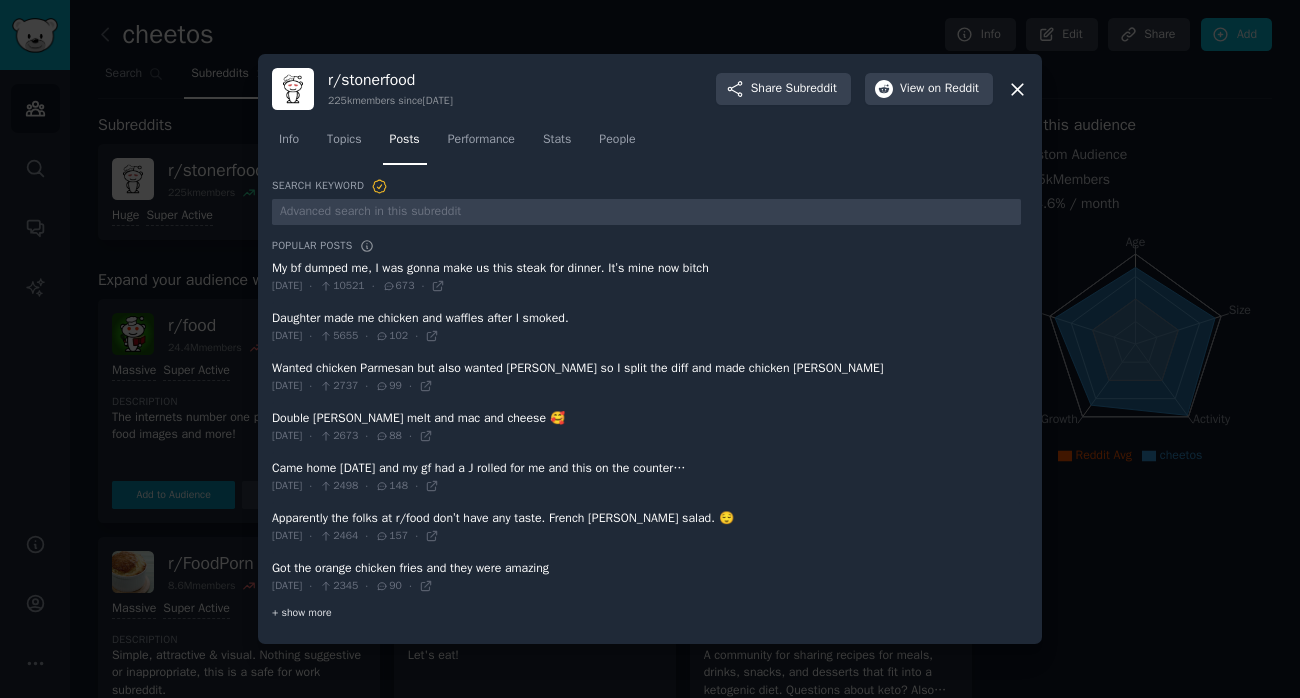 click on "+ show more" at bounding box center [302, 613] 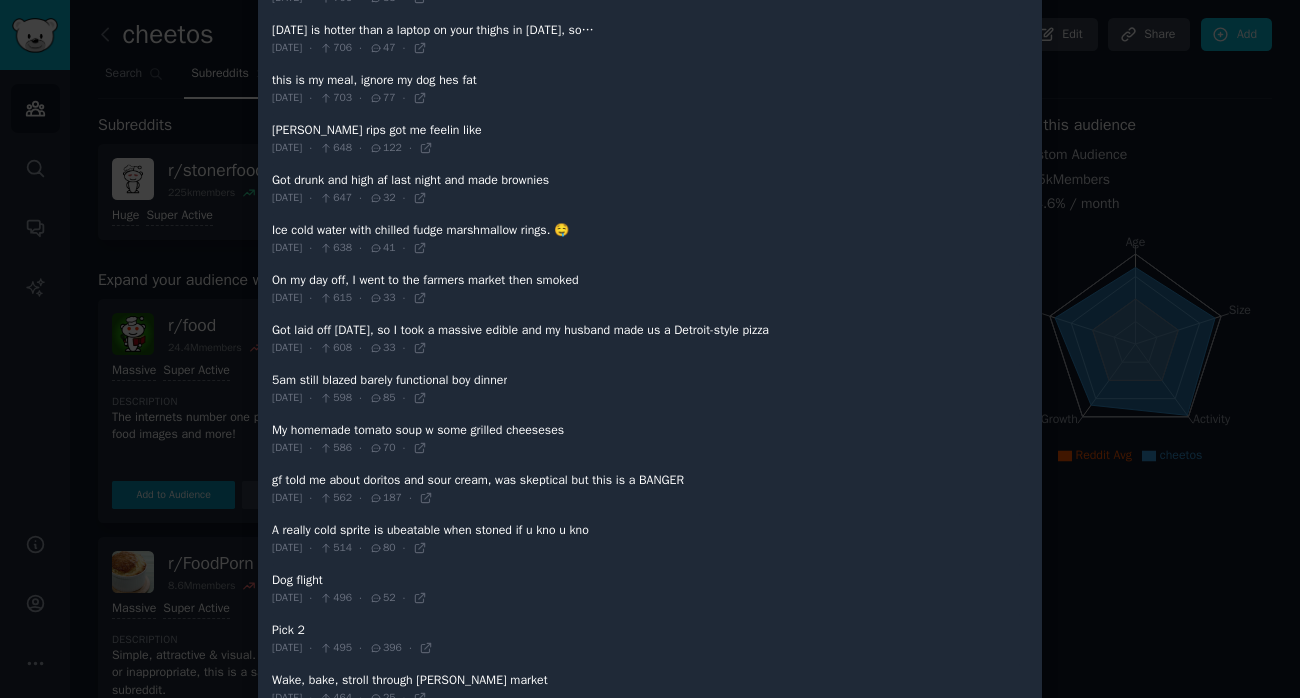 scroll, scrollTop: 1646, scrollLeft: 0, axis: vertical 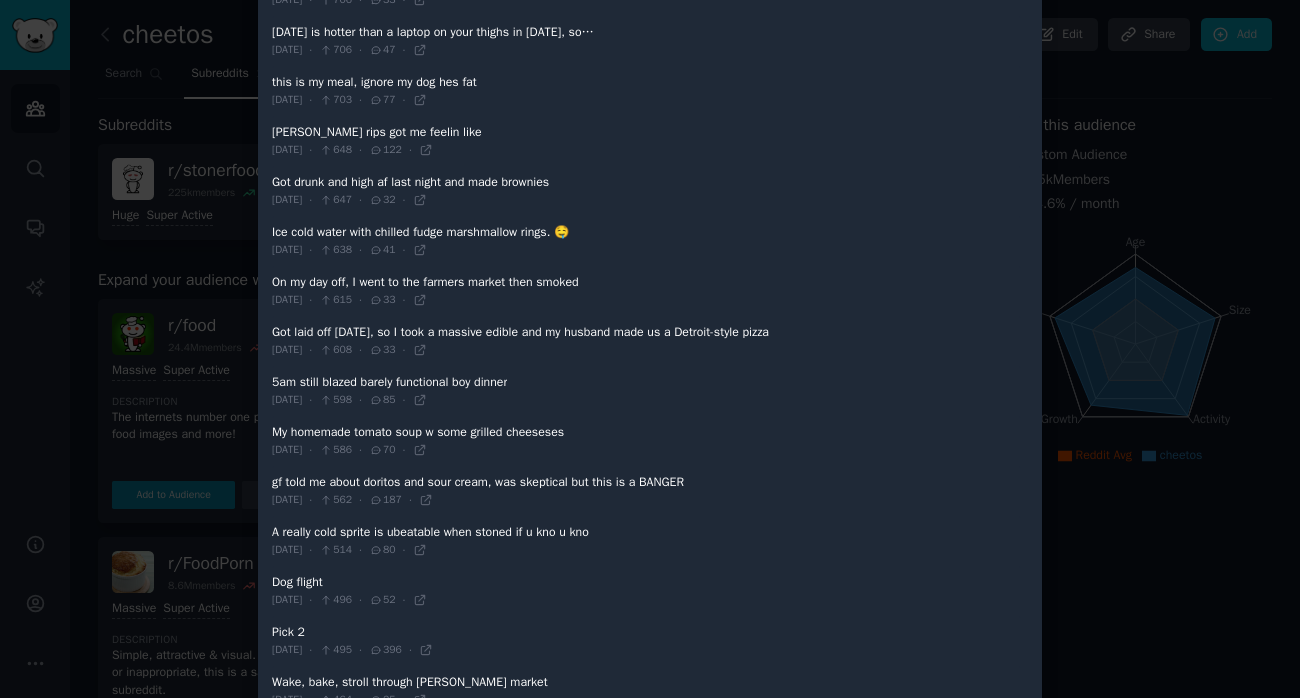 click at bounding box center [646, 491] 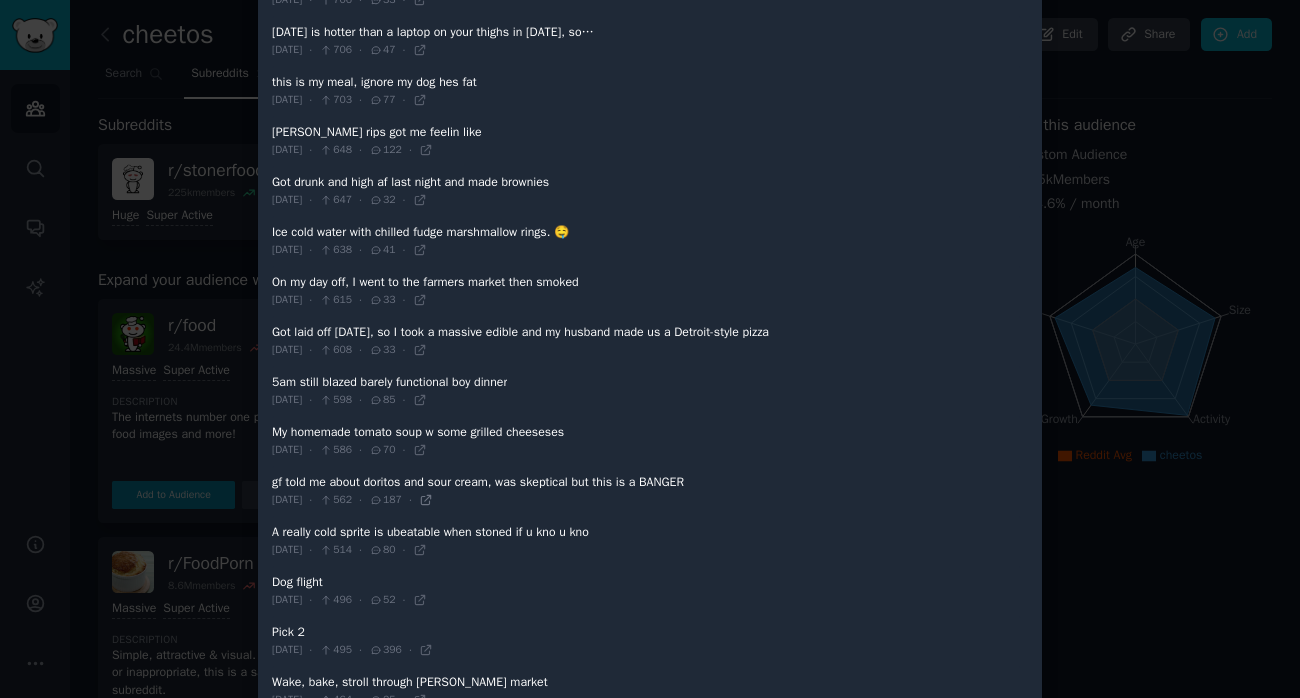 click 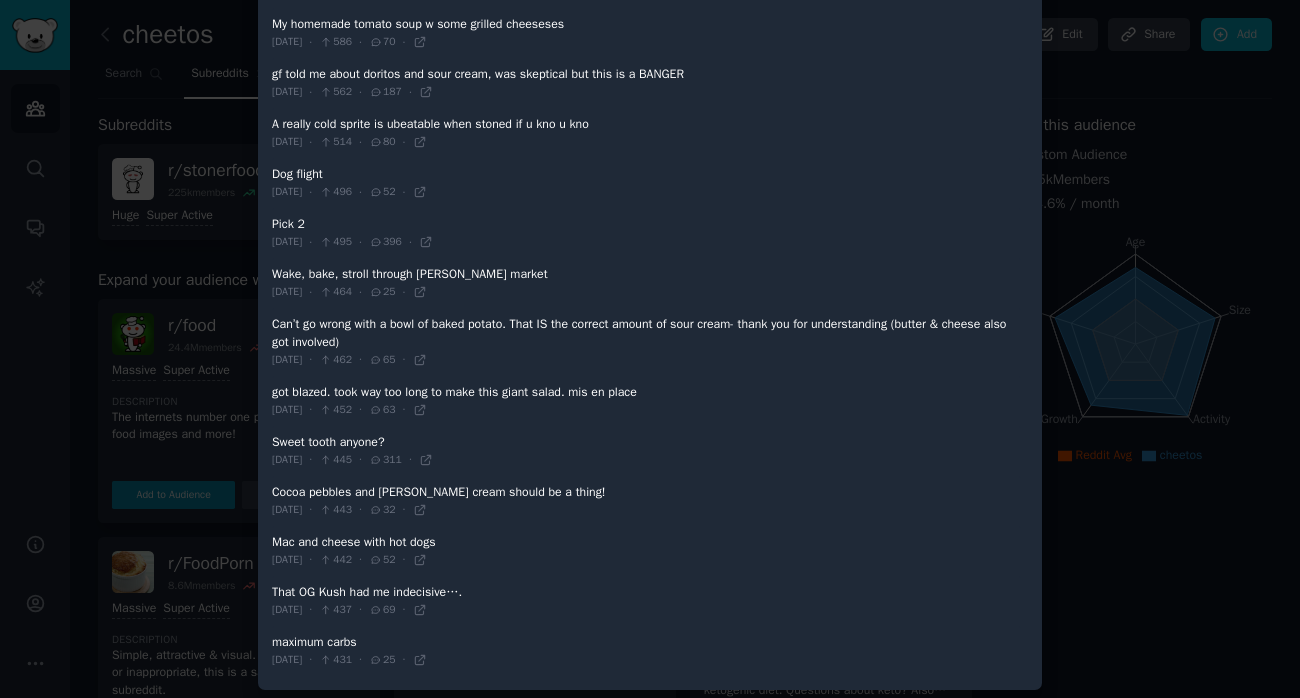 scroll, scrollTop: 2059, scrollLeft: 0, axis: vertical 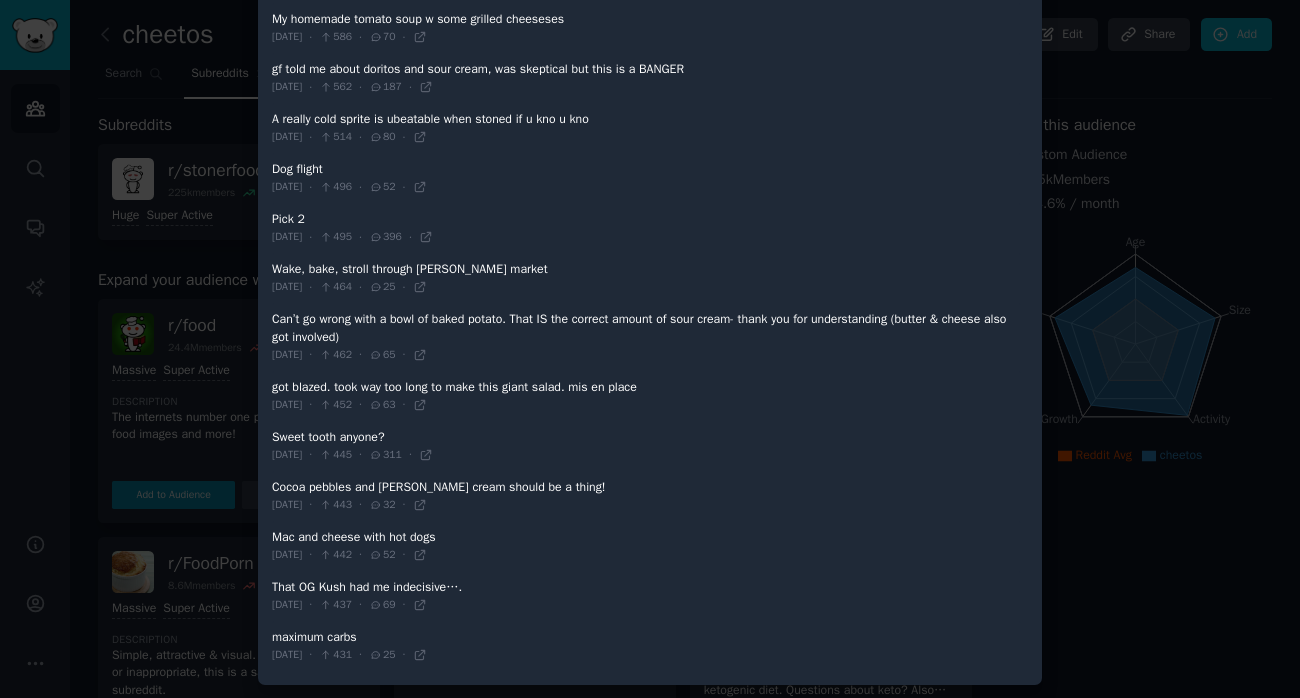 click at bounding box center [650, 349] 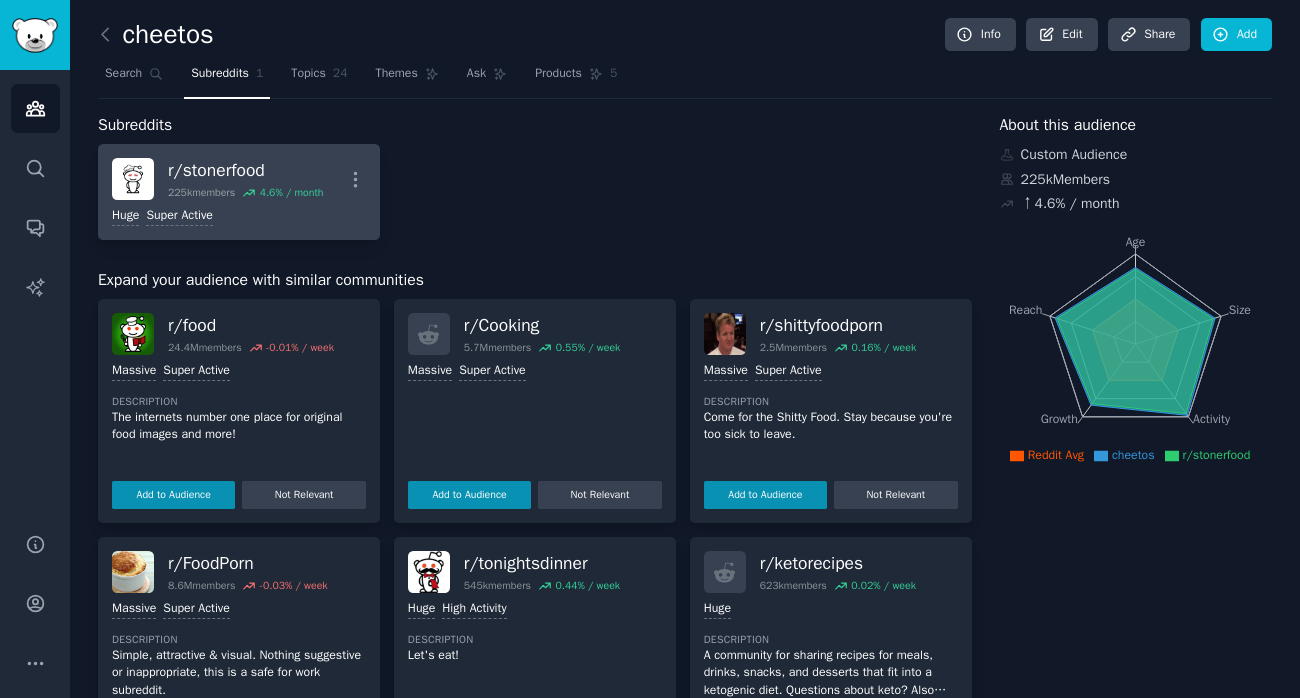 click on "r/ stonerfood" at bounding box center (245, 170) 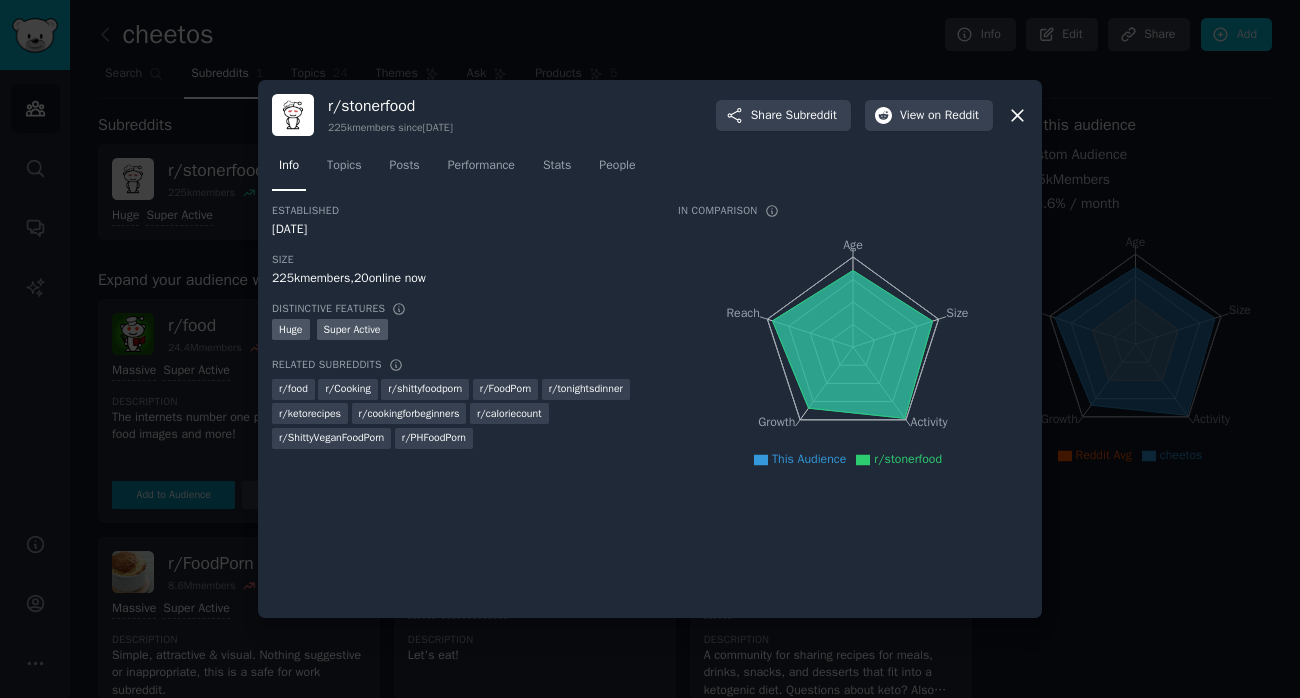 click on "r/ ShittyVeganFoodPorn" at bounding box center [331, 438] 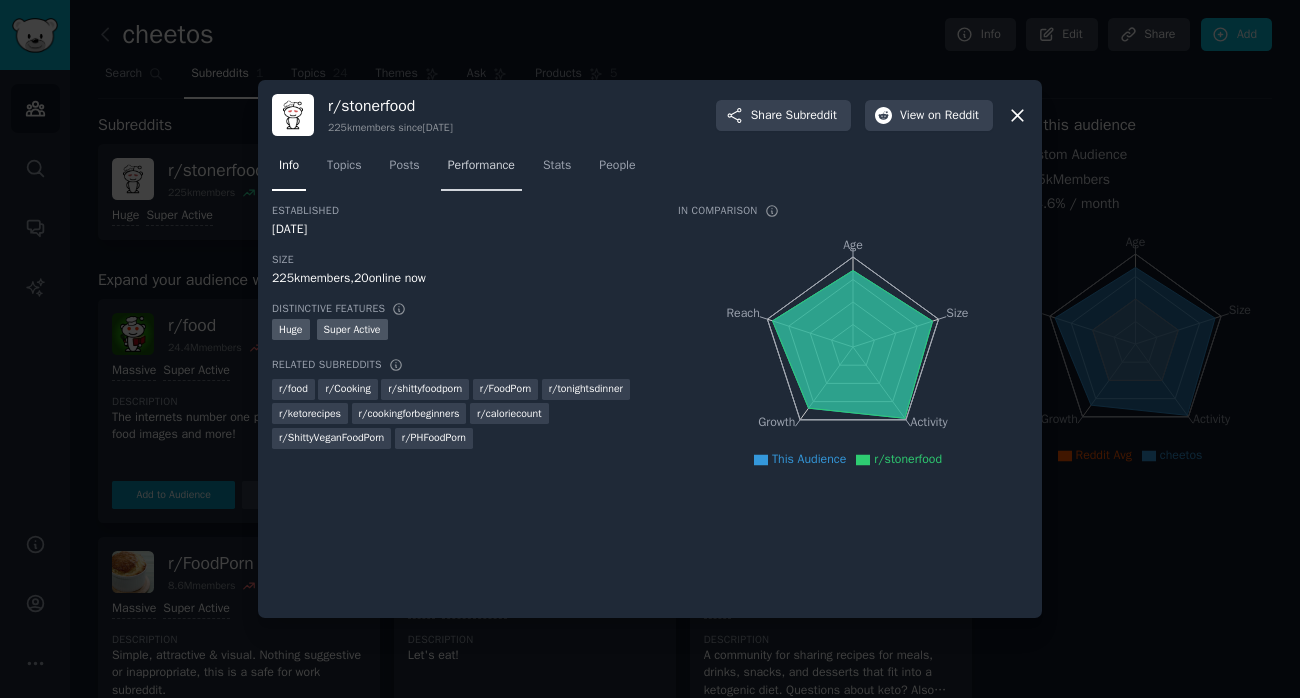 click on "Performance" at bounding box center (481, 166) 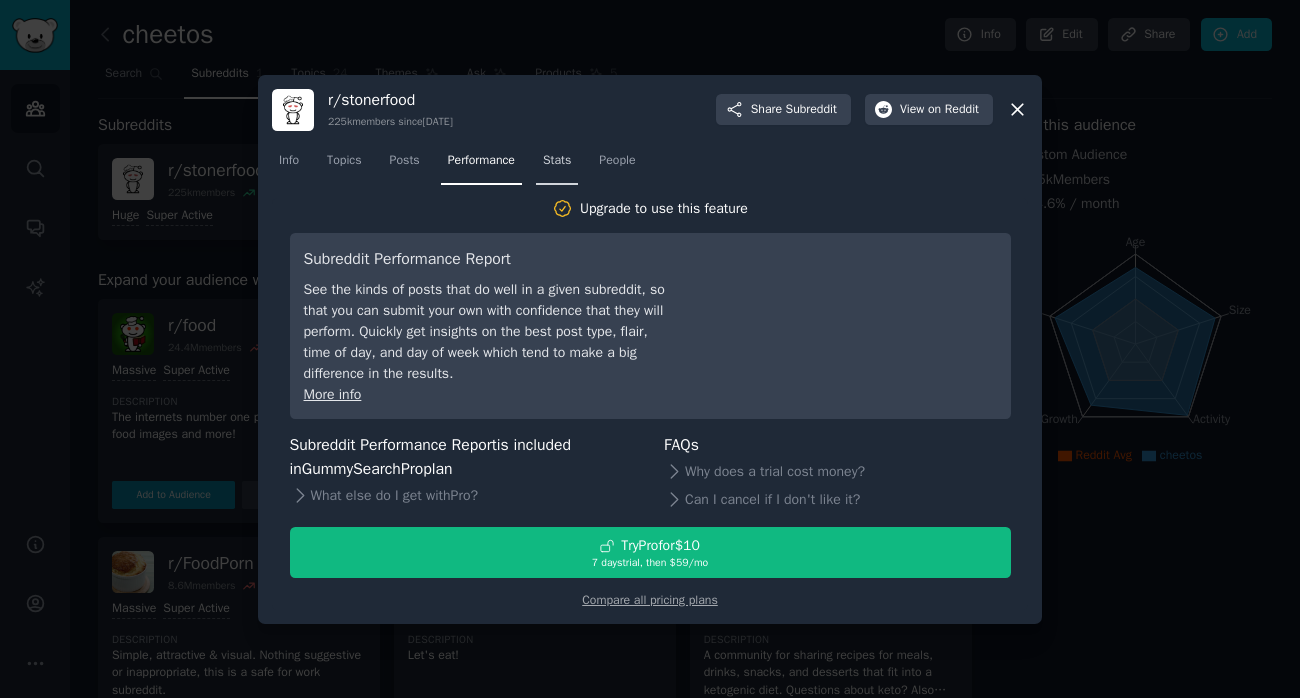 click on "Stats" at bounding box center [557, 161] 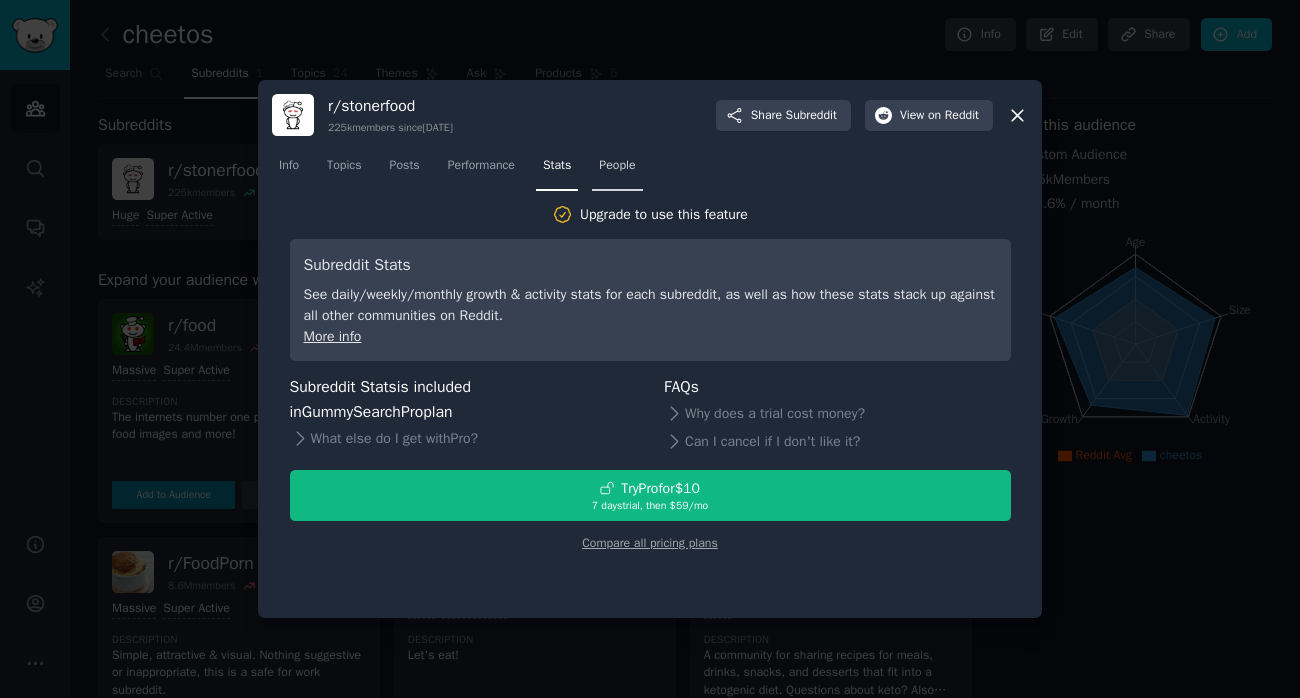 click on "People" at bounding box center [617, 166] 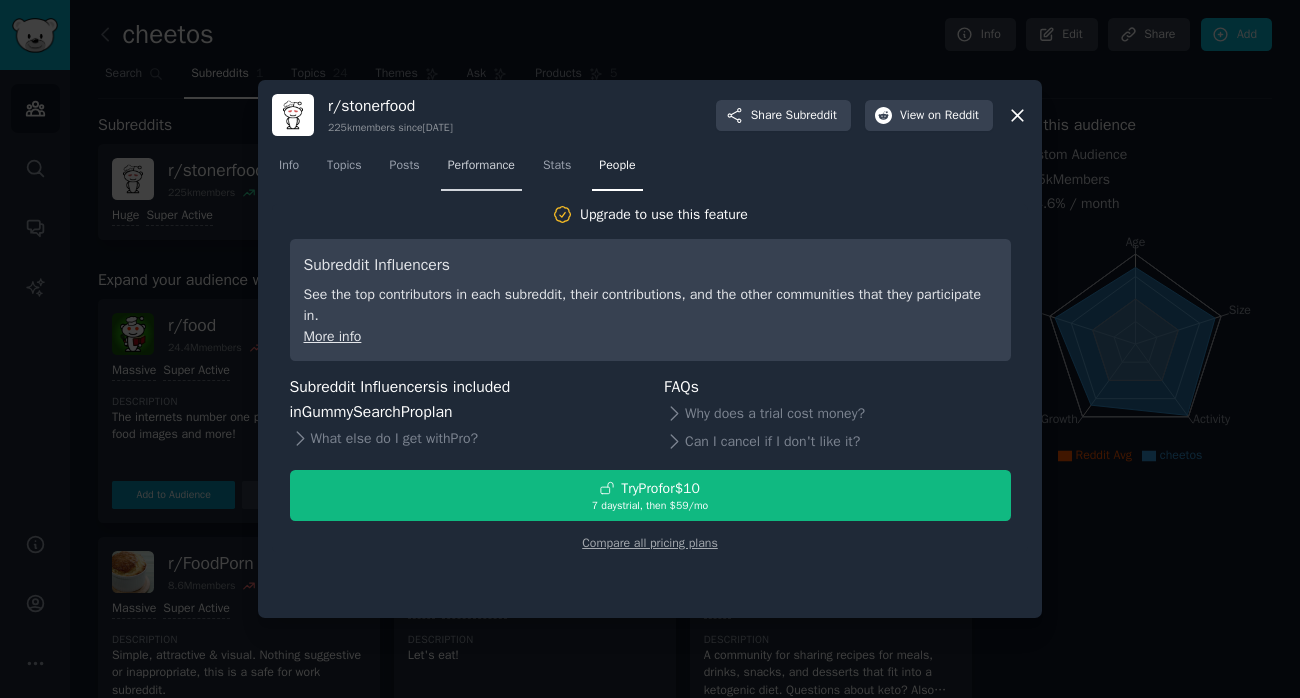 click on "Performance" at bounding box center [481, 166] 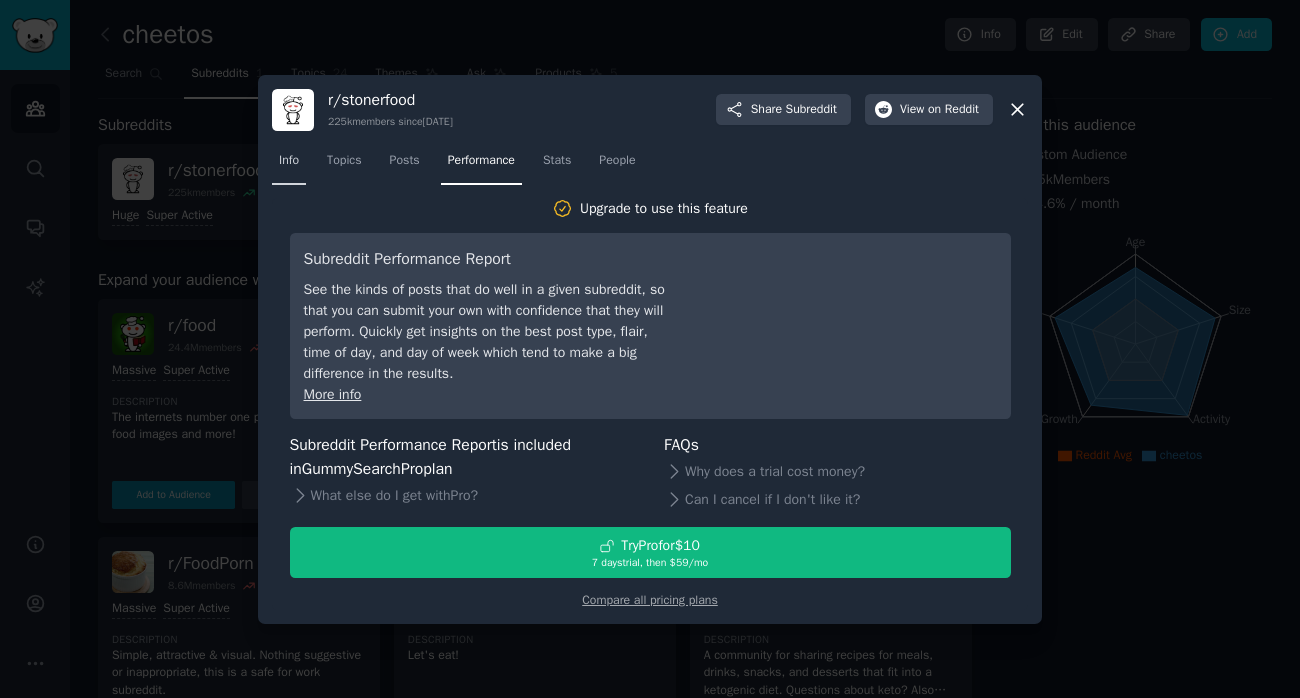 click on "Info" at bounding box center (289, 165) 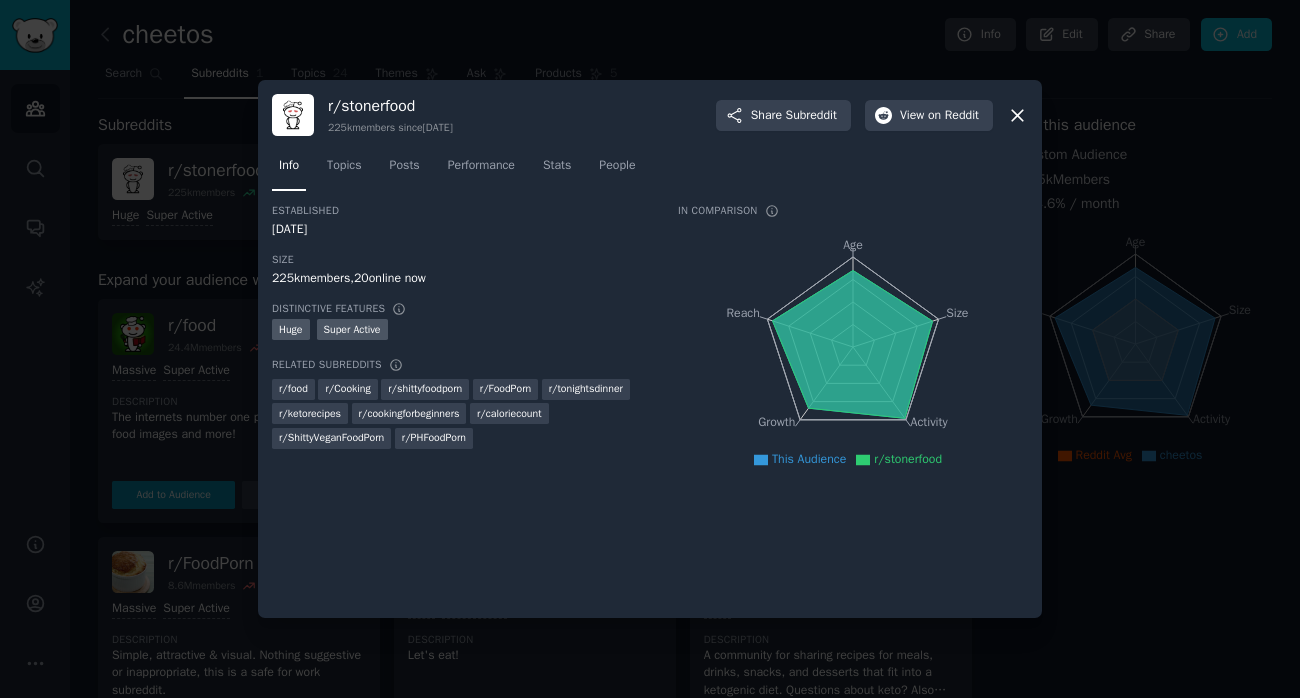 click at bounding box center [650, 349] 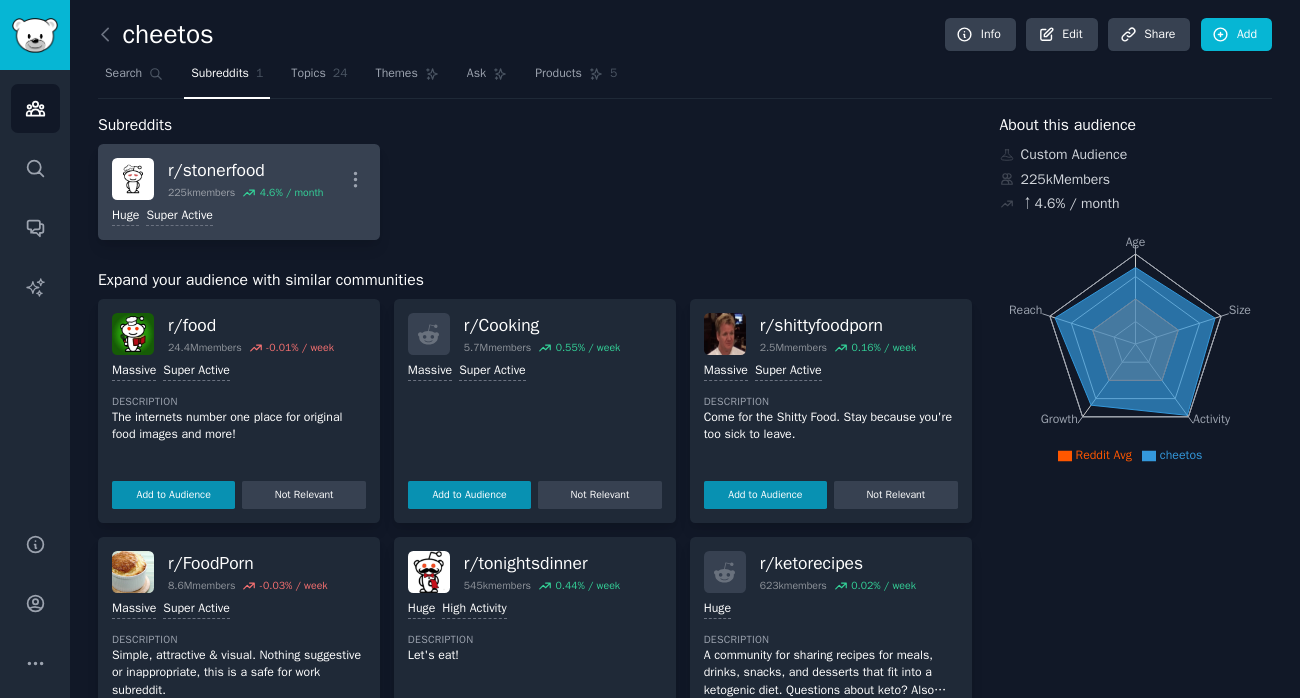 click on "225k  members" at bounding box center (201, 193) 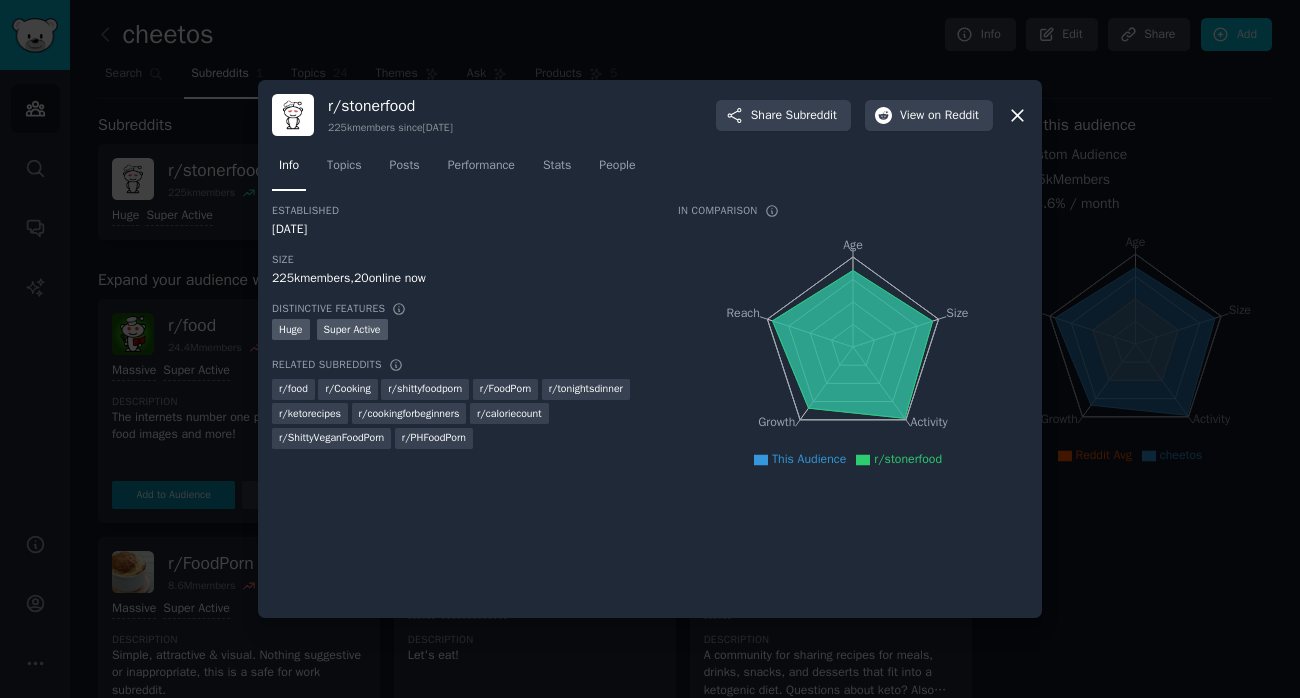 click on "r/ stonerfood" at bounding box center (390, 106) 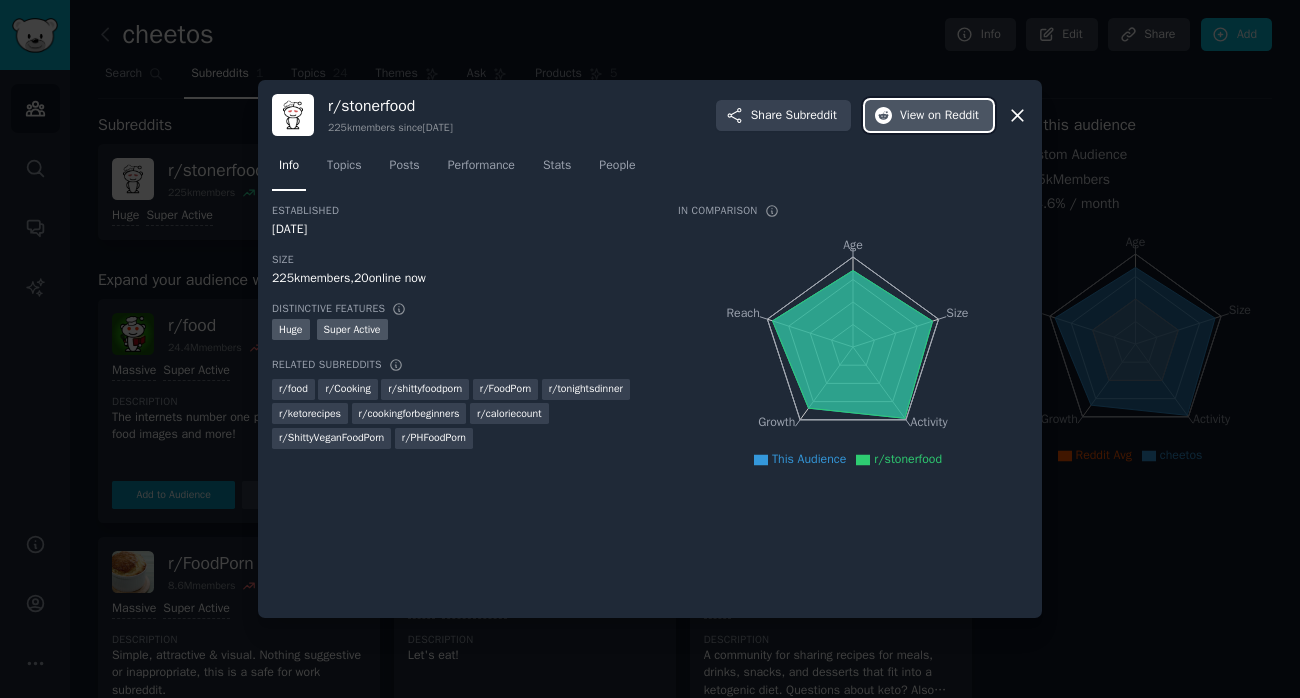 click on "View  on Reddit" at bounding box center [939, 116] 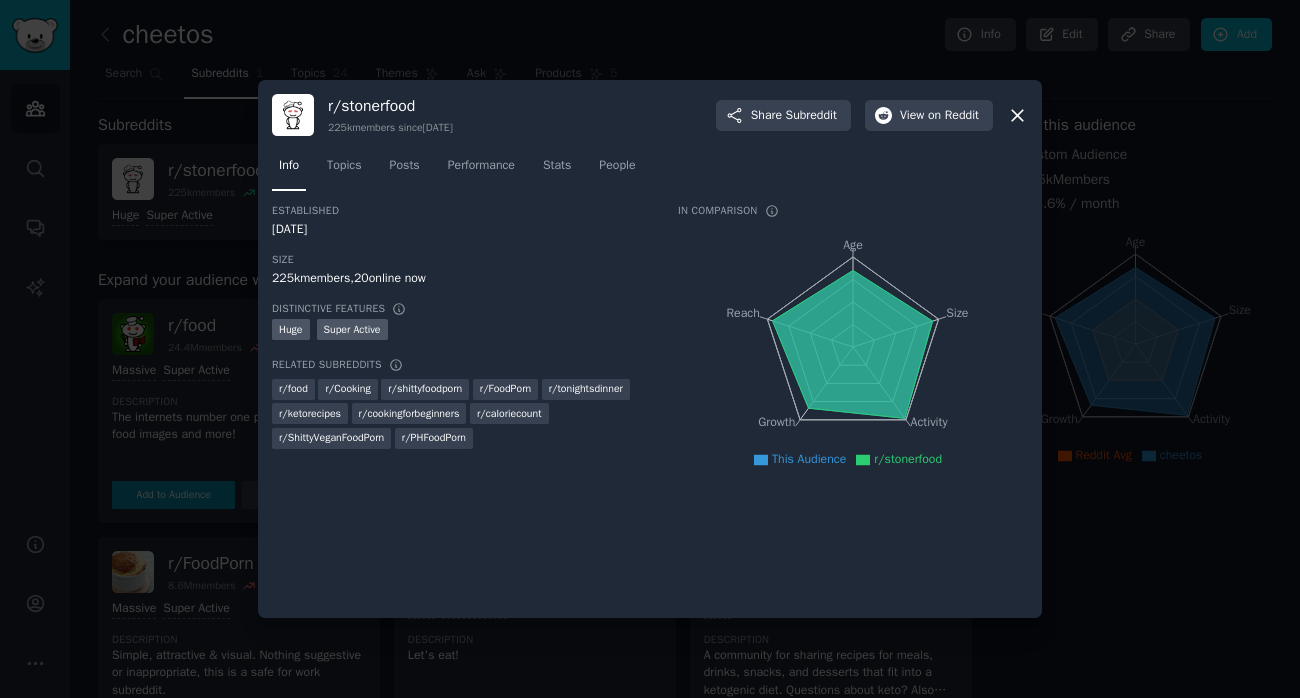 click at bounding box center [650, 349] 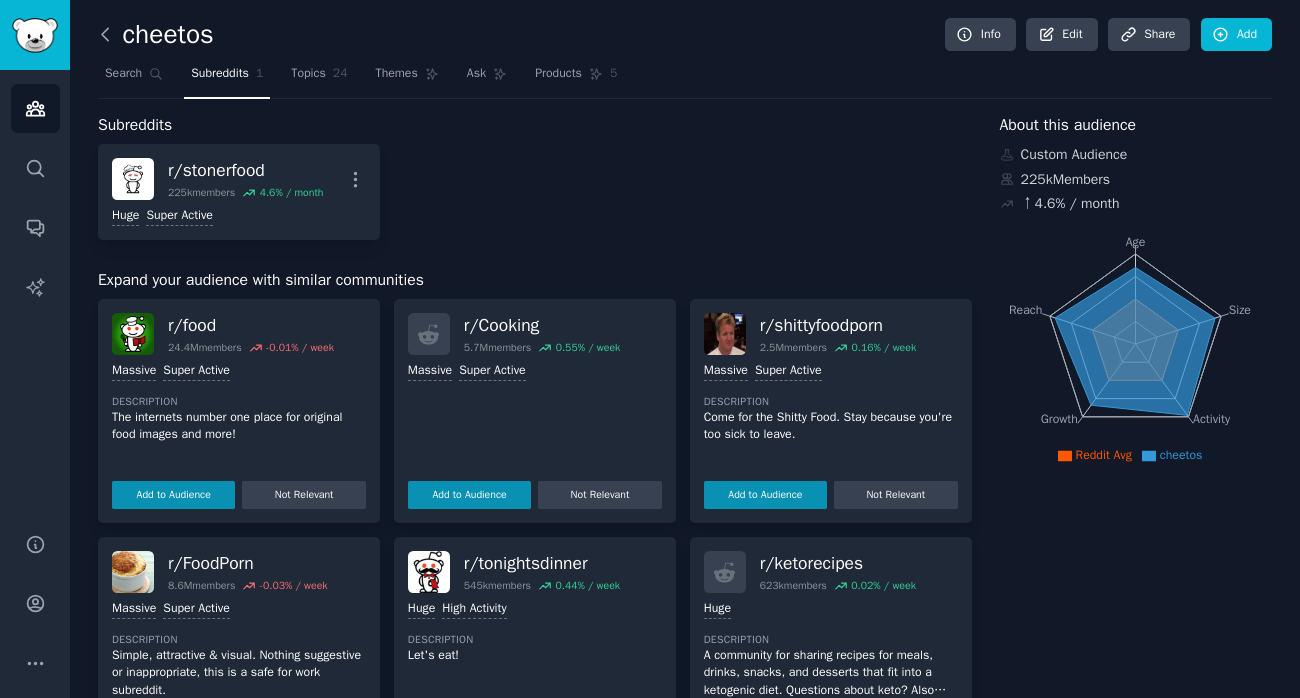 click 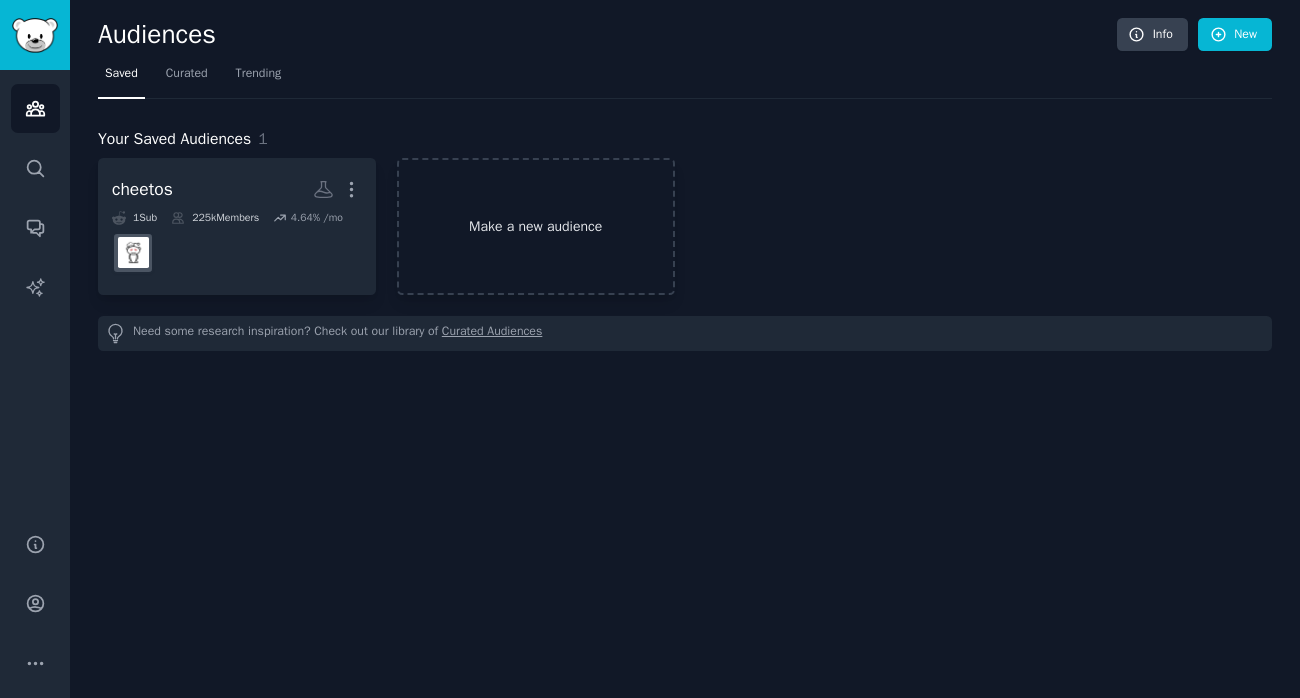 click on "Make a new audience" at bounding box center [536, 226] 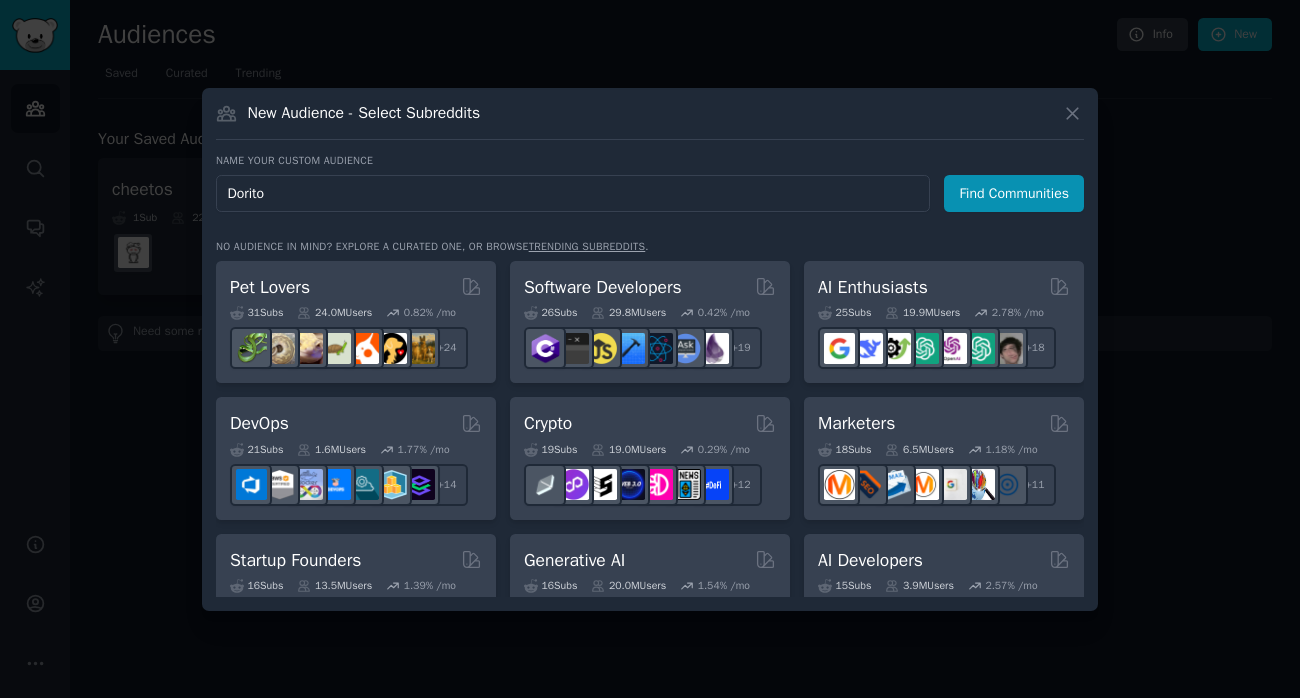 type on "Doritos" 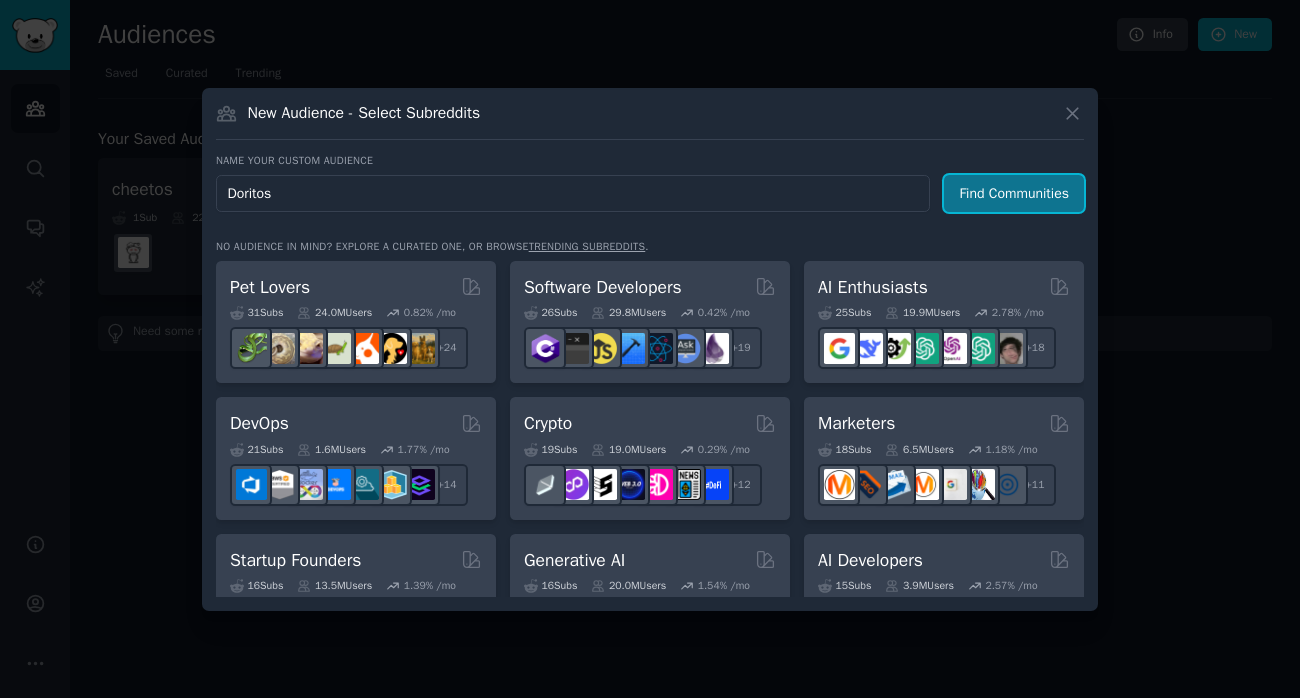 click on "Find Communities" at bounding box center [1014, 193] 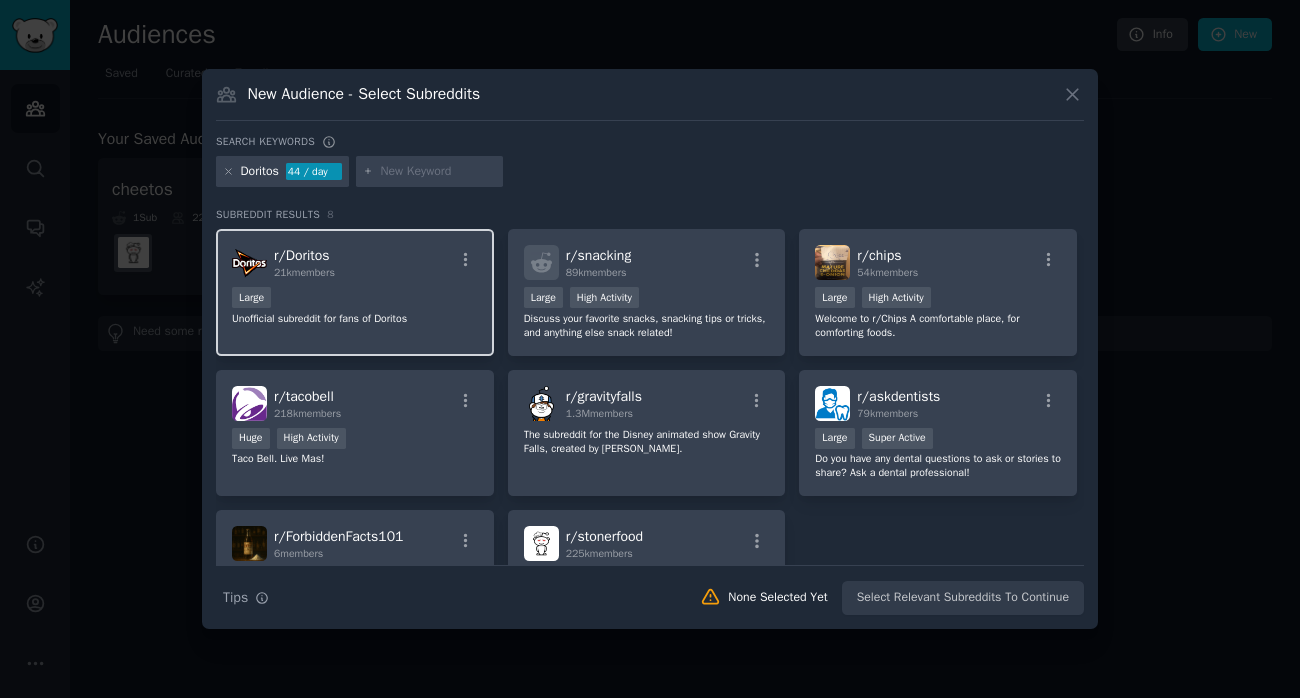 click on "r/ Doritos 21k  members Large Unofficial subreddit for fans of Doritos" at bounding box center (355, 292) 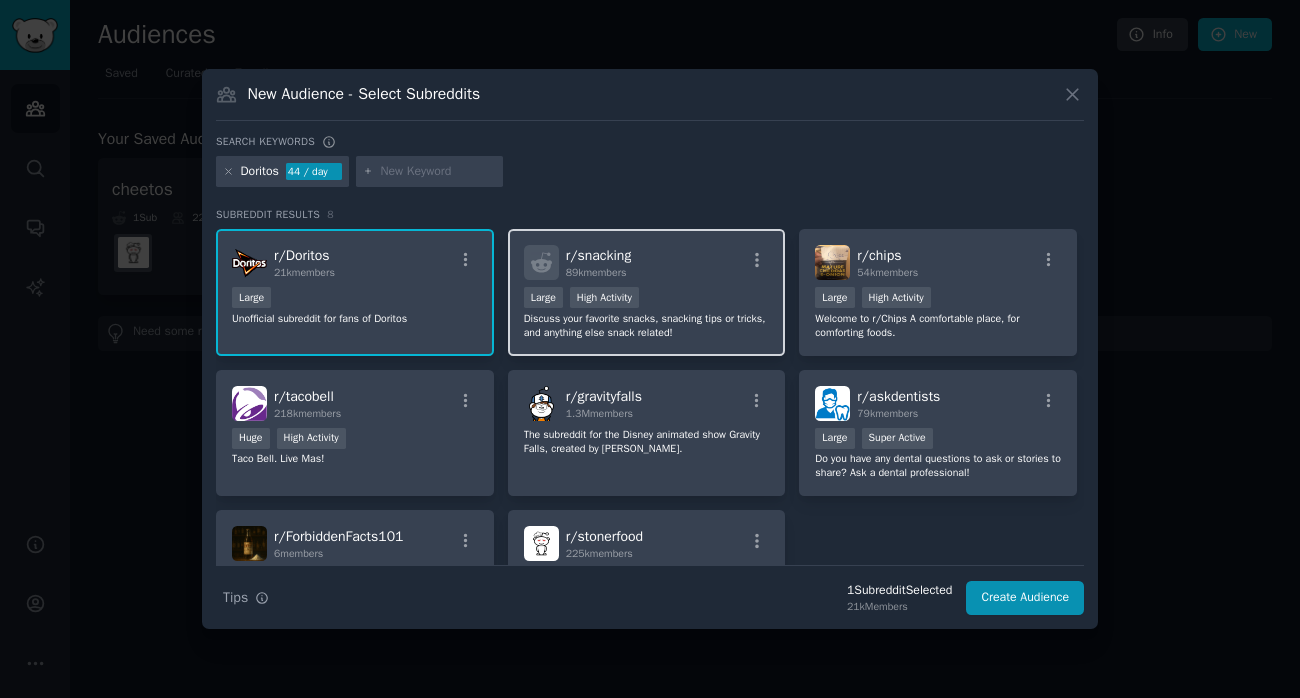 click on "r/ snacking 89k  members" at bounding box center (647, 262) 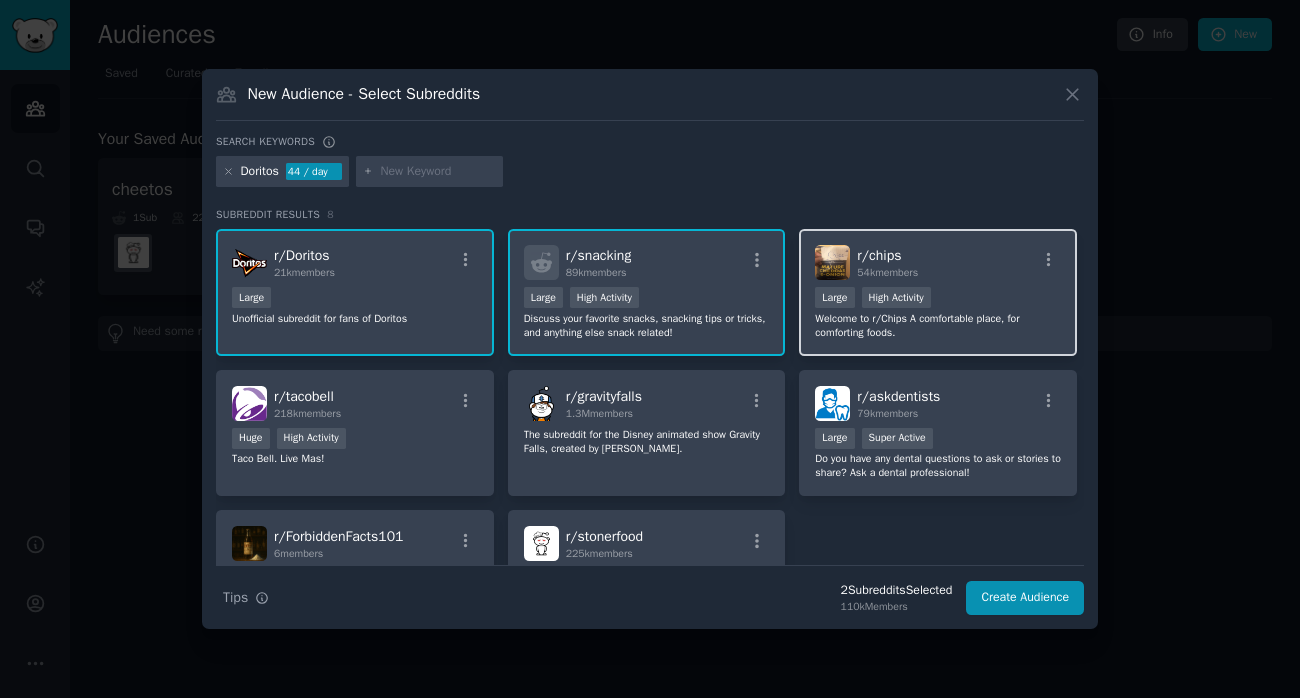 click at bounding box center (832, 262) 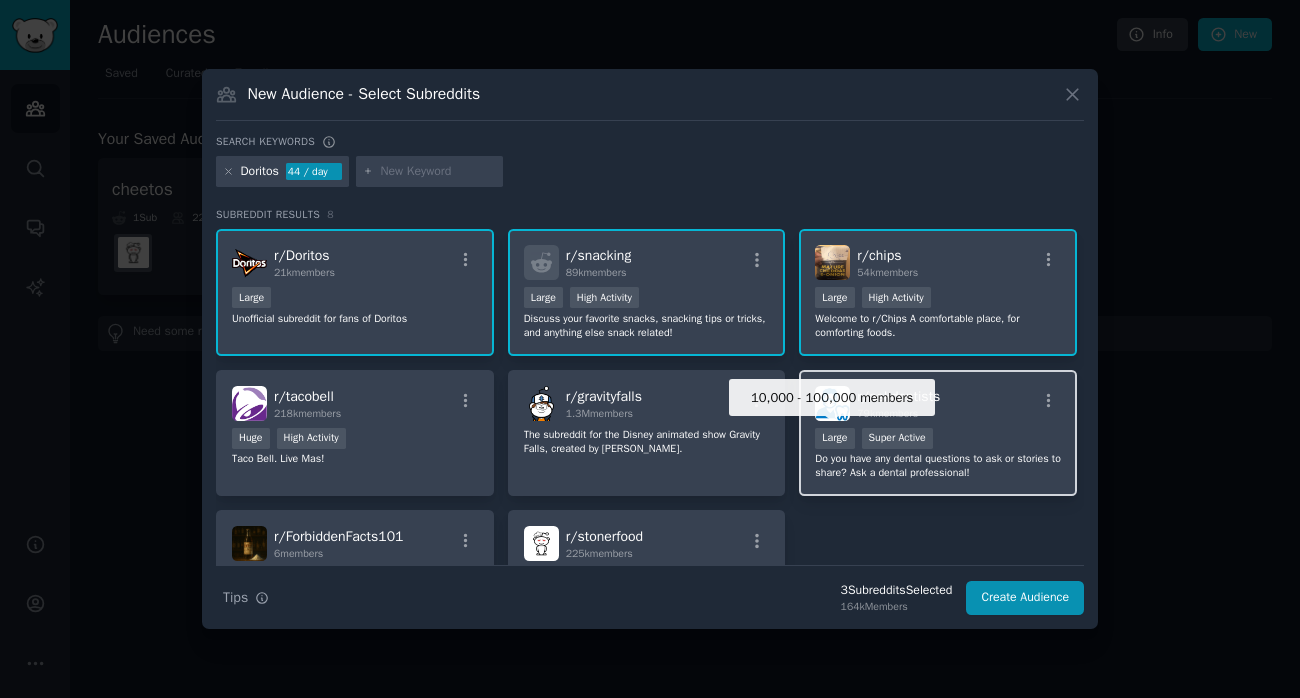 click on "Large" at bounding box center (834, 438) 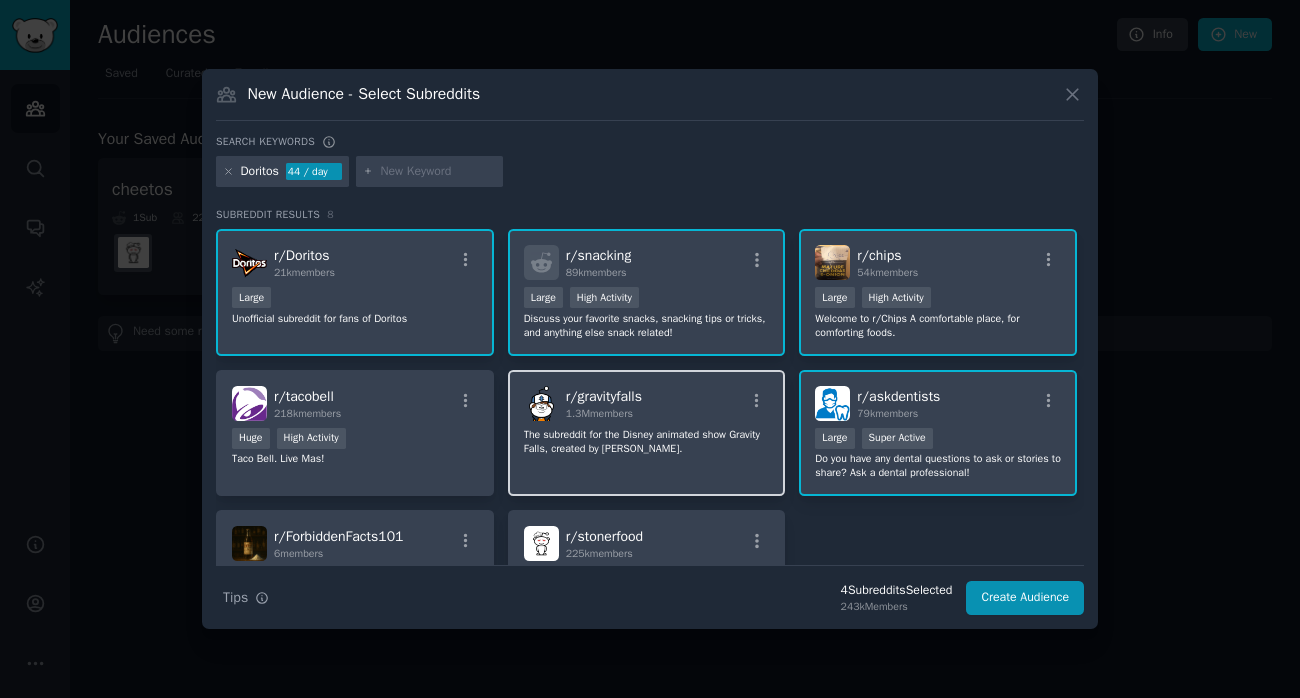 click on "r/ gravityfalls 1.3M  members The subreddit for the Disney animated show Gravity Falls, created by [PERSON_NAME]." at bounding box center (647, 433) 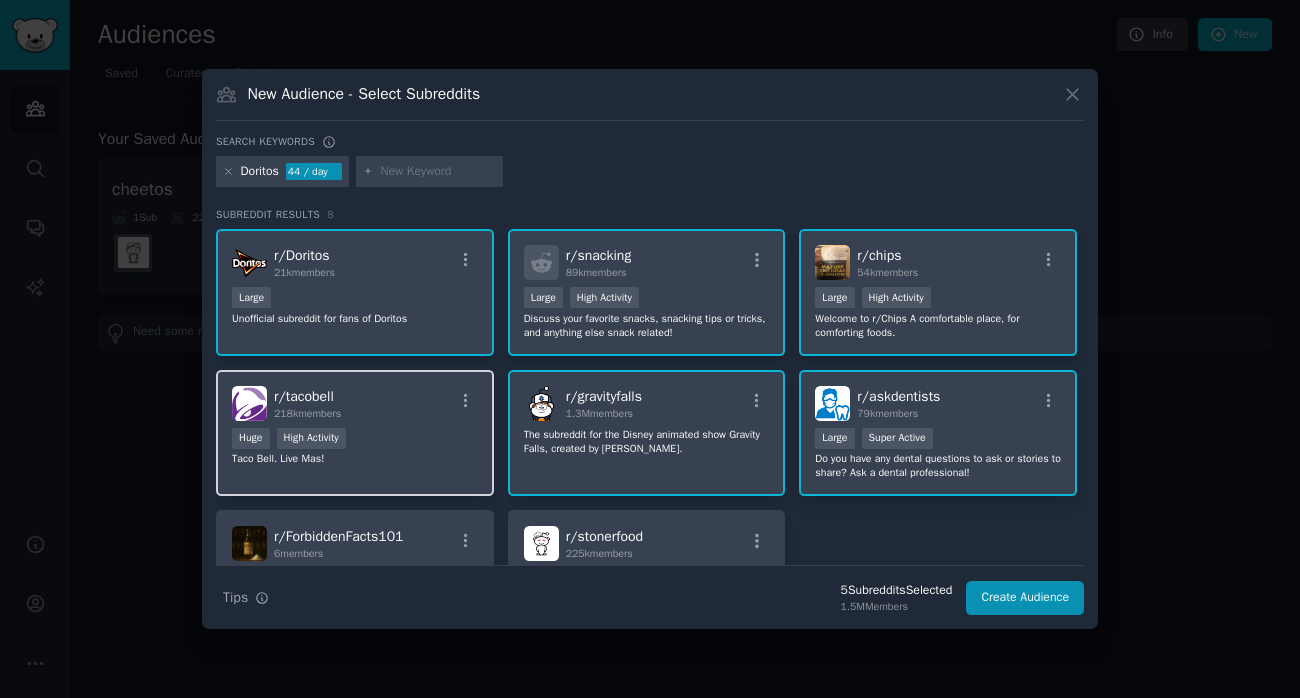 click on "Taco Bell. Live Mas!" at bounding box center (355, 459) 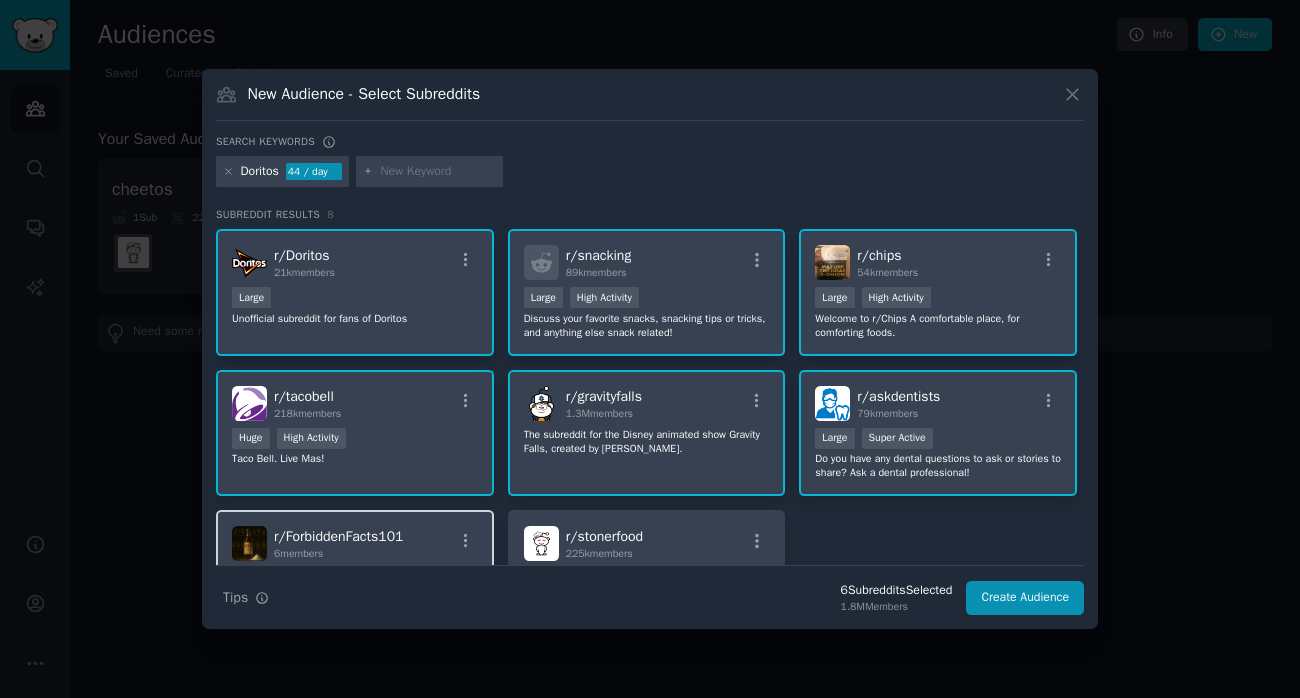 scroll, scrollTop: 131, scrollLeft: 0, axis: vertical 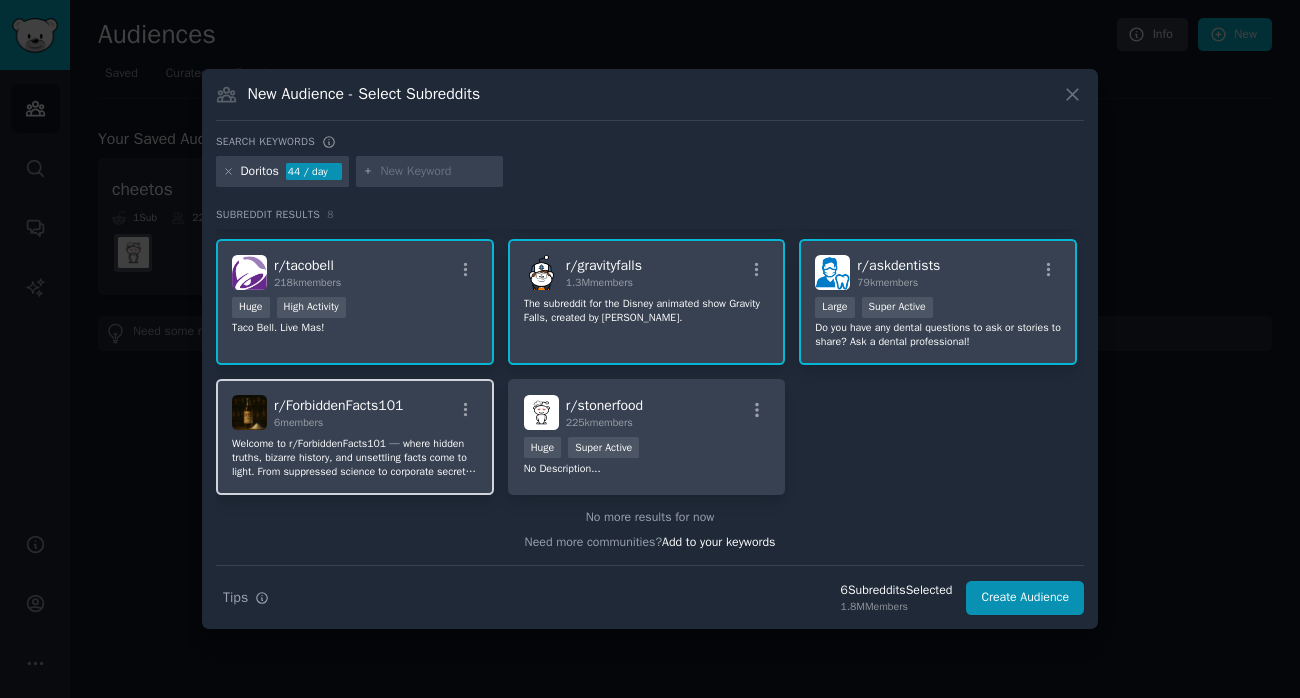 click on "Welcome to r/ForbiddenFacts101 — where hidden truths, bizarre history, and unsettling facts come to light. From suppressed science to corporate secrets and strange trivia they never taught in school, we dig deep into what they don't want you to know. No fluff. Just real, verified knowledge that makes you question everything. Follow if you like your facts a little too real." 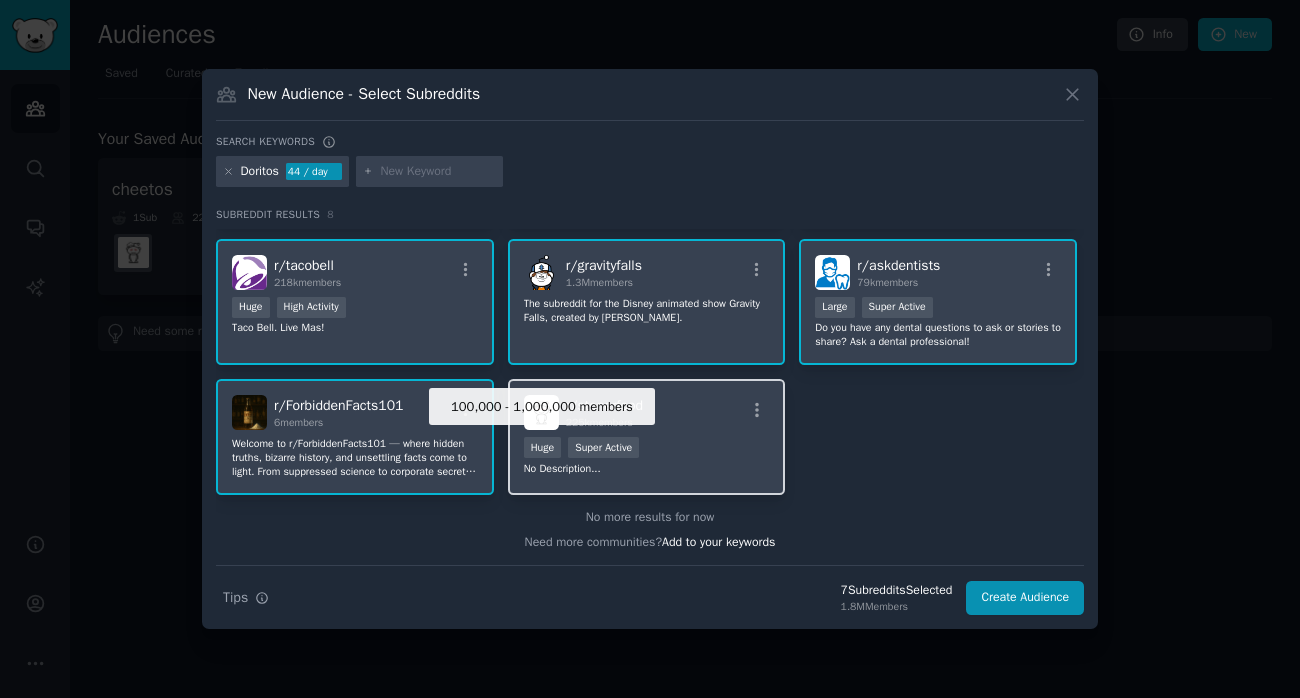 click on "Huge" at bounding box center [543, 447] 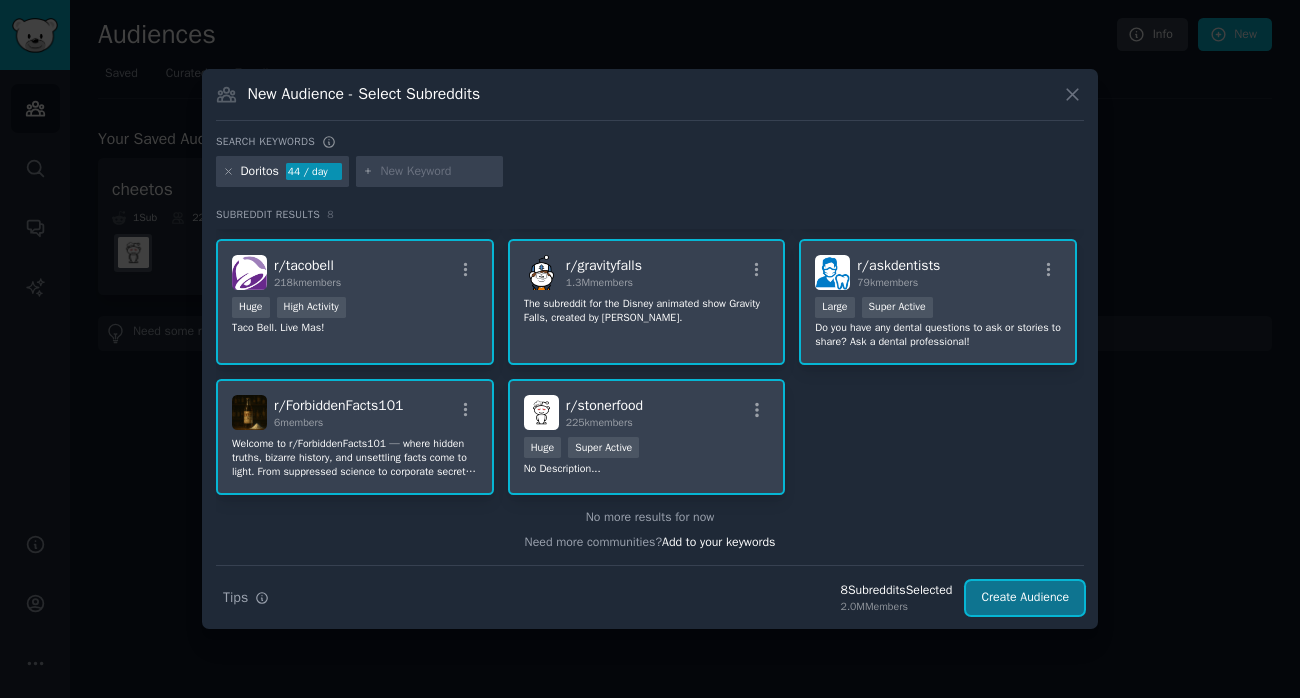 click on "Create Audience" at bounding box center [1025, 598] 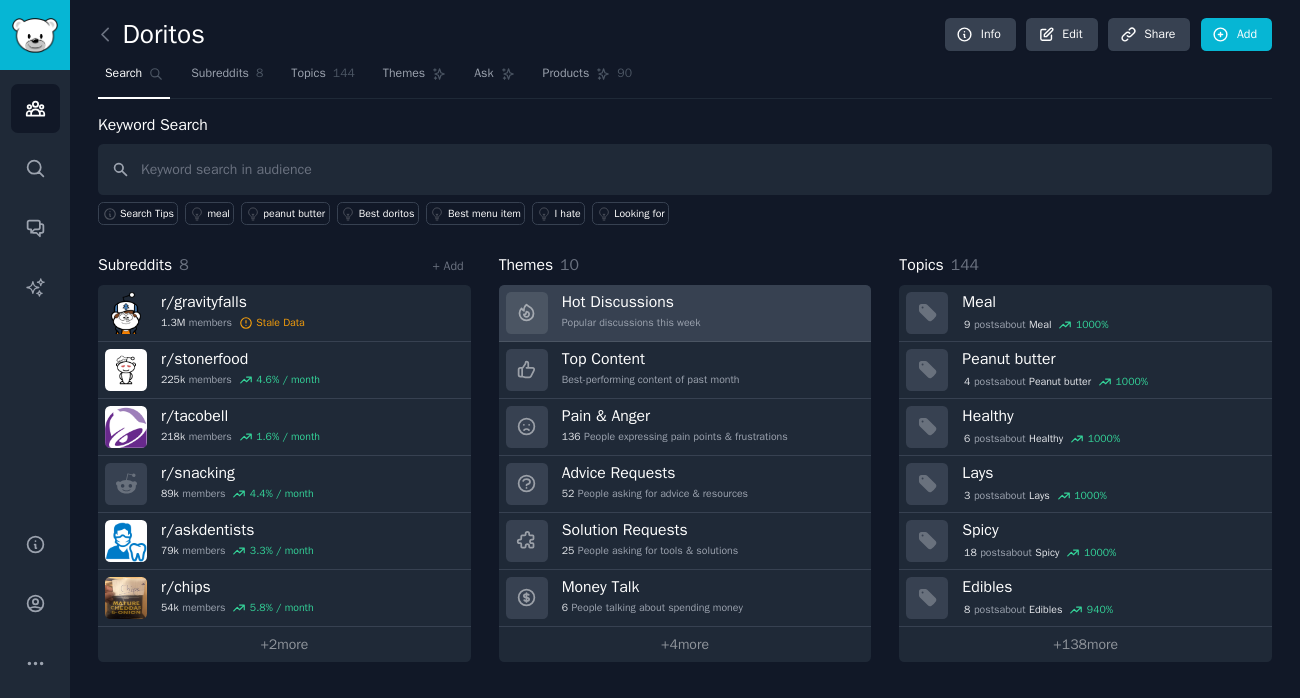 click on "Hot Discussions Popular discussions this week" at bounding box center [685, 313] 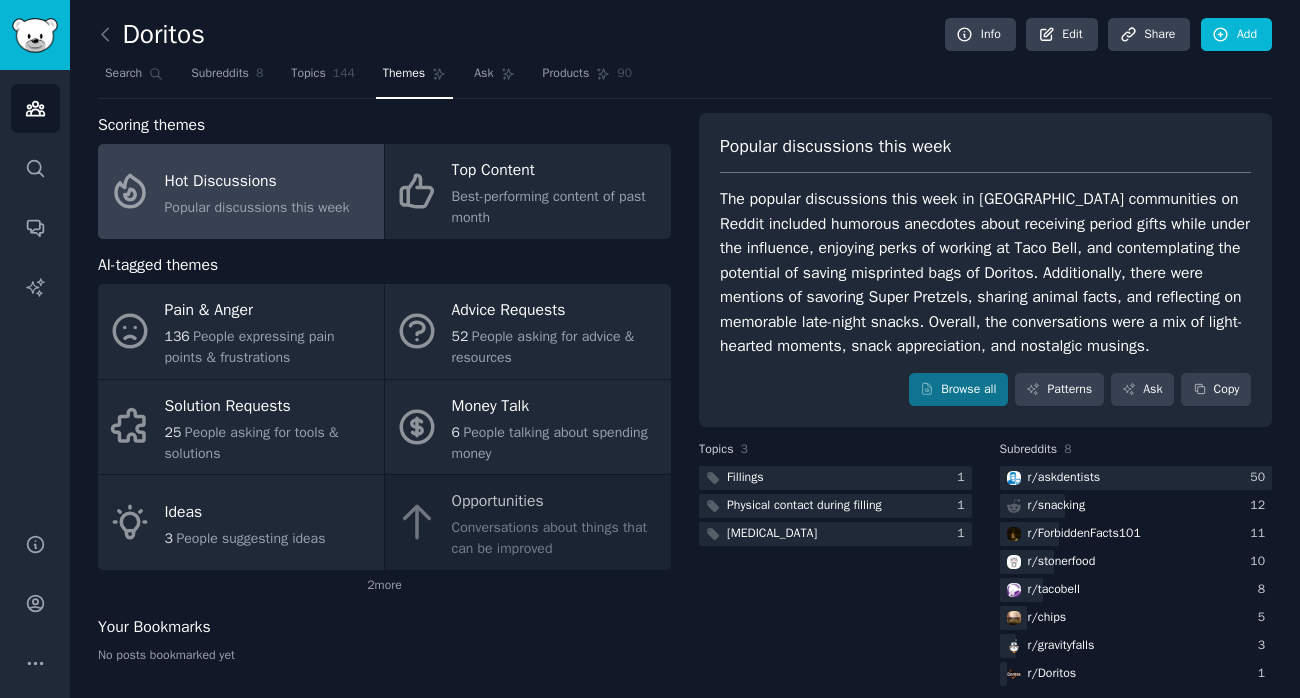 scroll, scrollTop: 19, scrollLeft: 0, axis: vertical 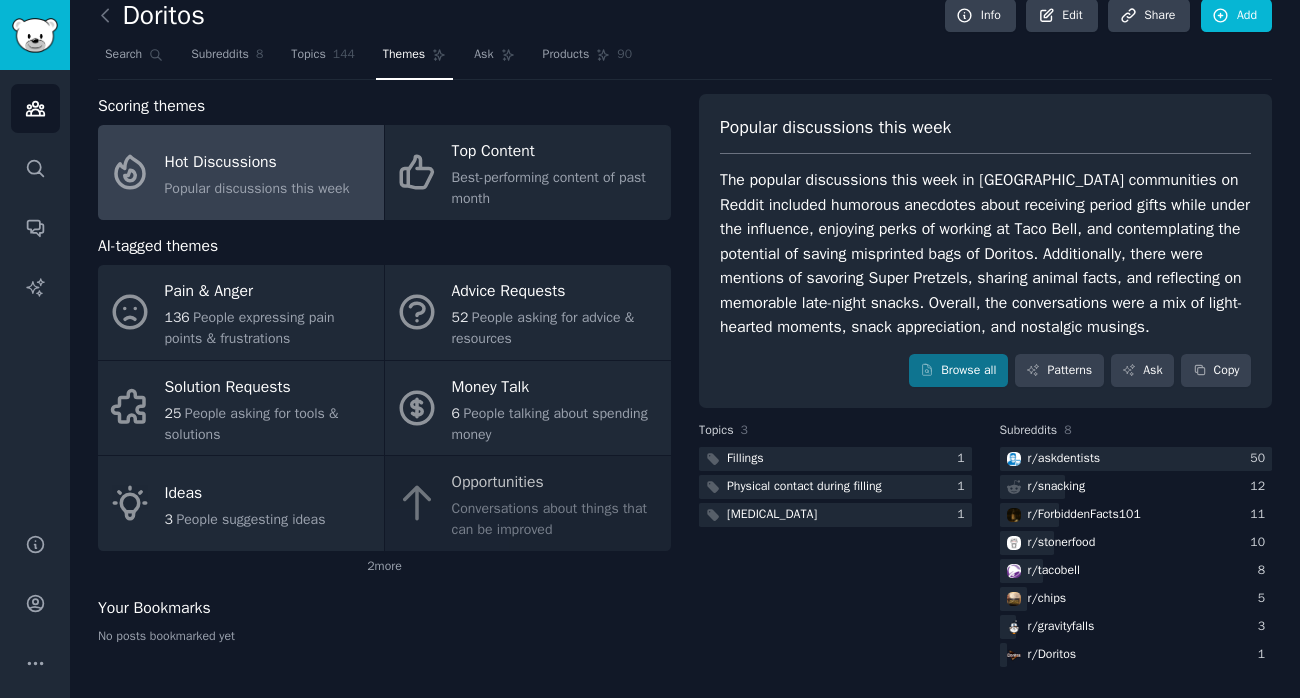 click on "The popular discussions this week in [GEOGRAPHIC_DATA] communities on Reddit included humorous anecdotes about receiving period gifts while under the influence, enjoying perks of working at Taco Bell, and contemplating the potential of saving misprinted bags of Doritos. Additionally, there were mentions of savoring Super Pretzels, sharing animal facts, and reflecting on memorable late-night snacks. Overall, the conversations were a mix of light-hearted moments, snack appreciation, and nostalgic musings." at bounding box center [985, 254] 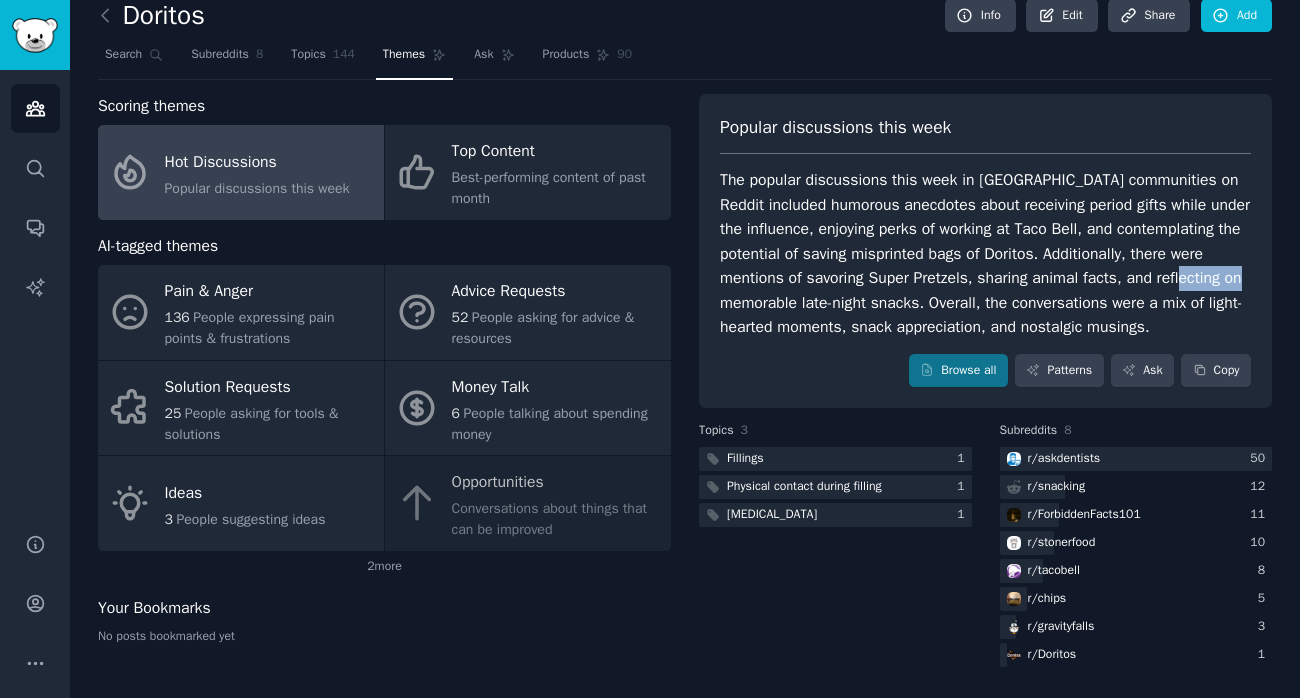 click on "The popular discussions this week in [GEOGRAPHIC_DATA] communities on Reddit included humorous anecdotes about receiving period gifts while under the influence, enjoying perks of working at Taco Bell, and contemplating the potential of saving misprinted bags of Doritos. Additionally, there were mentions of savoring Super Pretzels, sharing animal facts, and reflecting on memorable late-night snacks. Overall, the conversations were a mix of light-hearted moments, snack appreciation, and nostalgic musings." at bounding box center [985, 254] 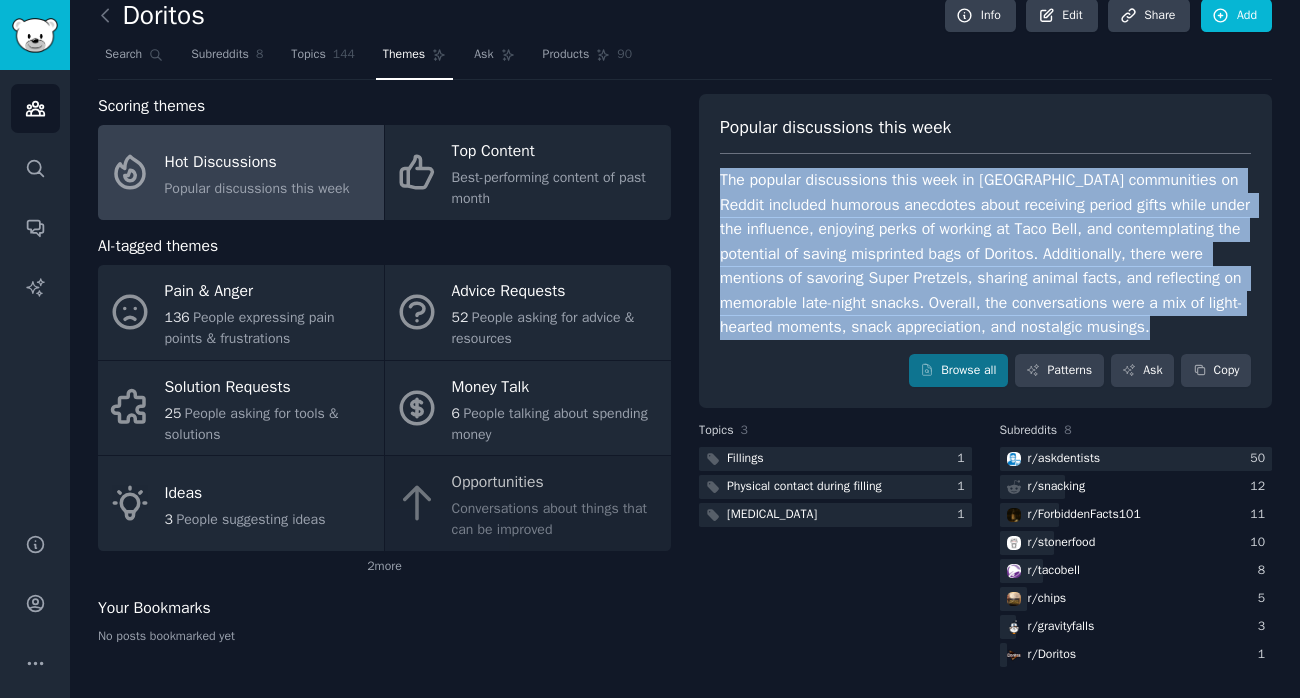 copy on "The popular discussions this week in [GEOGRAPHIC_DATA] communities on Reddit included humorous anecdotes about receiving period gifts while under the influence, enjoying perks of working at Taco Bell, and contemplating the potential of saving misprinted bags of Doritos. Additionally, there were mentions of savoring Super Pretzels, sharing animal facts, and reflecting on memorable late-night snacks. Overall, the conversations were a mix of light-hearted moments, snack appreciation, and nostalgic musings." 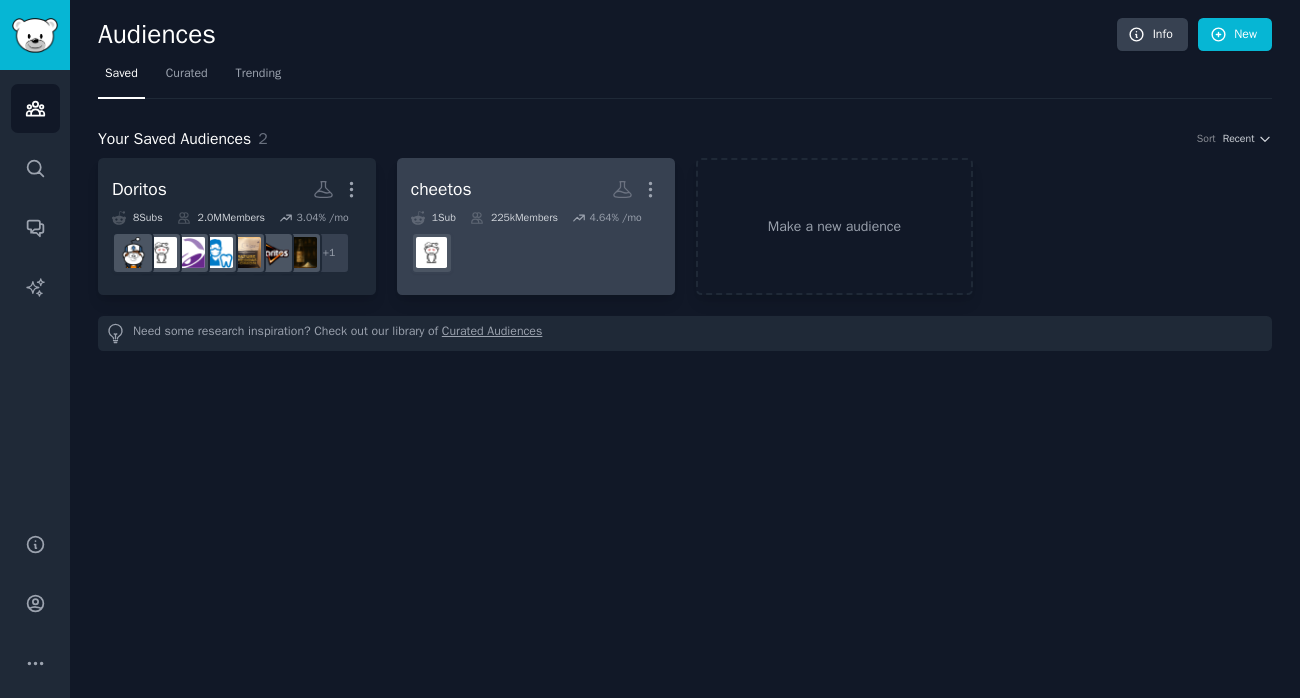 click on "cheetos More 1  Sub 225k  Members 4.64 % /mo" at bounding box center [536, 226] 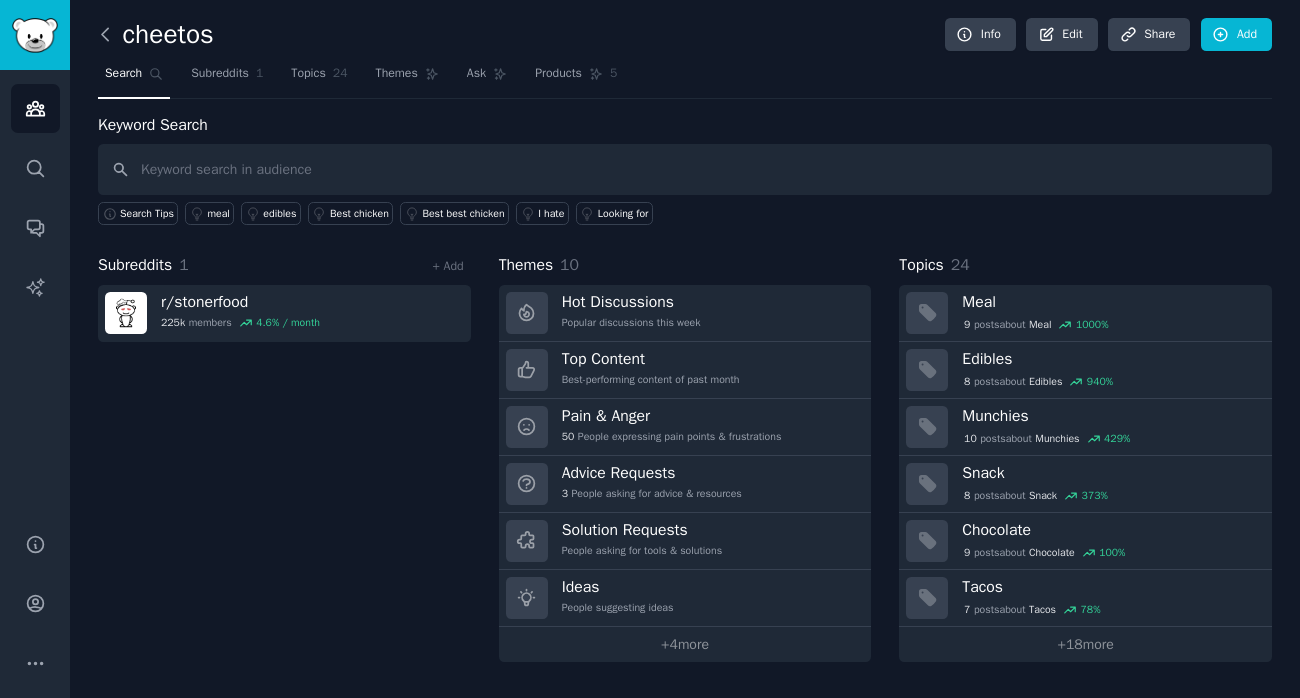 click 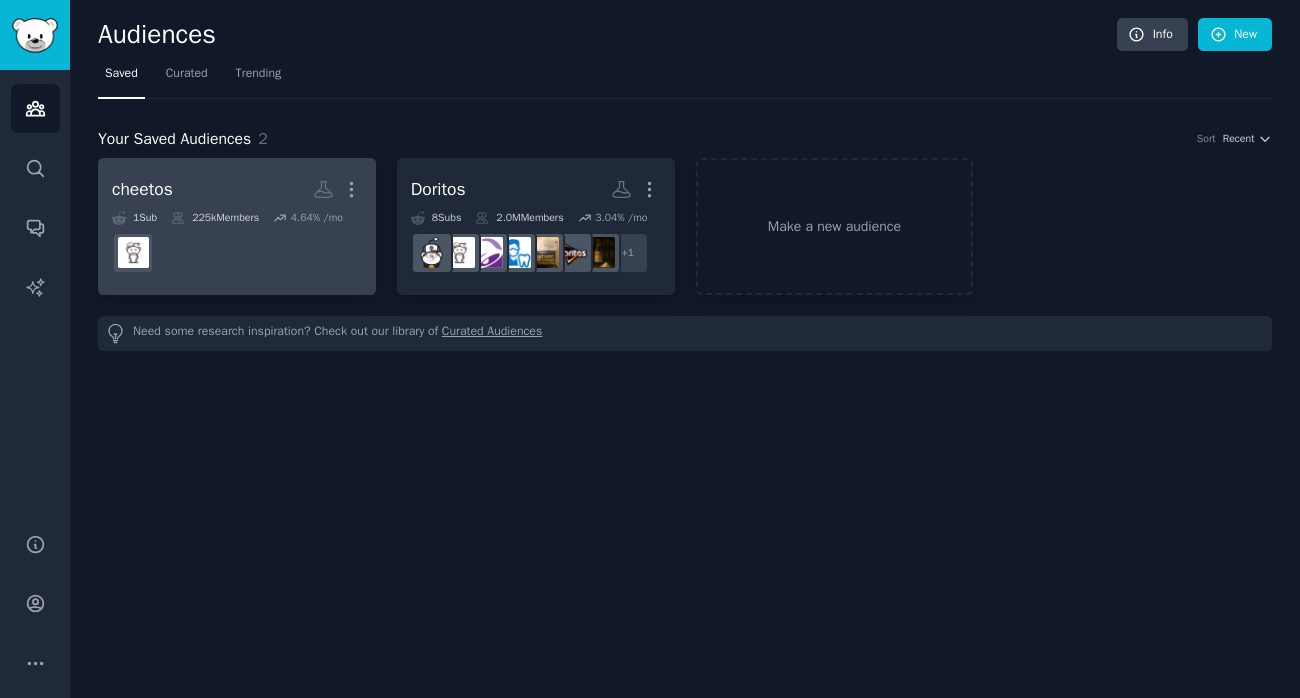 click on "cheetos More 1  Sub 225k  Members 4.64 % /mo" at bounding box center [237, 226] 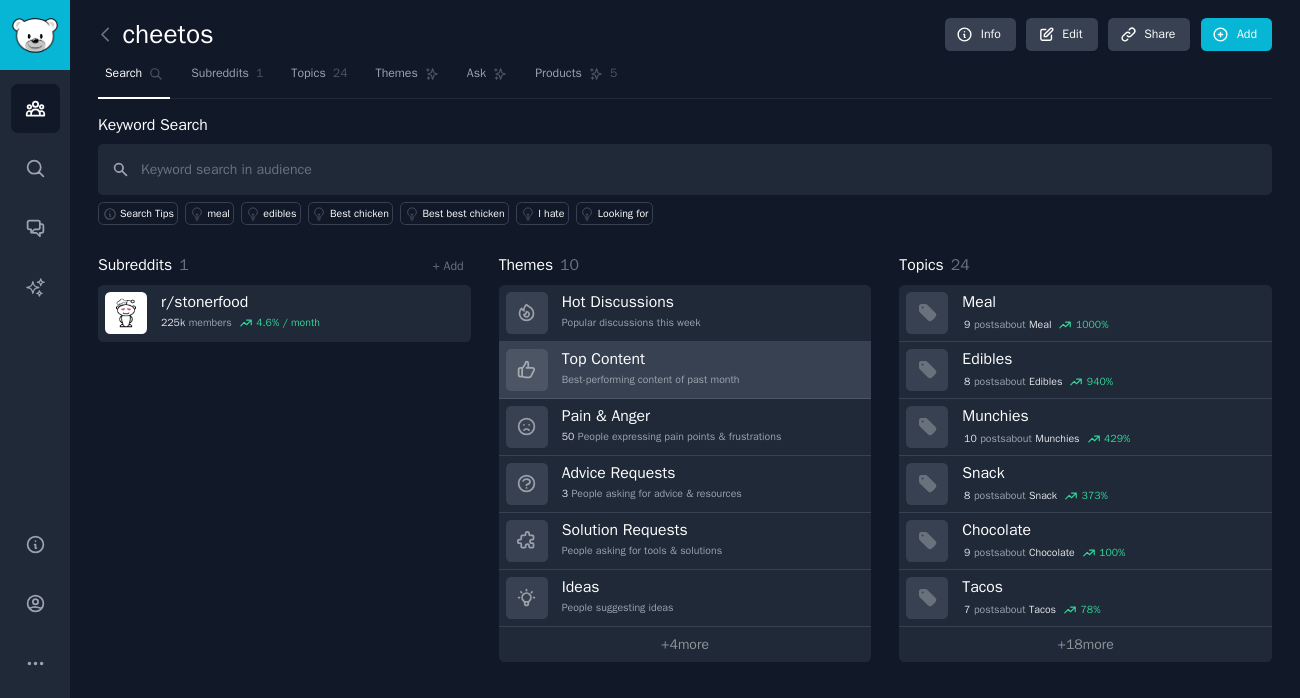 click on "Top Content Best-performing content of past month" at bounding box center [685, 370] 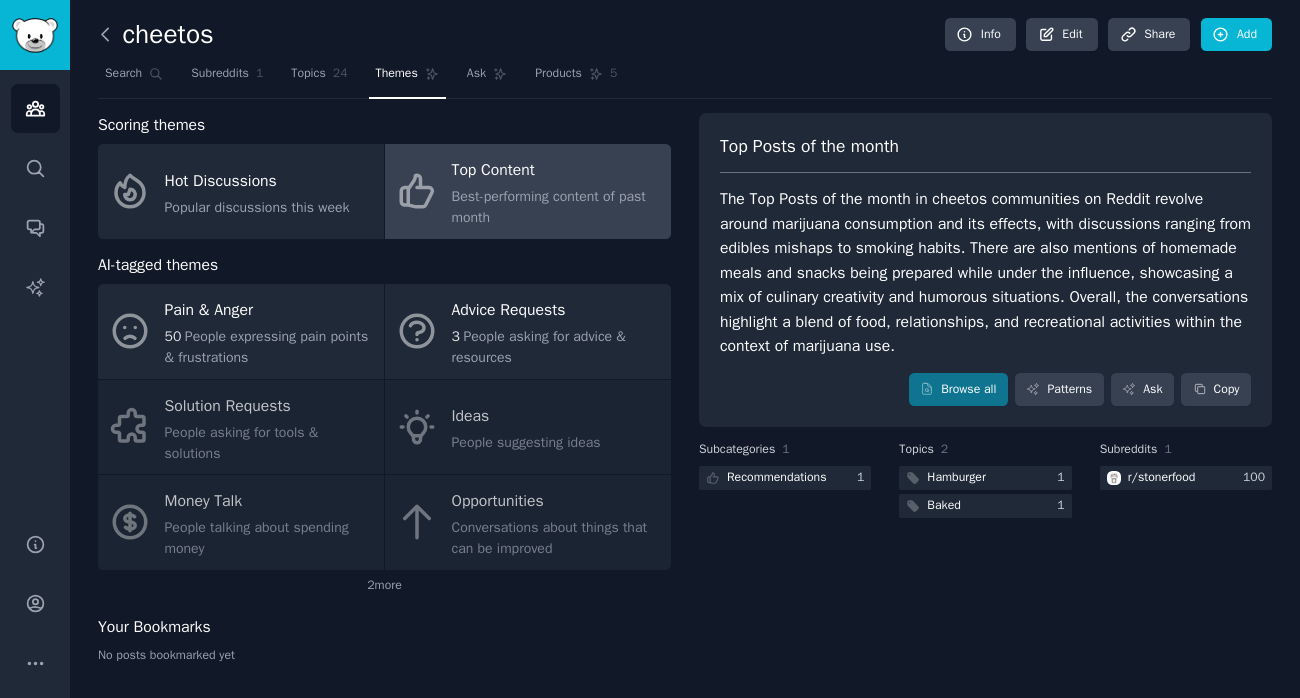 click 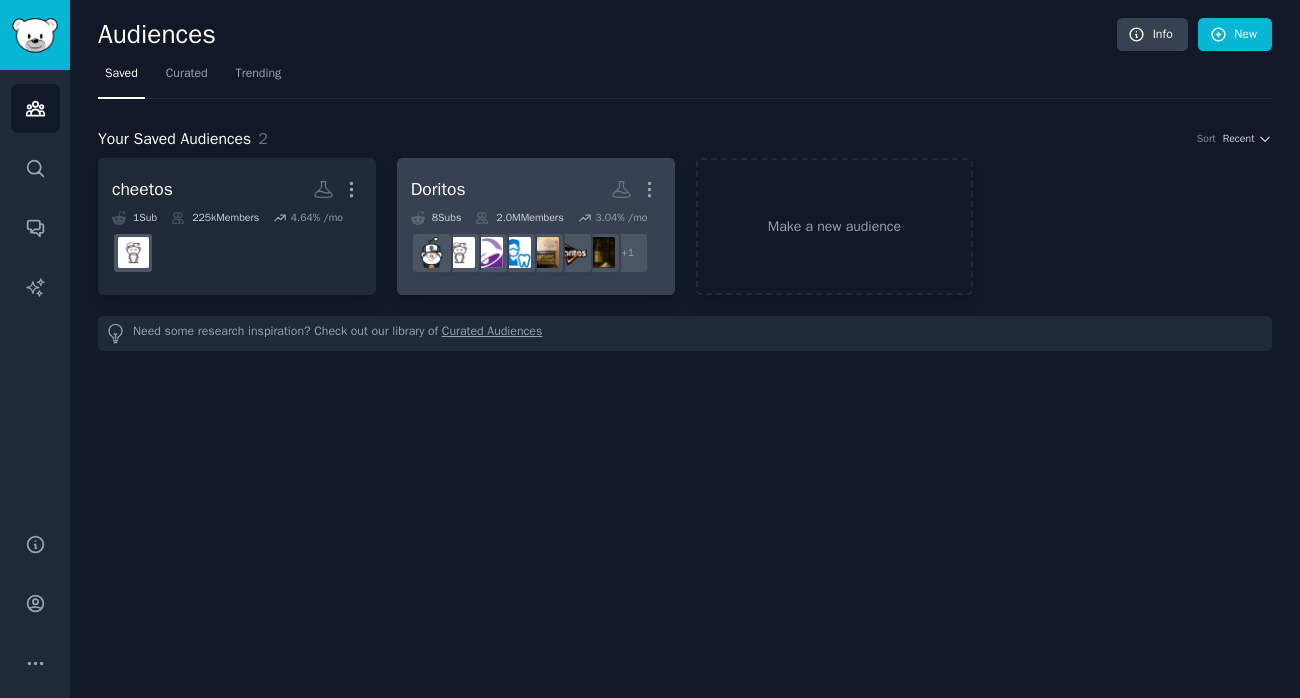 click on "r/gravityfalls + 1" at bounding box center (536, 253) 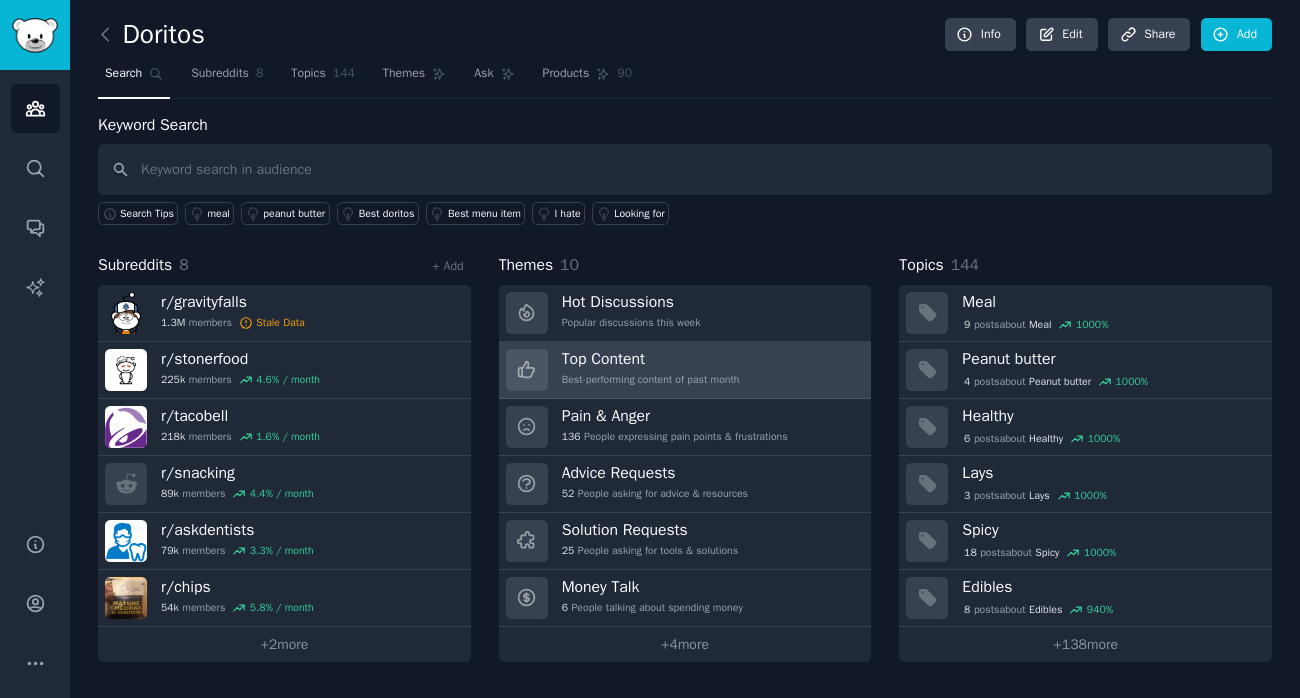 click on "Top Content Best-performing content of past month" at bounding box center [685, 370] 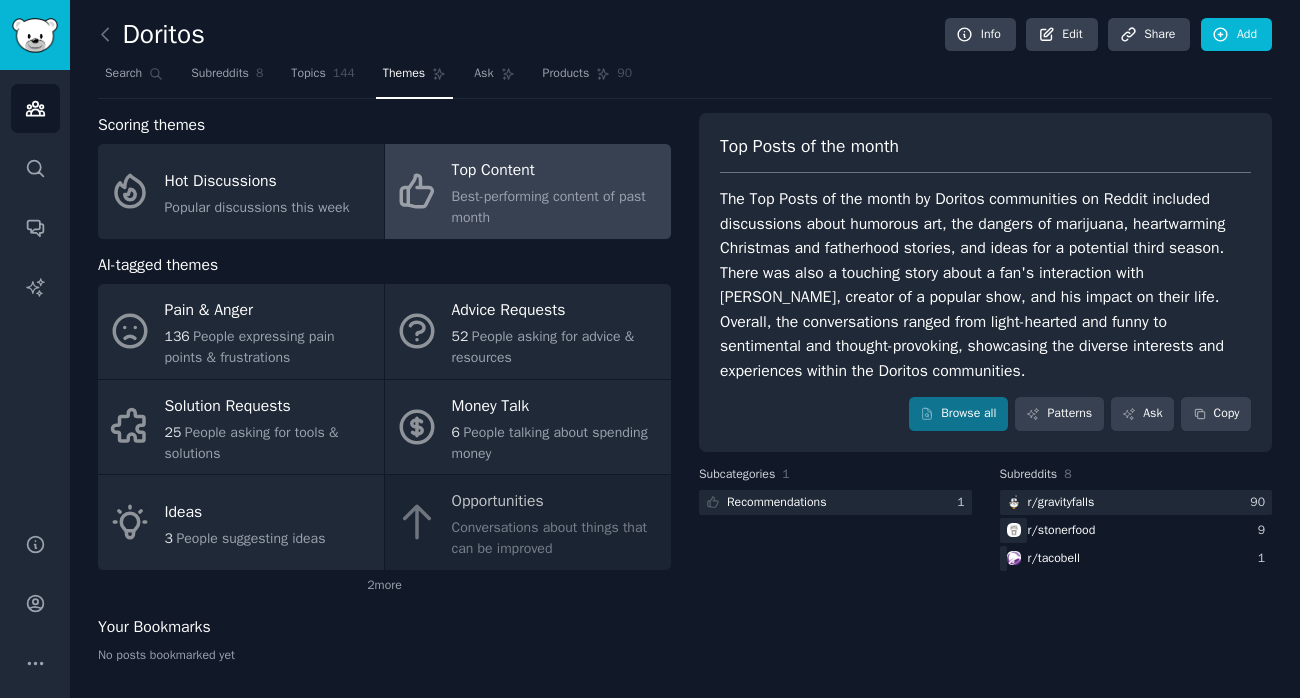 click on "The Top Posts of the month by Doritos communities on Reddit included discussions about humorous art, the dangers of marijuana, heartwarming Christmas and fatherhood stories, and ideas for a potential third season. There was also a touching story about a fan's interaction with [PERSON_NAME], creator of a popular show, and his impact on their life. Overall, the conversations ranged from light-hearted and funny to sentimental and thought-provoking, showcasing the diverse interests and experiences within the Doritos communities." at bounding box center (985, 285) 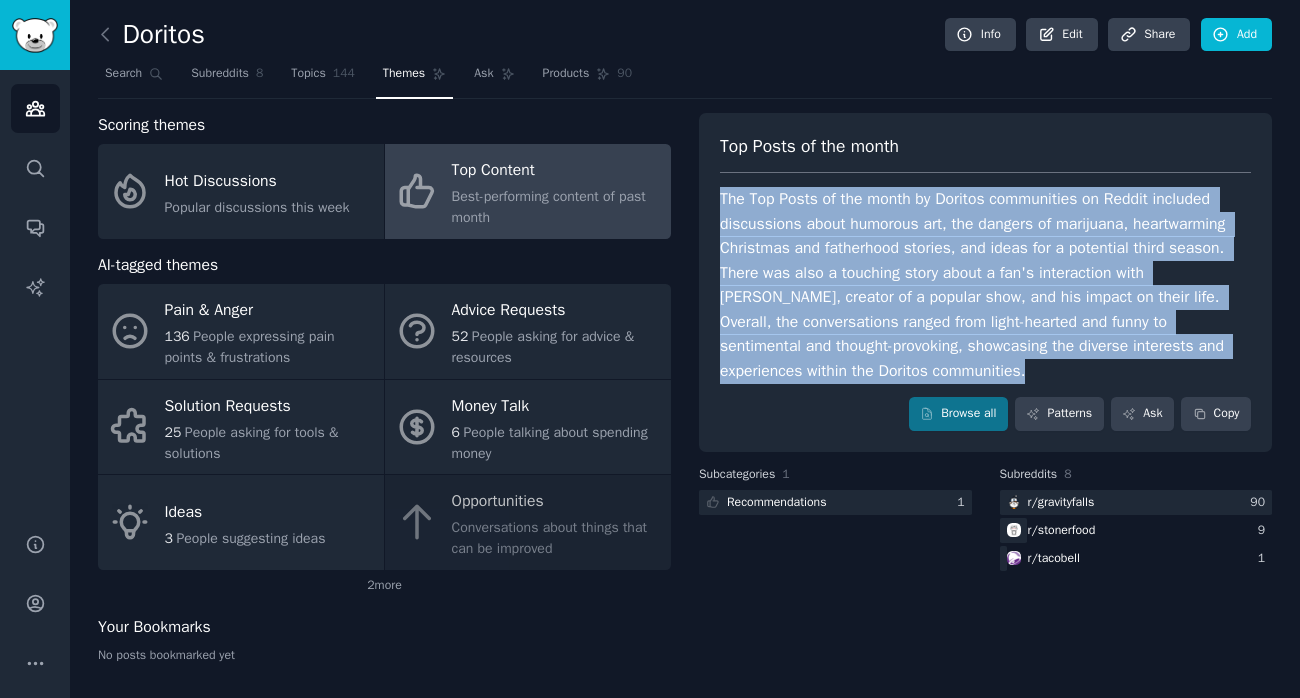 click on "The Top Posts of the month by Doritos communities on Reddit included discussions about humorous art, the dangers of marijuana, heartwarming Christmas and fatherhood stories, and ideas for a potential third season. There was also a touching story about a fan's interaction with [PERSON_NAME], creator of a popular show, and his impact on their life. Overall, the conversations ranged from light-hearted and funny to sentimental and thought-provoking, showcasing the diverse interests and experiences within the Doritos communities." at bounding box center (985, 285) 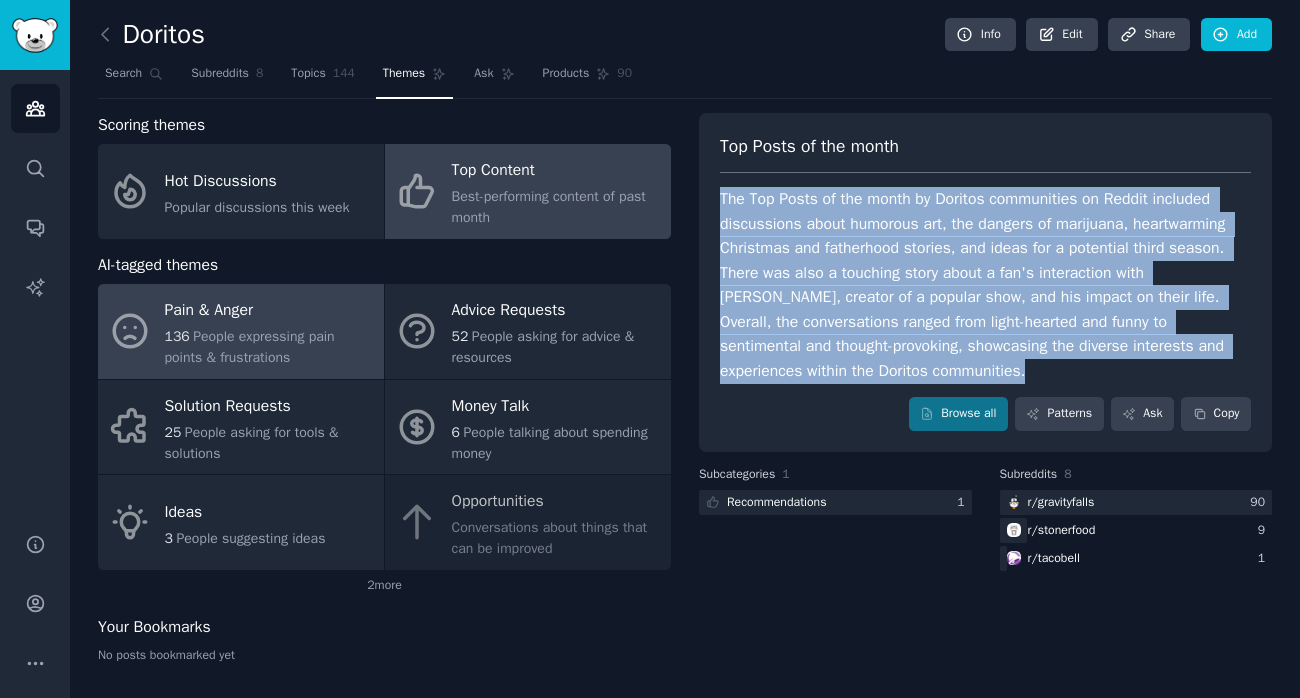 click on "136 People expressing pain points & frustrations" at bounding box center [269, 347] 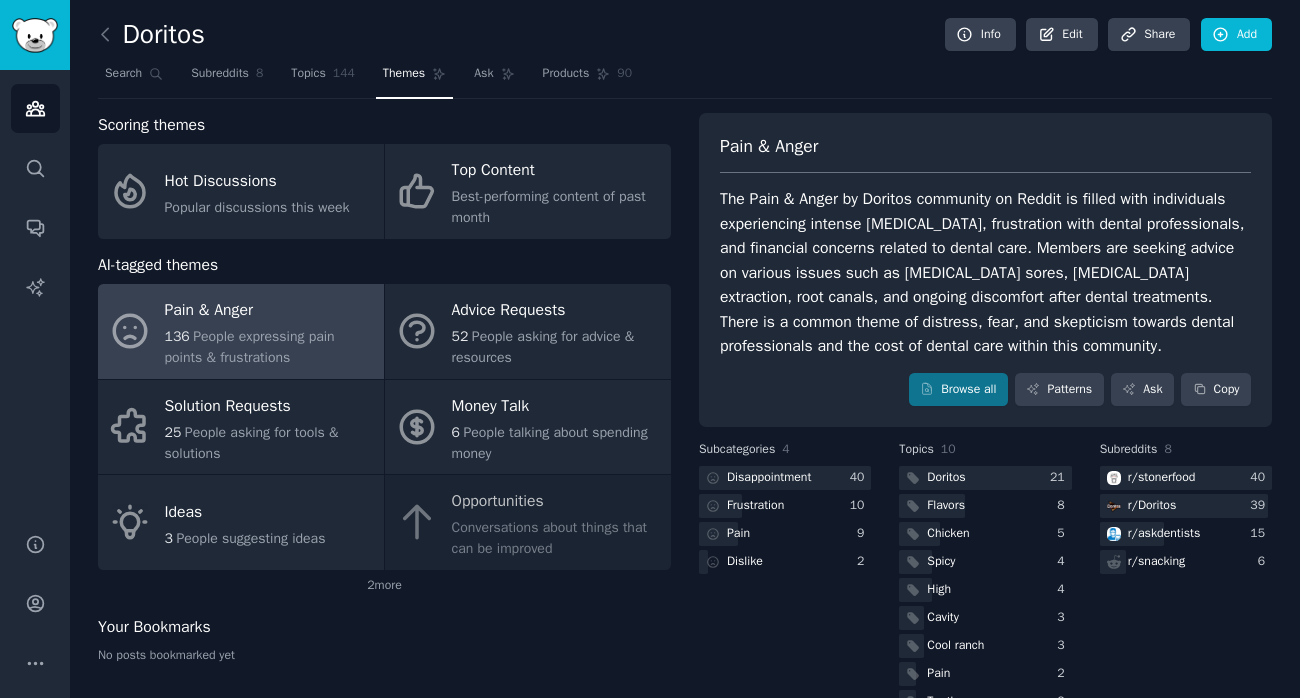click on "The Pain & Anger by Doritos community on Reddit is filled with individuals experiencing intense [MEDICAL_DATA], frustration with dental professionals, and financial concerns related to dental care. Members are seeking advice on various issues such as [MEDICAL_DATA] sores, [MEDICAL_DATA] extraction, root canals, and ongoing discomfort after dental treatments. There is a common theme of distress, fear, and skepticism towards dental professionals and the cost of dental care within this community." at bounding box center [985, 273] 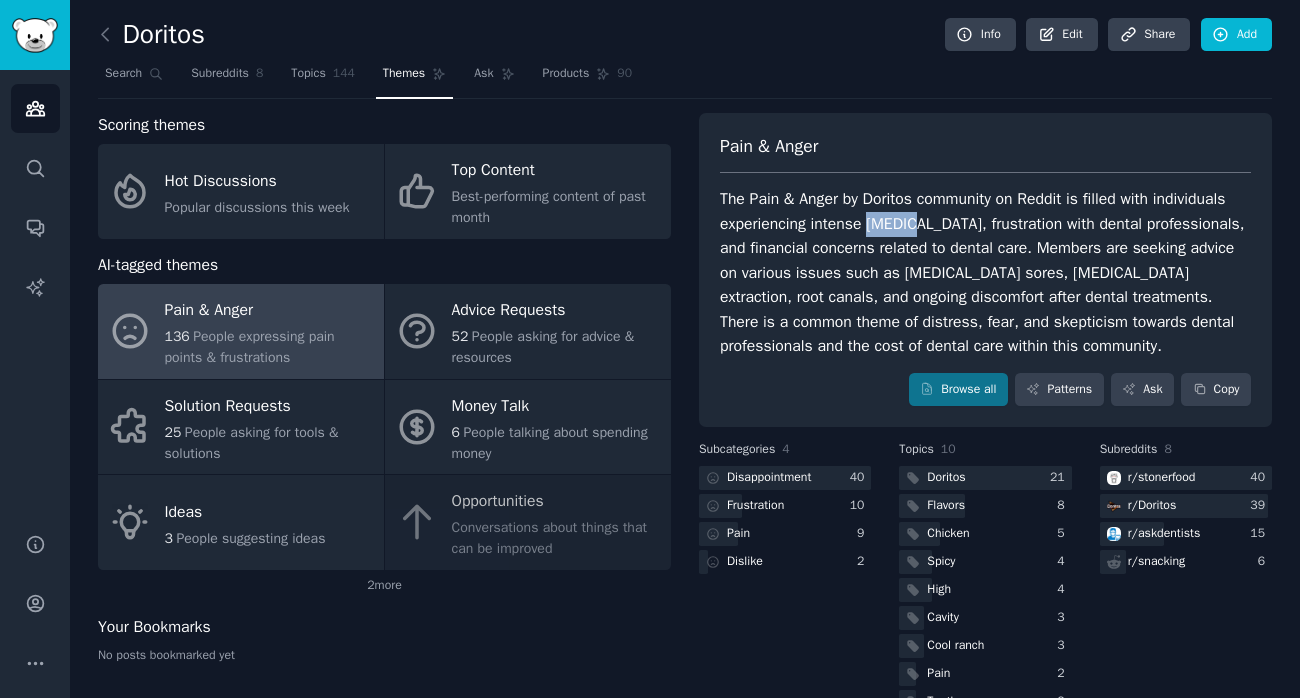 click on "The Pain & Anger by Doritos community on Reddit is filled with individuals experiencing intense [MEDICAL_DATA], frustration with dental professionals, and financial concerns related to dental care. Members are seeking advice on various issues such as [MEDICAL_DATA] sores, [MEDICAL_DATA] extraction, root canals, and ongoing discomfort after dental treatments. There is a common theme of distress, fear, and skepticism towards dental professionals and the cost of dental care within this community." at bounding box center [985, 273] 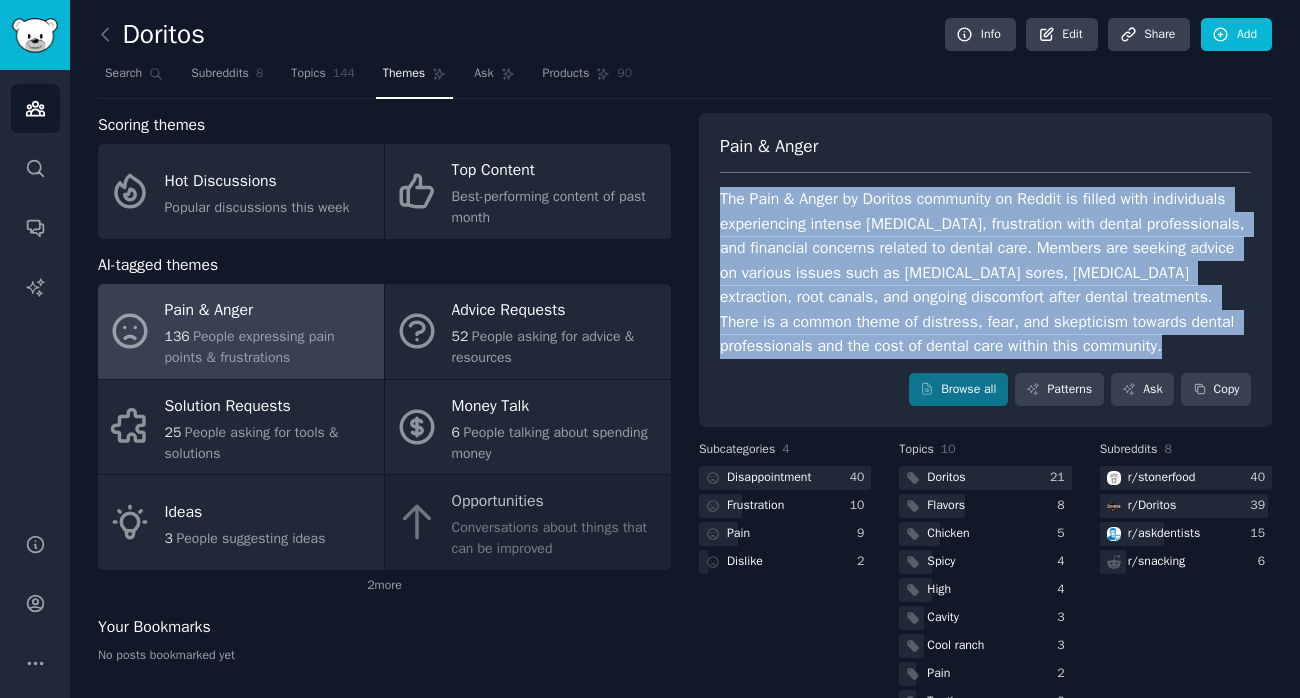 copy on "The Pain & Anger by Doritos community on Reddit is filled with individuals experiencing intense [MEDICAL_DATA], frustration with dental professionals, and financial concerns related to dental care. Members are seeking advice on various issues such as [MEDICAL_DATA] sores, [MEDICAL_DATA] extraction, root canals, and ongoing discomfort after dental treatments. There is a common theme of distress, fear, and skepticism towards dental professionals and the cost of dental care within this community." 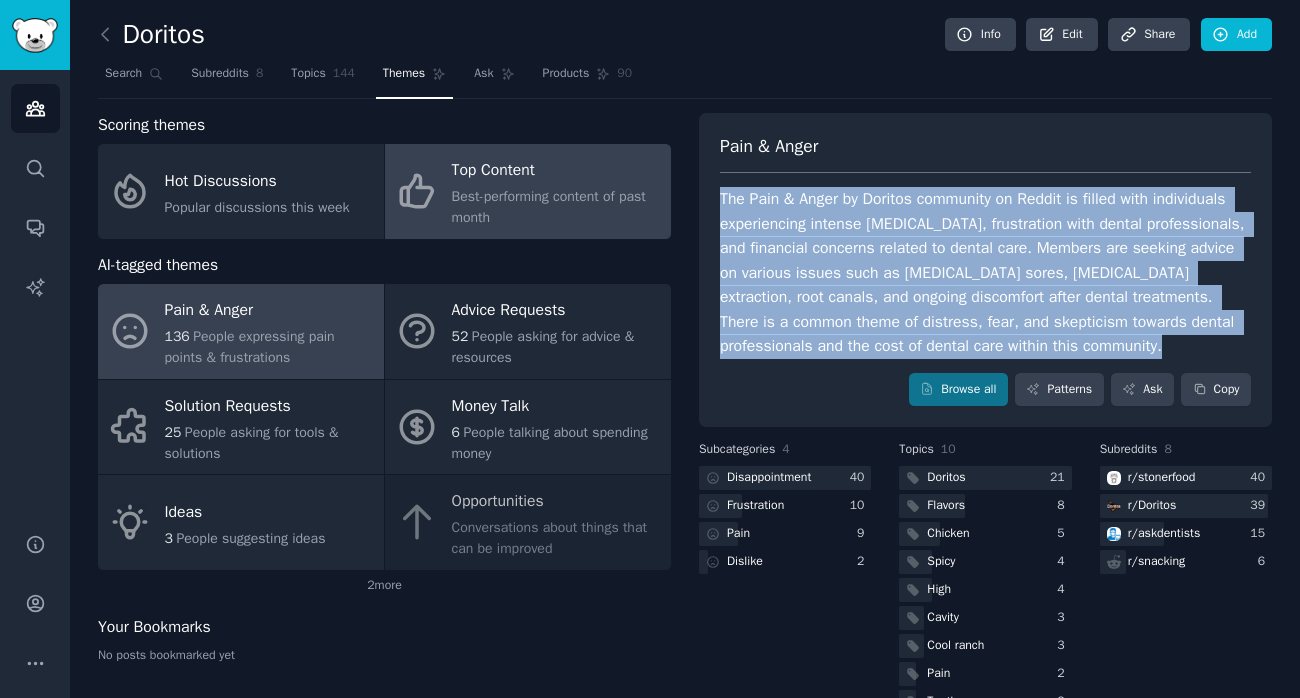 click on "Best-performing content of past month" 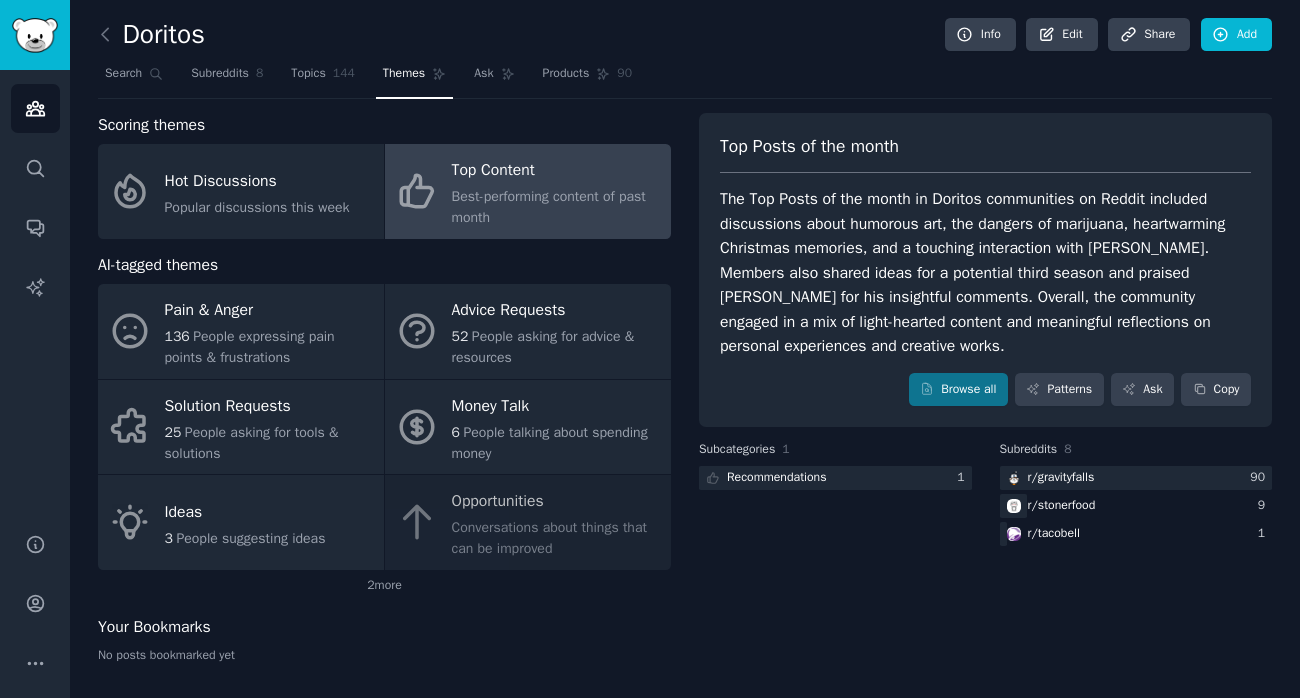 click on "The Top Posts of the month in Doritos communities on Reddit included discussions about humorous art, the dangers of marijuana, heartwarming Christmas memories, and a touching interaction with [PERSON_NAME]. Members also shared ideas for a potential third season and praised [PERSON_NAME] for his insightful comments. Overall, the community engaged in a mix of light-hearted content and meaningful reflections on personal experiences and creative works." at bounding box center [985, 273] 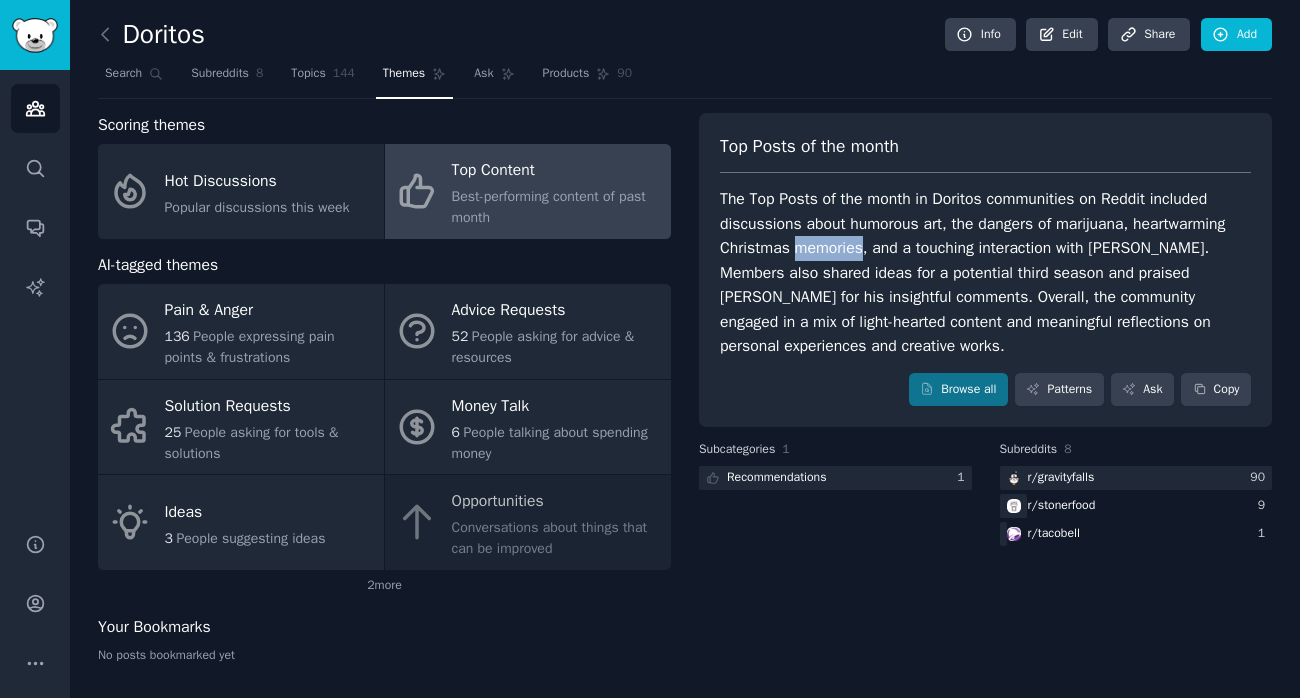 click on "The Top Posts of the month in Doritos communities on Reddit included discussions about humorous art, the dangers of marijuana, heartwarming Christmas memories, and a touching interaction with [PERSON_NAME]. Members also shared ideas for a potential third season and praised [PERSON_NAME] for his insightful comments. Overall, the community engaged in a mix of light-hearted content and meaningful reflections on personal experiences and creative works." at bounding box center (985, 273) 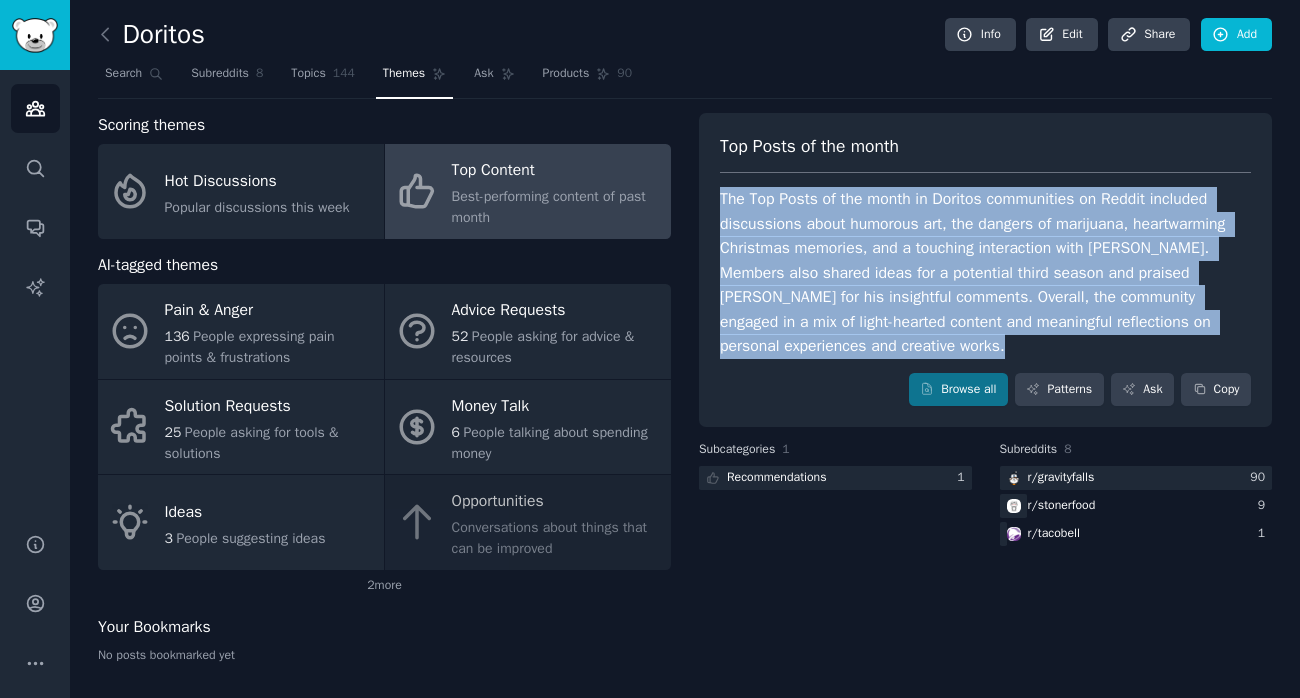 copy on "The Top Posts of the month in Doritos communities on Reddit included discussions about humorous art, the dangers of marijuana, heartwarming Christmas memories, and a touching interaction with [PERSON_NAME]. Members also shared ideas for a potential third season and praised [PERSON_NAME] for his insightful comments. Overall, the community engaged in a mix of light-hearted content and meaningful reflections on personal experiences and creative works." 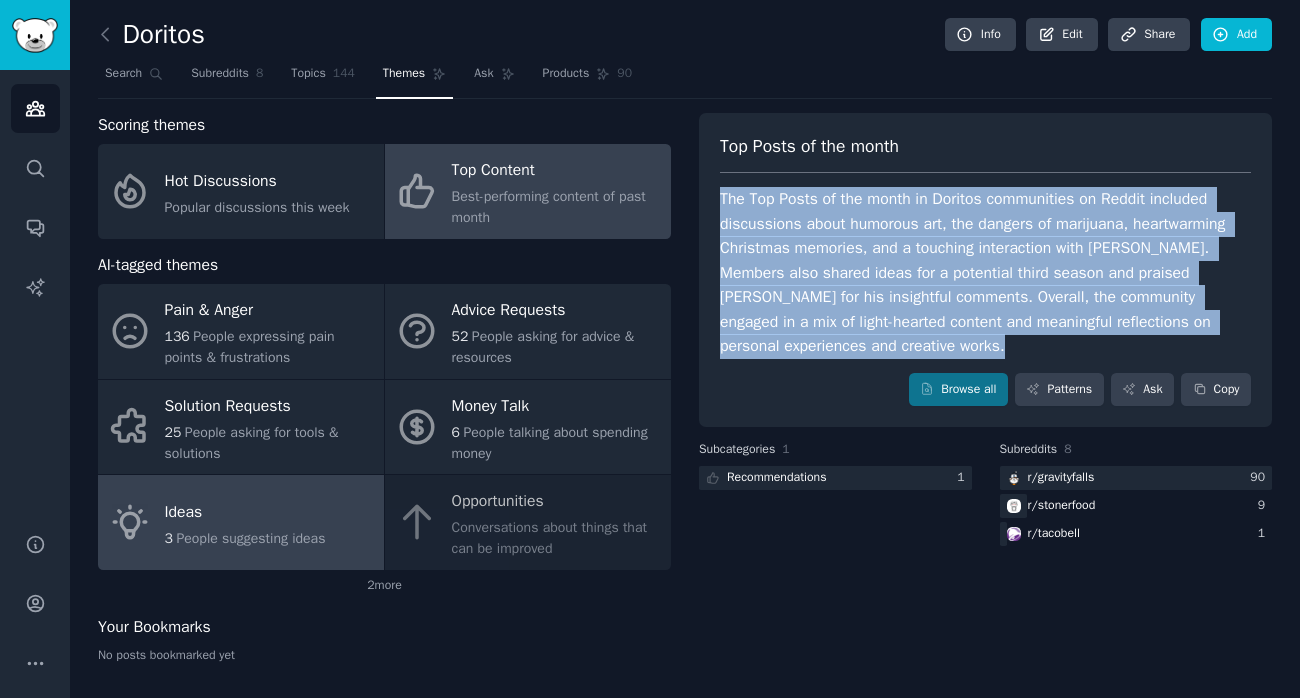 copy on "The Top Posts of the month in Doritos communities on Reddit included discussions about humorous art, the dangers of marijuana, heartwarming Christmas memories, and a touching interaction with [PERSON_NAME]. Members also shared ideas for a potential third season and praised [PERSON_NAME] for his insightful comments. Overall, the community engaged in a mix of light-hearted content and meaningful reflections on personal experiences and creative works." 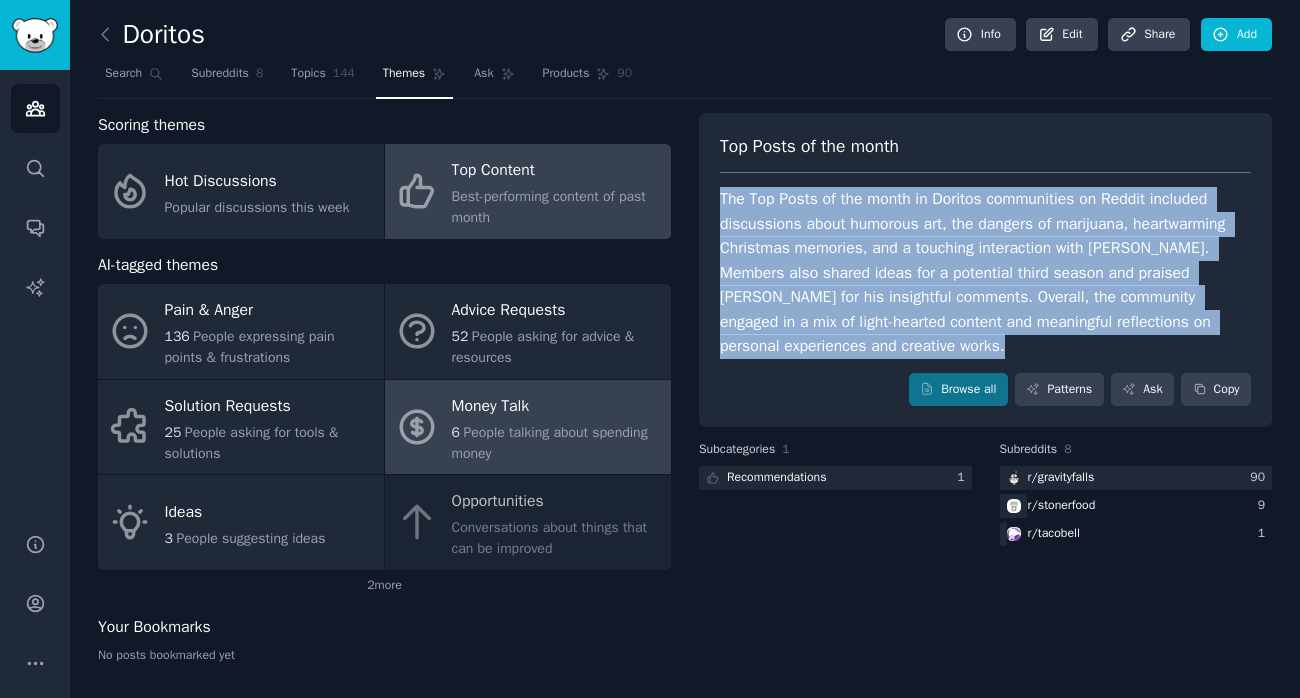 click on "6 People talking about spending money" at bounding box center (556, 443) 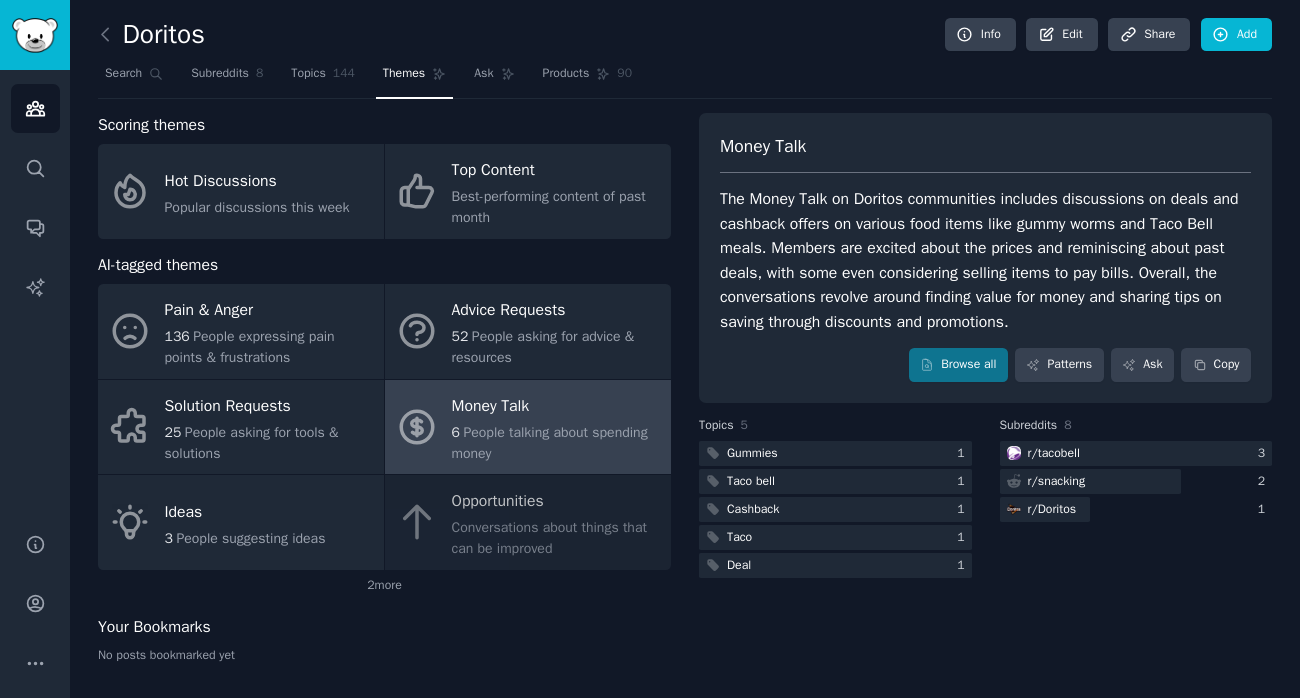 click on "The Money Talk on Doritos communities includes discussions on deals and cashback offers on various food items like gummy worms and Taco Bell meals. Members are excited about the prices and reminiscing about past deals, with some even considering selling items to pay bills. Overall, the conversations revolve around finding value for money and sharing tips on saving through discounts and promotions." at bounding box center [985, 260] 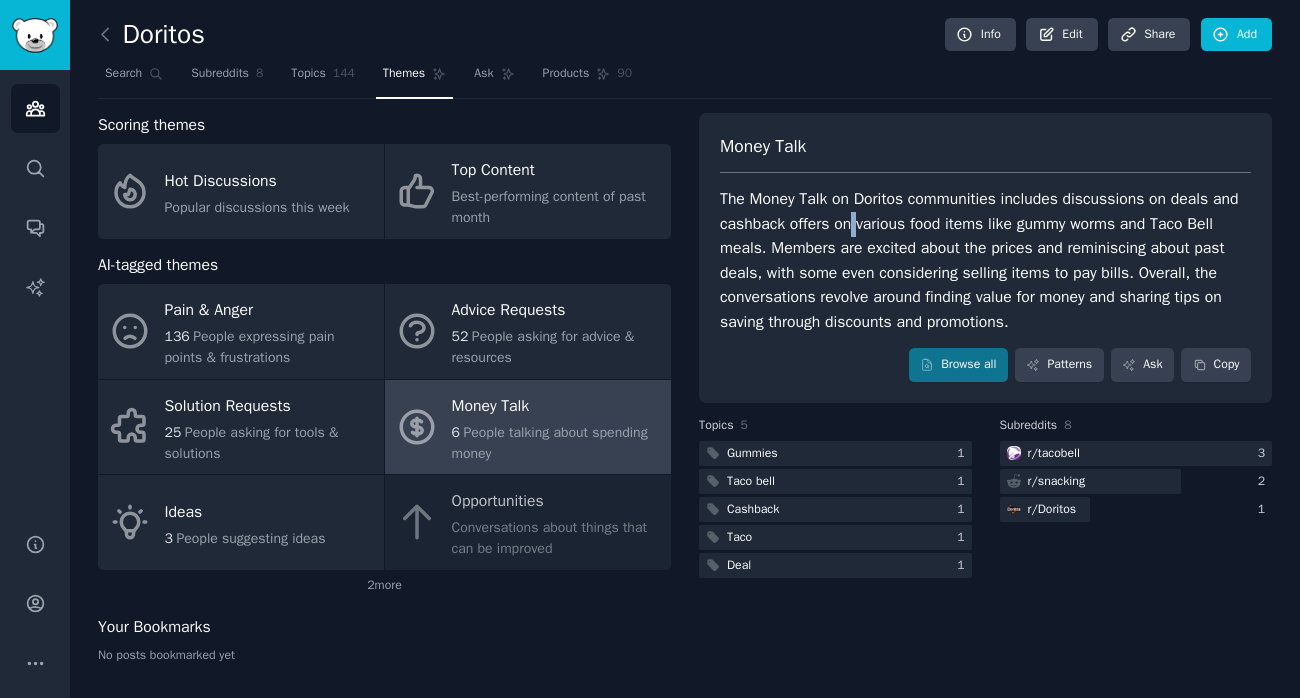 click on "The Money Talk on Doritos communities includes discussions on deals and cashback offers on various food items like gummy worms and Taco Bell meals. Members are excited about the prices and reminiscing about past deals, with some even considering selling items to pay bills. Overall, the conversations revolve around finding value for money and sharing tips on saving through discounts and promotions." at bounding box center [985, 260] 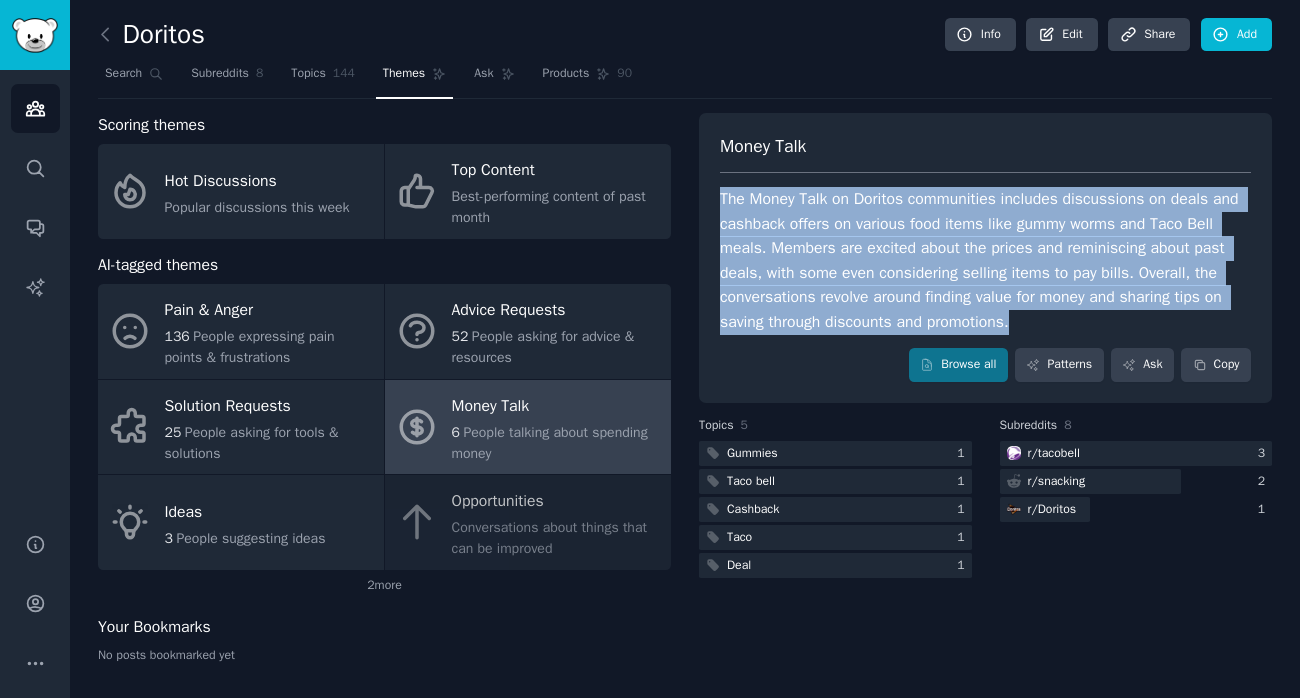 copy on "The Money Talk on Doritos communities includes discussions on deals and cashback offers on various food items like gummy worms and Taco Bell meals. Members are excited about the prices and reminiscing about past deals, with some even considering selling items to pay bills. Overall, the conversations revolve around finding value for money and sharing tips on saving through discounts and promotions." 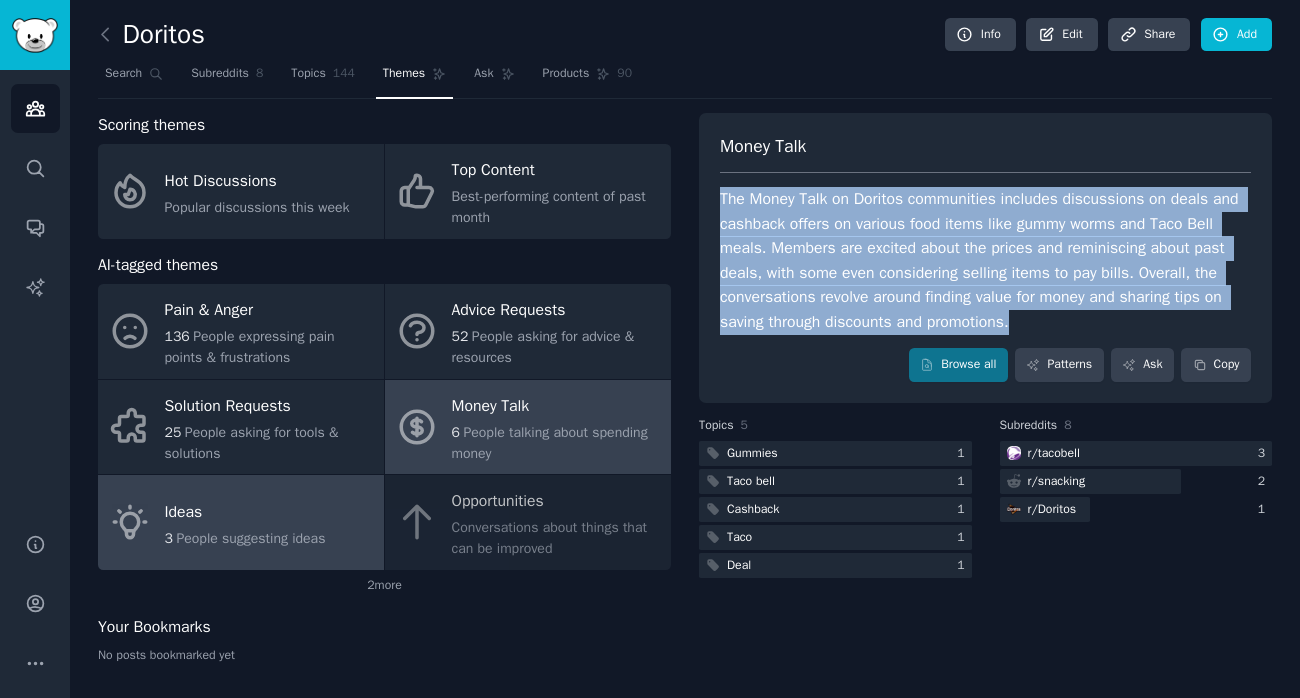 click on "Ideas" at bounding box center (245, 512) 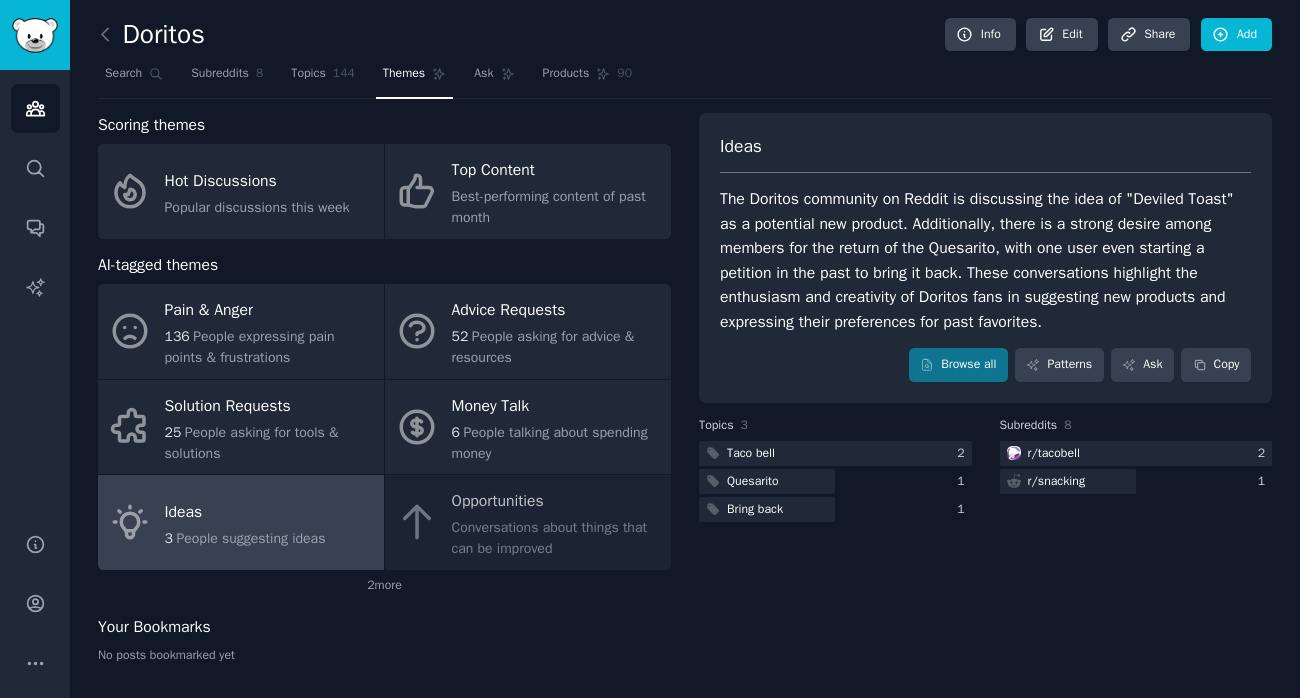 click on "The Doritos community on Reddit is discussing the idea of "Deviled Toast" as a potential new product. Additionally, there is a strong desire among members for the return of the Quesarito, with one user even starting a petition in the past to bring it back. These conversations highlight the enthusiasm and creativity of Doritos fans in suggesting new products and expressing their preferences for past favorites." at bounding box center [985, 260] 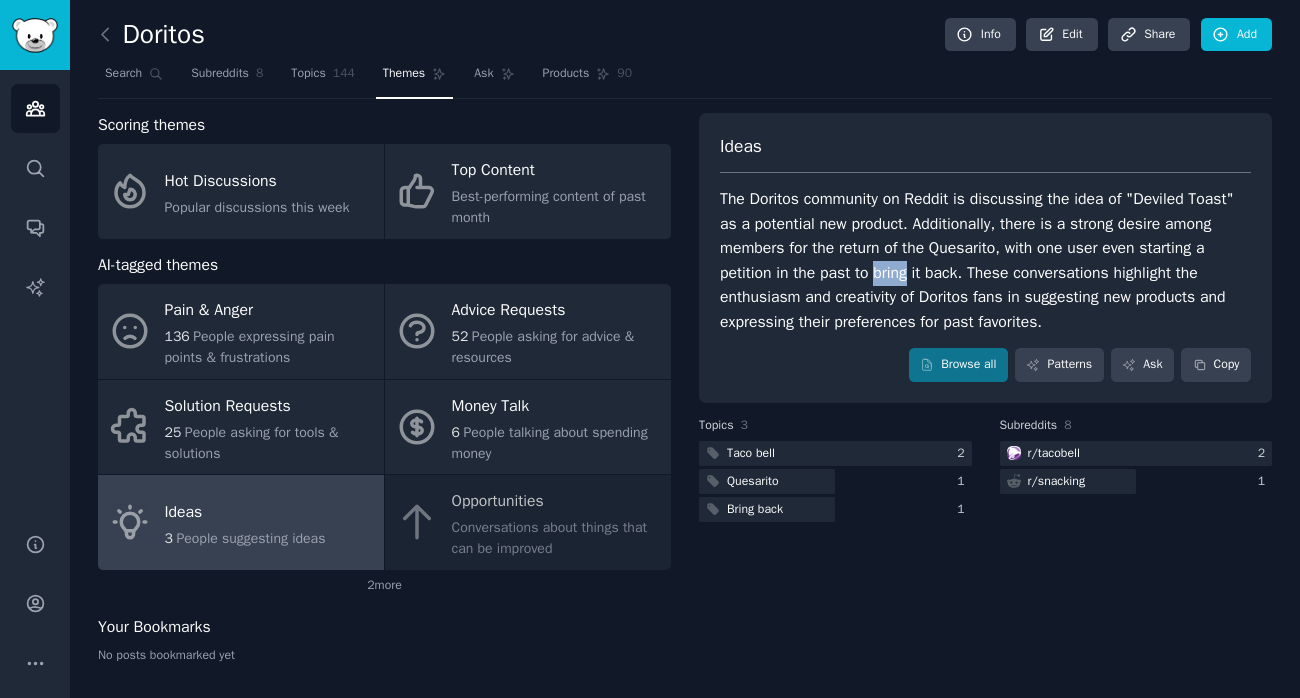 click on "The Doritos community on Reddit is discussing the idea of "Deviled Toast" as a potential new product. Additionally, there is a strong desire among members for the return of the Quesarito, with one user even starting a petition in the past to bring it back. These conversations highlight the enthusiasm and creativity of Doritos fans in suggesting new products and expressing their preferences for past favorites." at bounding box center [985, 260] 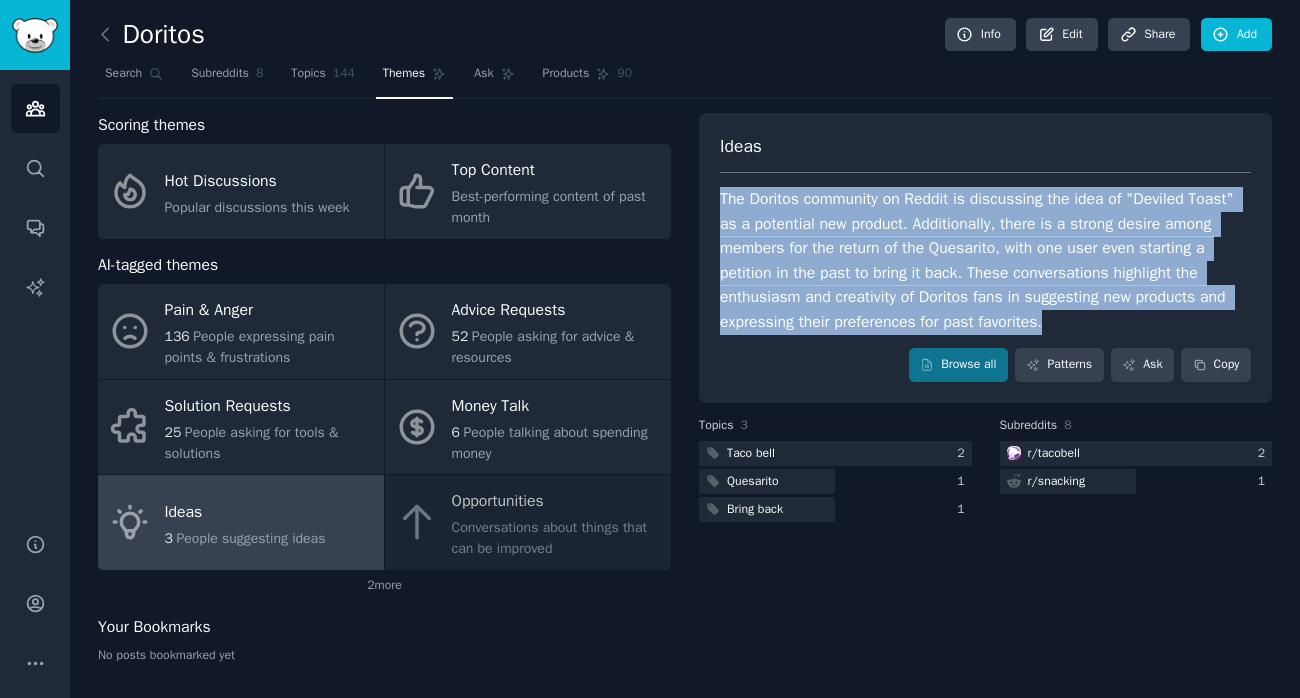 click on "The Doritos community on Reddit is discussing the idea of "Deviled Toast" as a potential new product. Additionally, there is a strong desire among members for the return of the Quesarito, with one user even starting a petition in the past to bring it back. These conversations highlight the enthusiasm and creativity of Doritos fans in suggesting new products and expressing their preferences for past favorites." at bounding box center [985, 260] 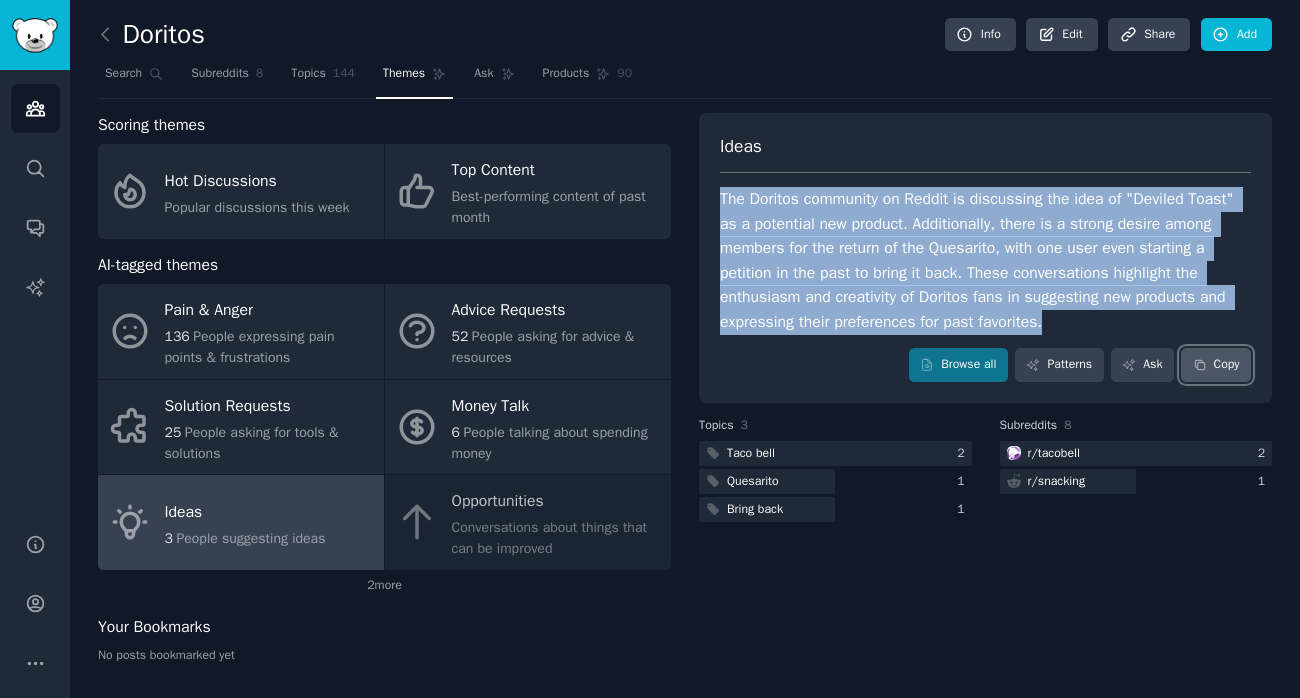 click on "Copy" at bounding box center (1216, 365) 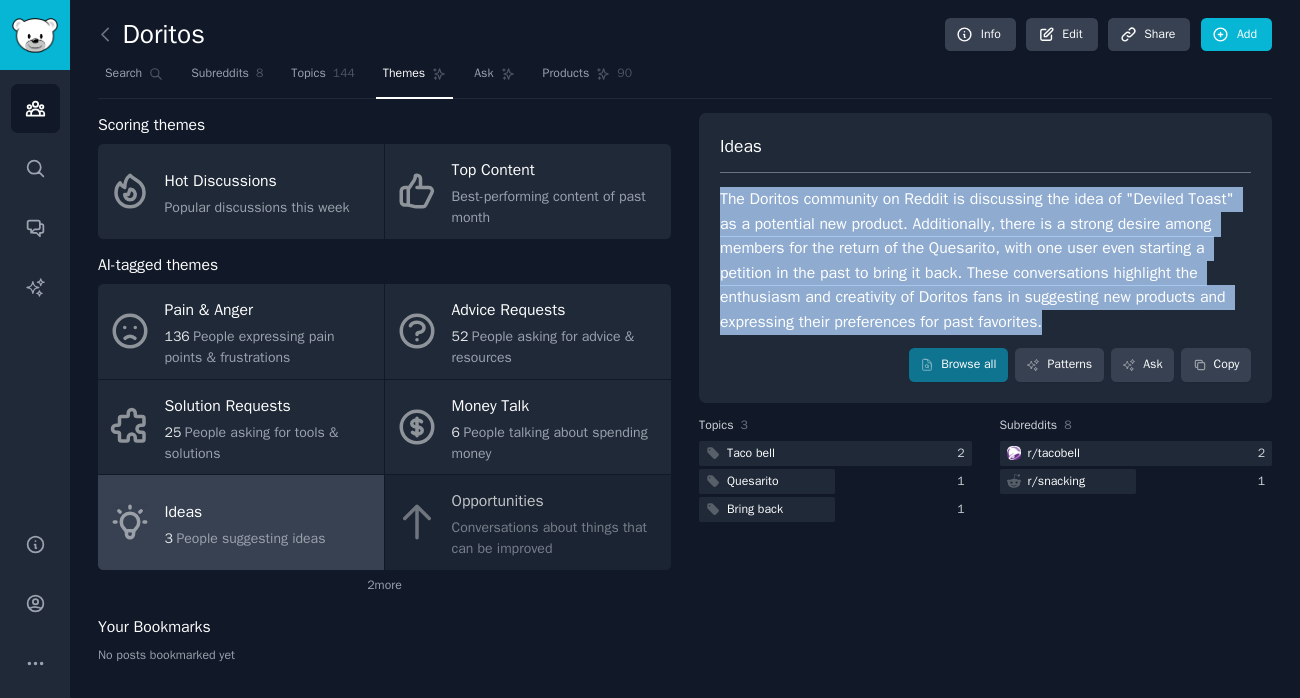 click on "Pain & Anger 136 People expressing pain points & frustrations Advice Requests 52 People asking for advice & resources Solution Requests 25 People asking for tools & solutions Money Talk 6 People talking about spending money Ideas 3 People suggesting ideas Opportunities Conversations about things that can be improved" 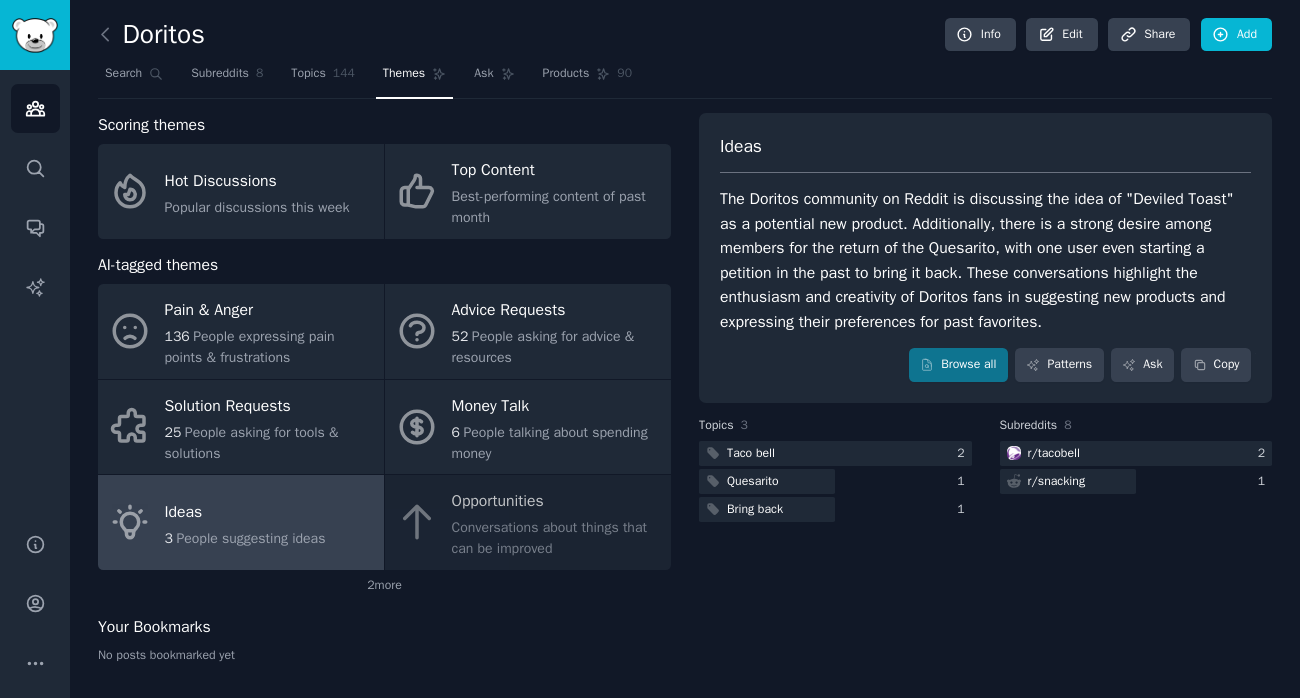 click on "Pain & Anger 136 People expressing pain points & frustrations Advice Requests 52 People asking for advice & resources Solution Requests 25 People asking for tools & solutions Money Talk 6 People talking about spending money Ideas 3 People suggesting ideas Opportunities Conversations about things that can be improved" 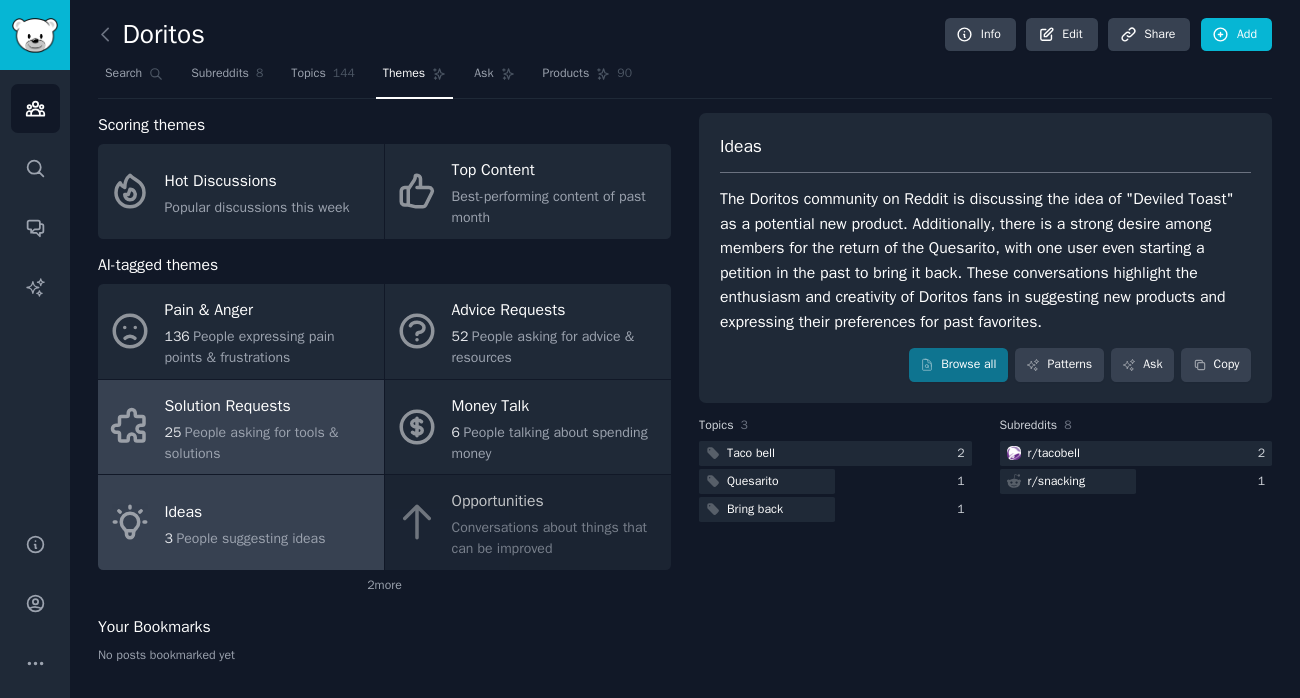 click on "Solution Requests" at bounding box center (269, 406) 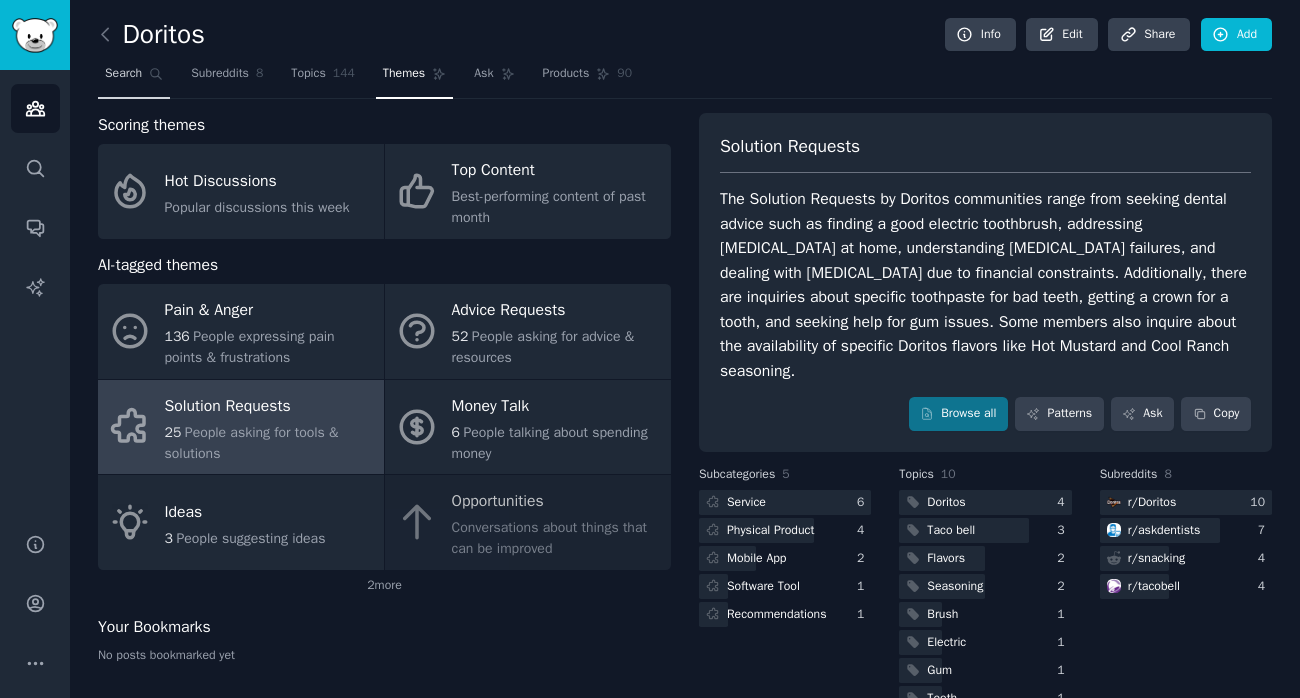 click on "Search" at bounding box center (134, 78) 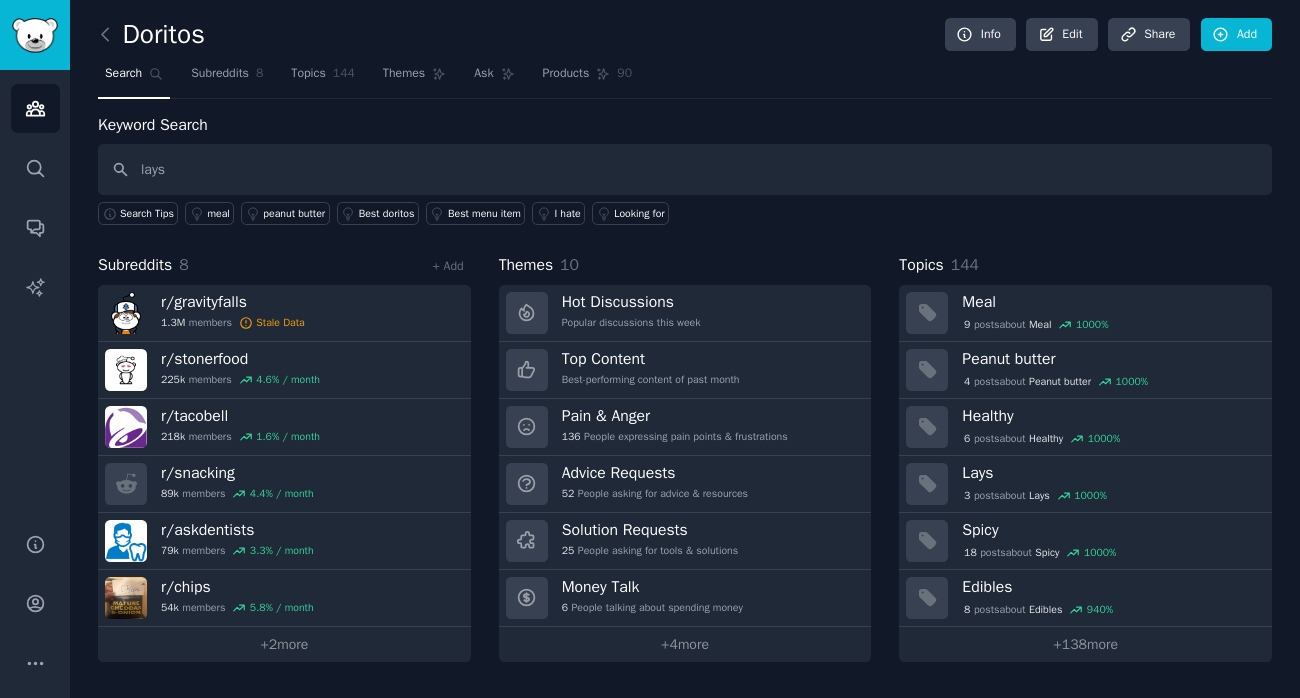 type on "lays" 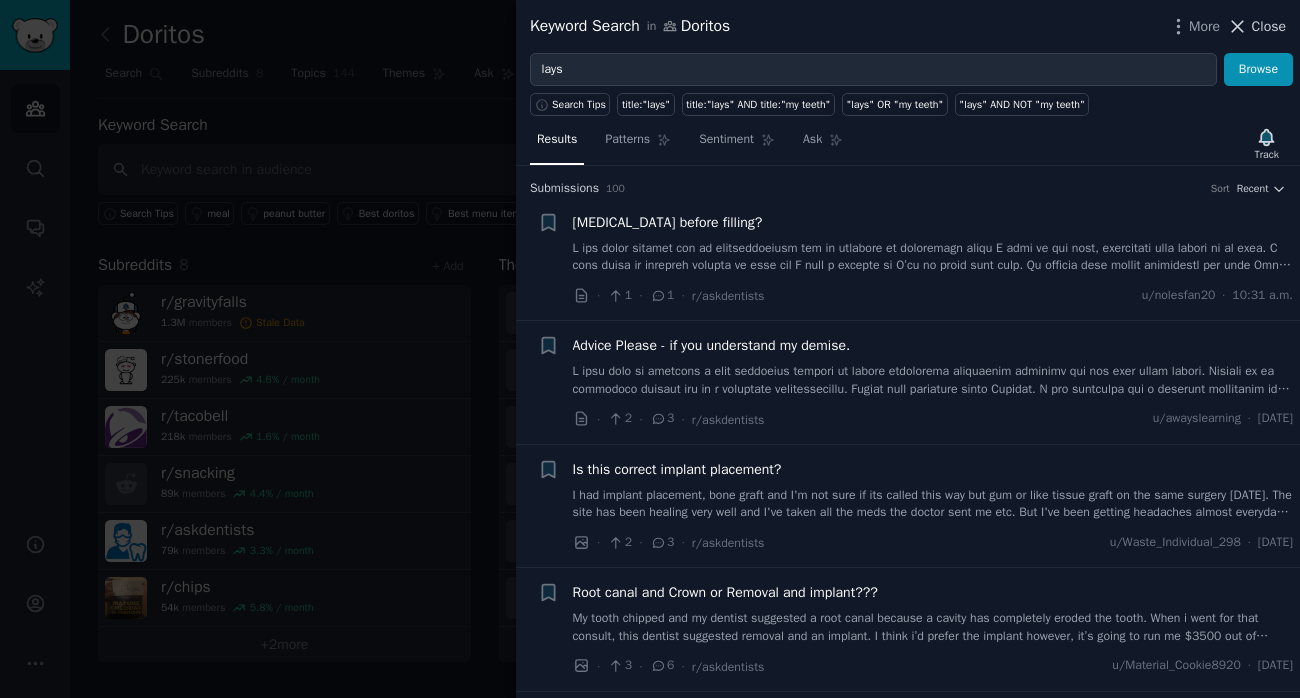 click on "Close" at bounding box center (1269, 26) 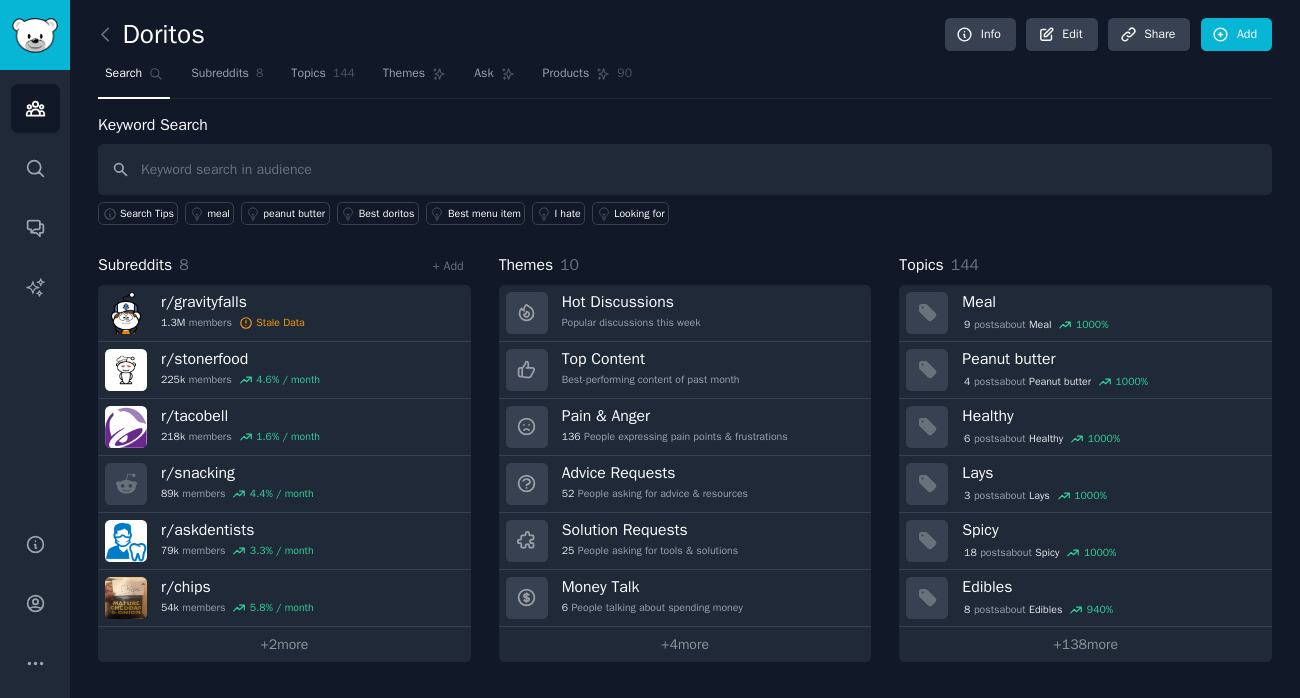 click at bounding box center (110, 35) 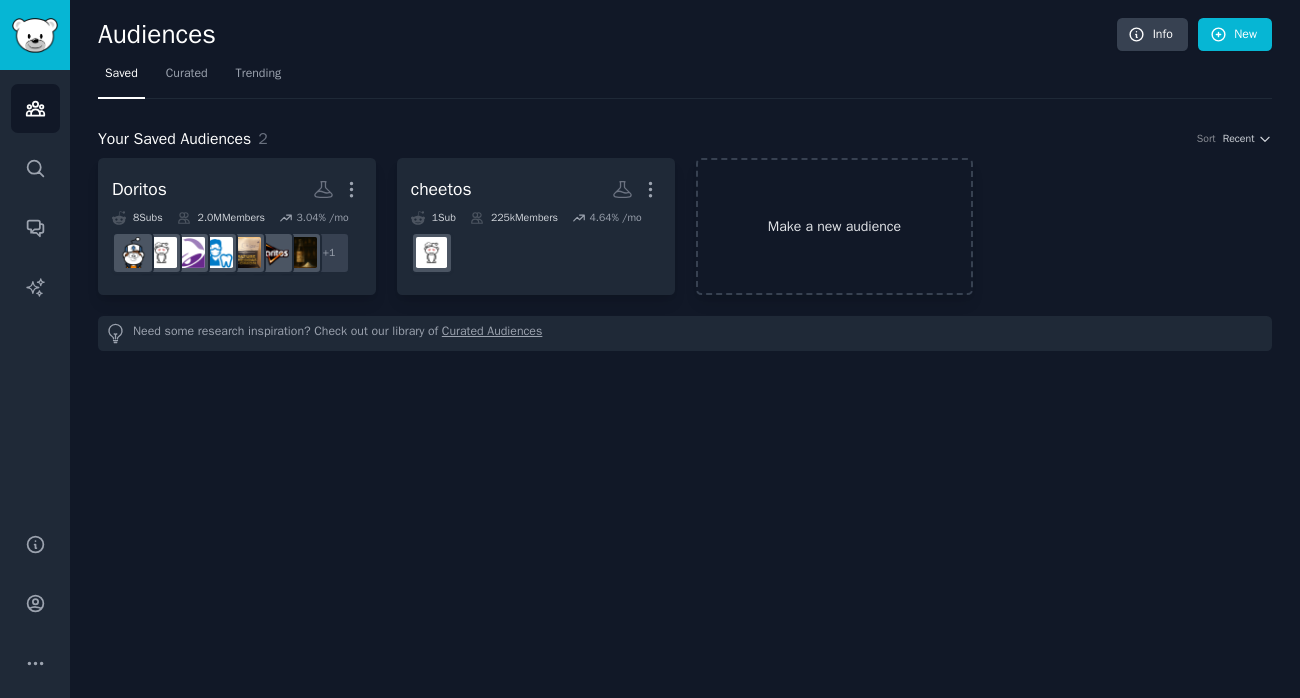 click on "Make a new audience" at bounding box center (835, 226) 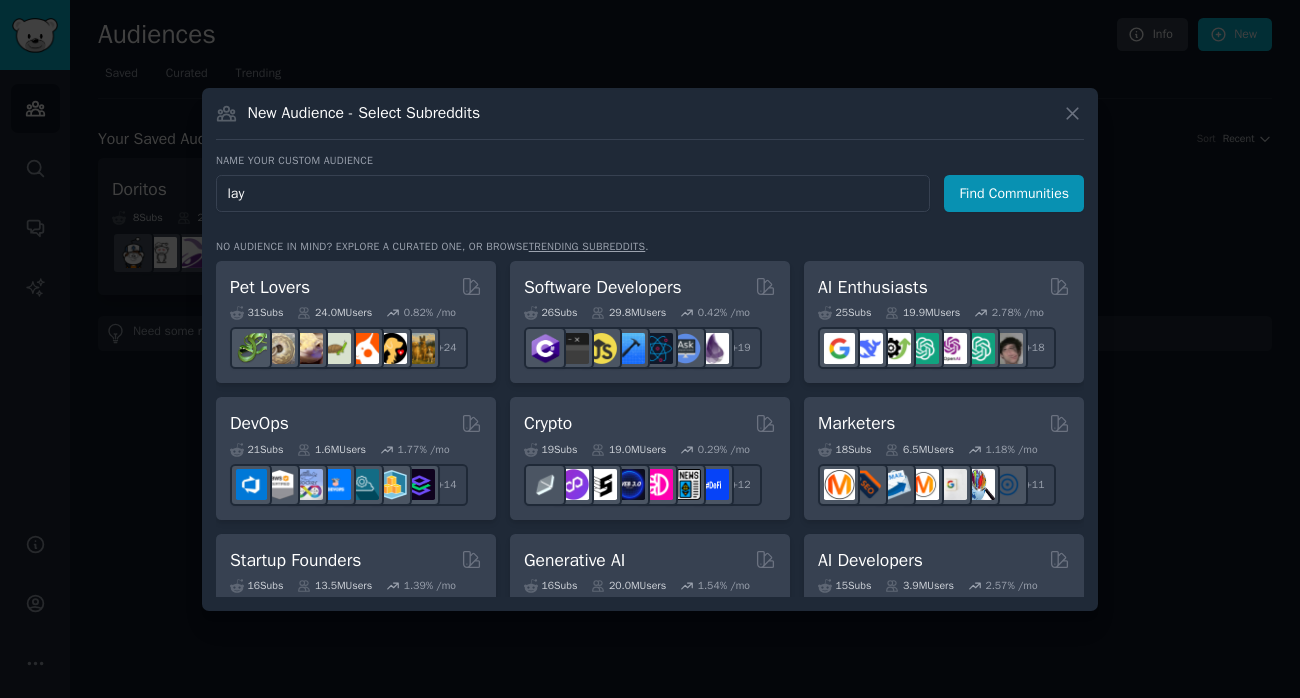 type on "lays" 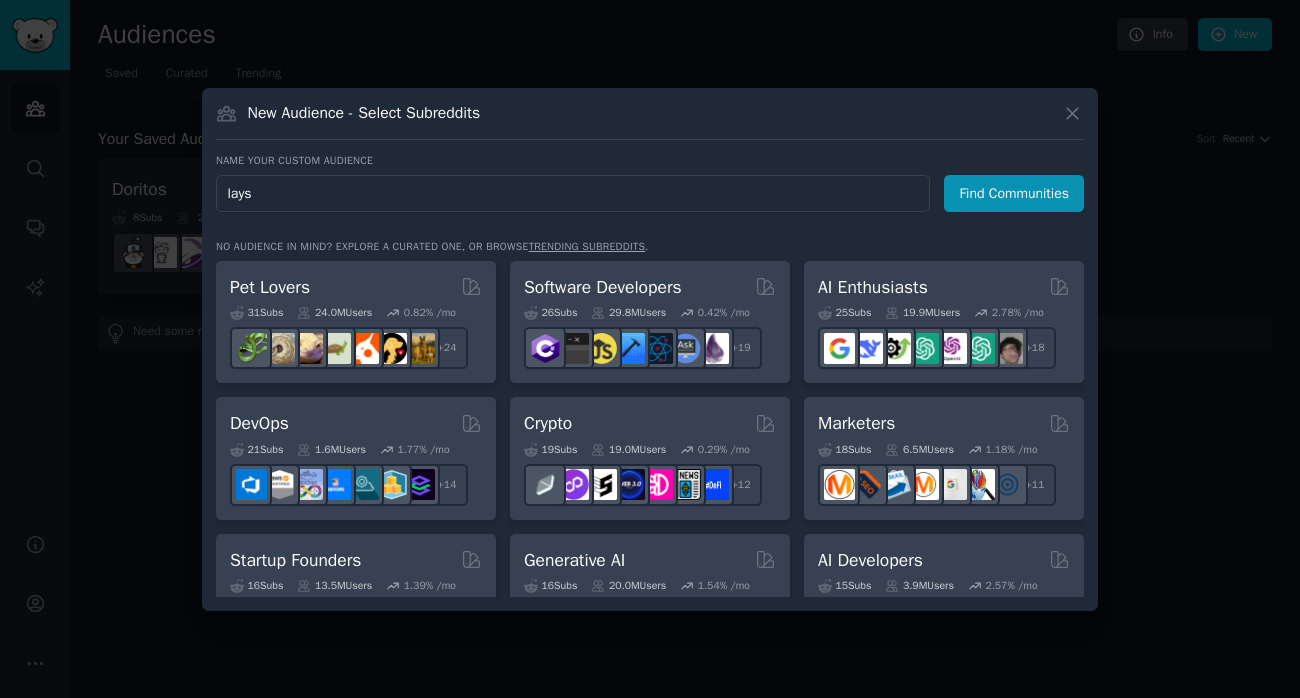 click on "Find Communities" at bounding box center [1014, 193] 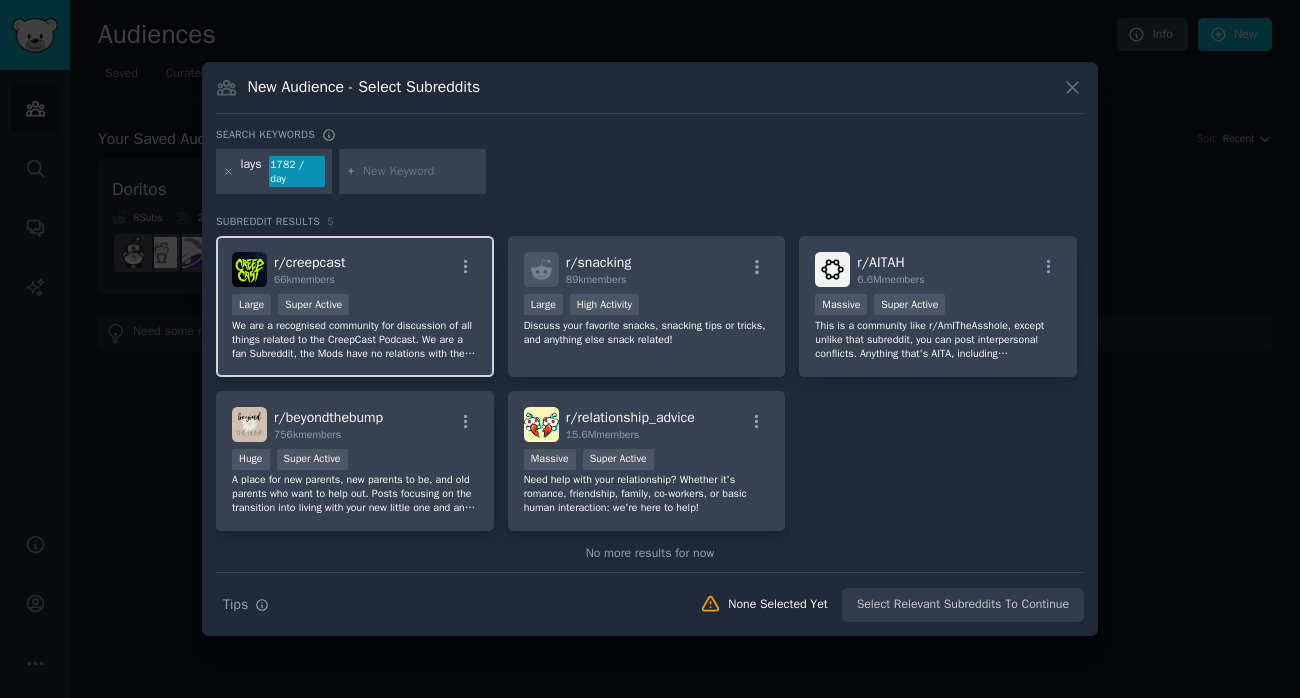 click on "Large" at bounding box center [251, 304] 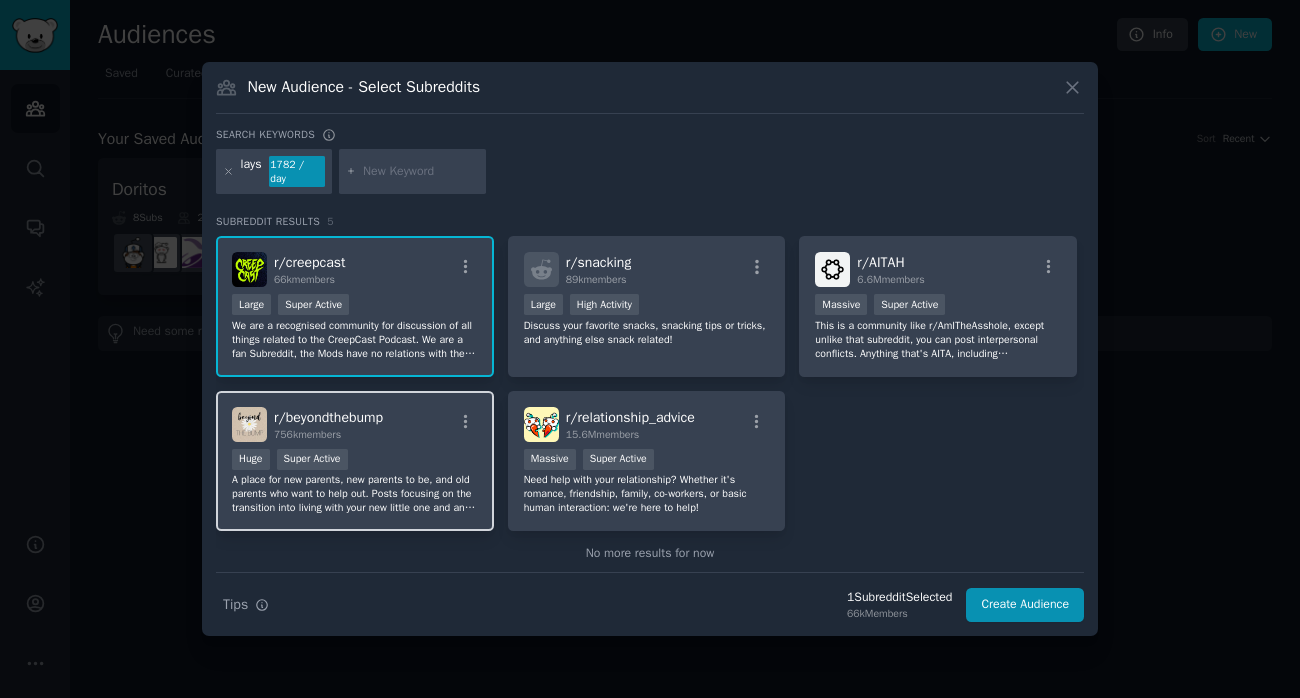 click on "756k  members" at bounding box center [307, 434] 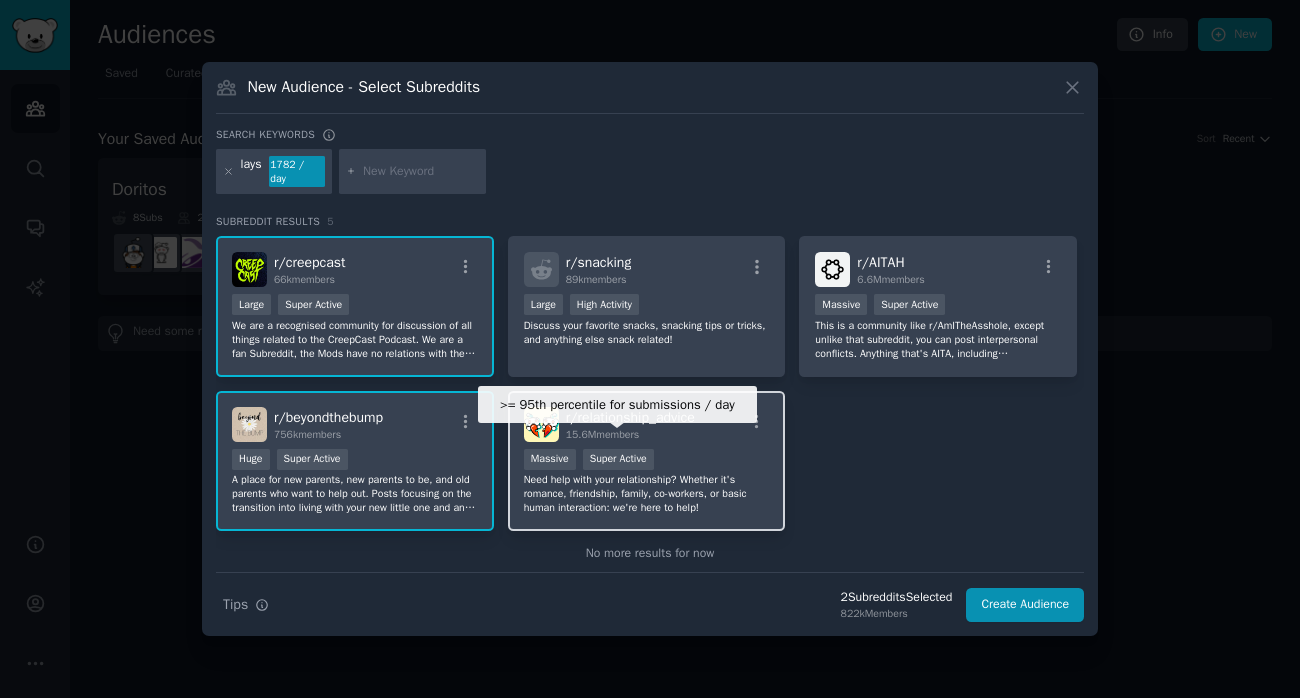 click on "Super Active" at bounding box center (618, 459) 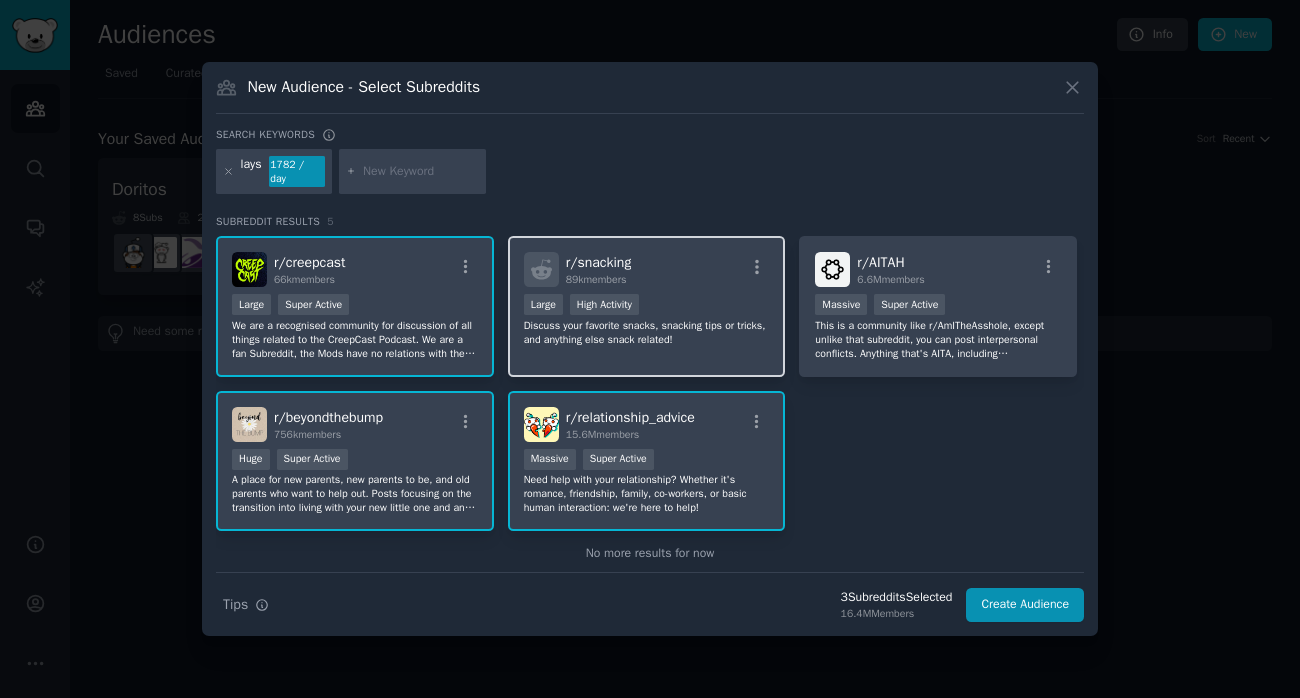 click on "Discuss your favorite snacks, snacking tips or tricks, and anything else snack related!" at bounding box center (647, 333) 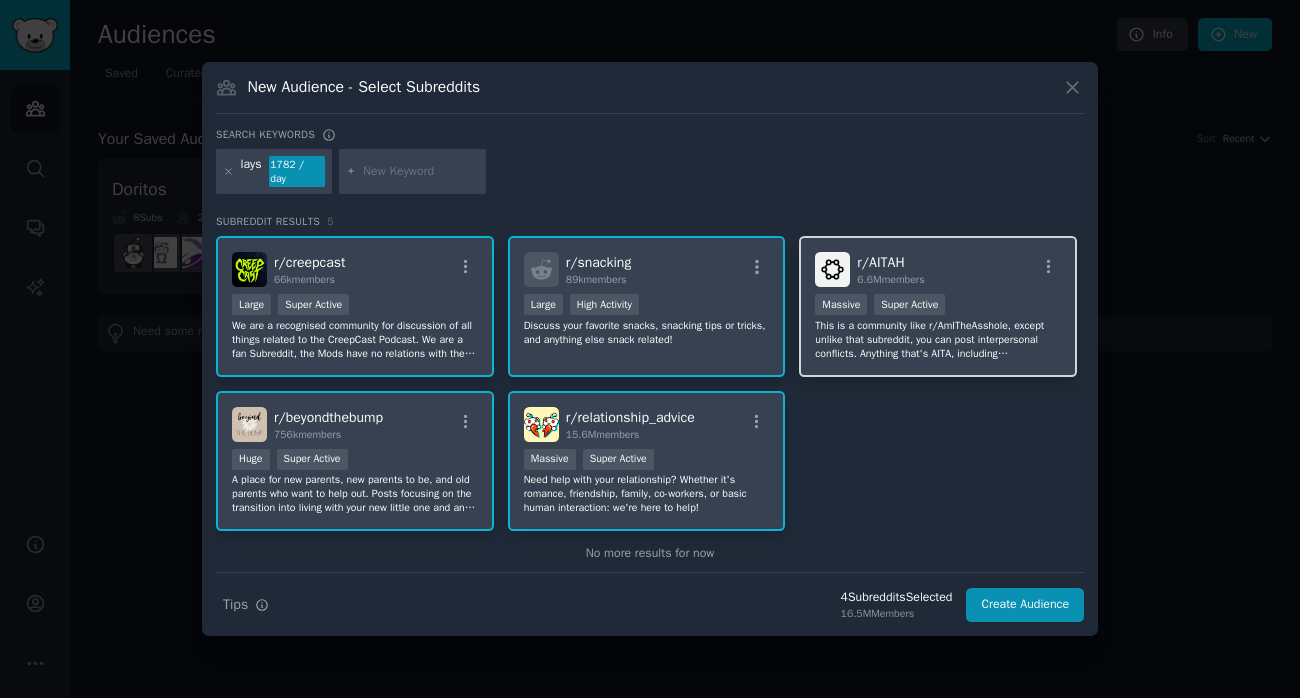 click on "This is a community like r/AmITheAsshole, except unlike that subreddit, you can post interpersonal conflicts. Anything that's AITA, including relationships, hypotheticals, and would I be the asshole (wibta) posts are allowed. AI scenarios/posts are not welcome or tolerated. An elaboration on our rules can be found here: [URL][DOMAIN_NAME]" at bounding box center (938, 340) 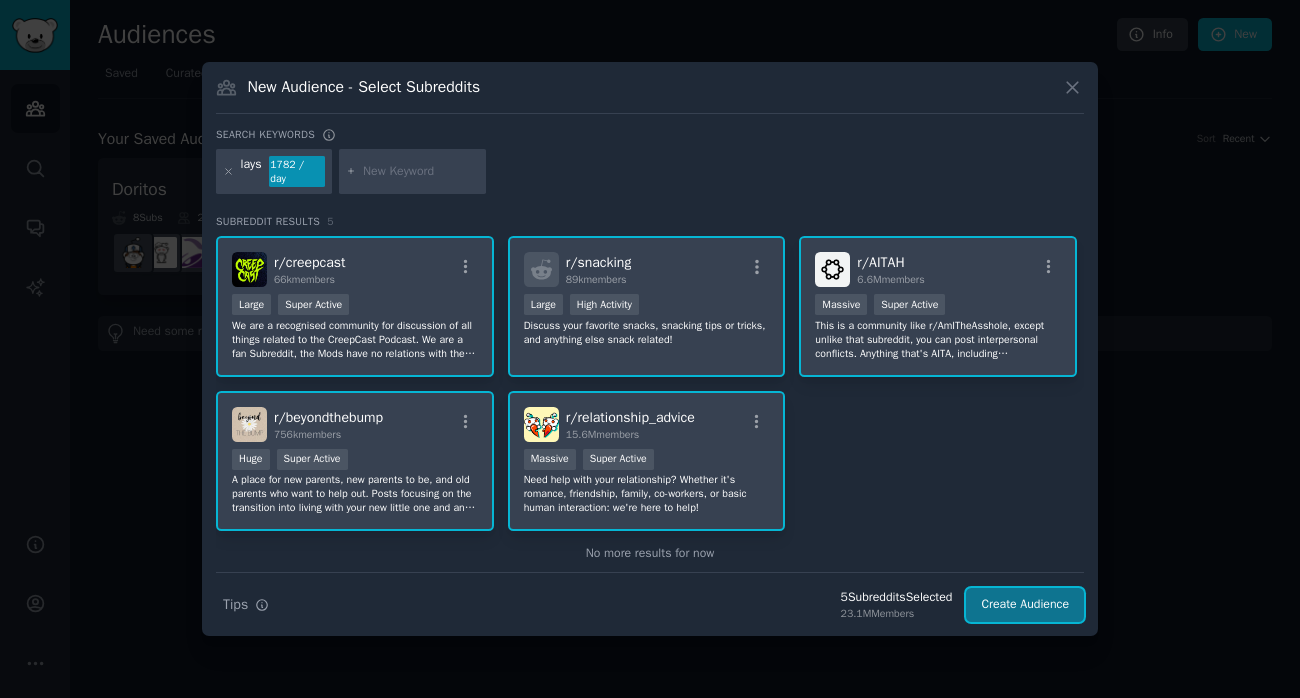 click on "Create Audience" at bounding box center [1025, 605] 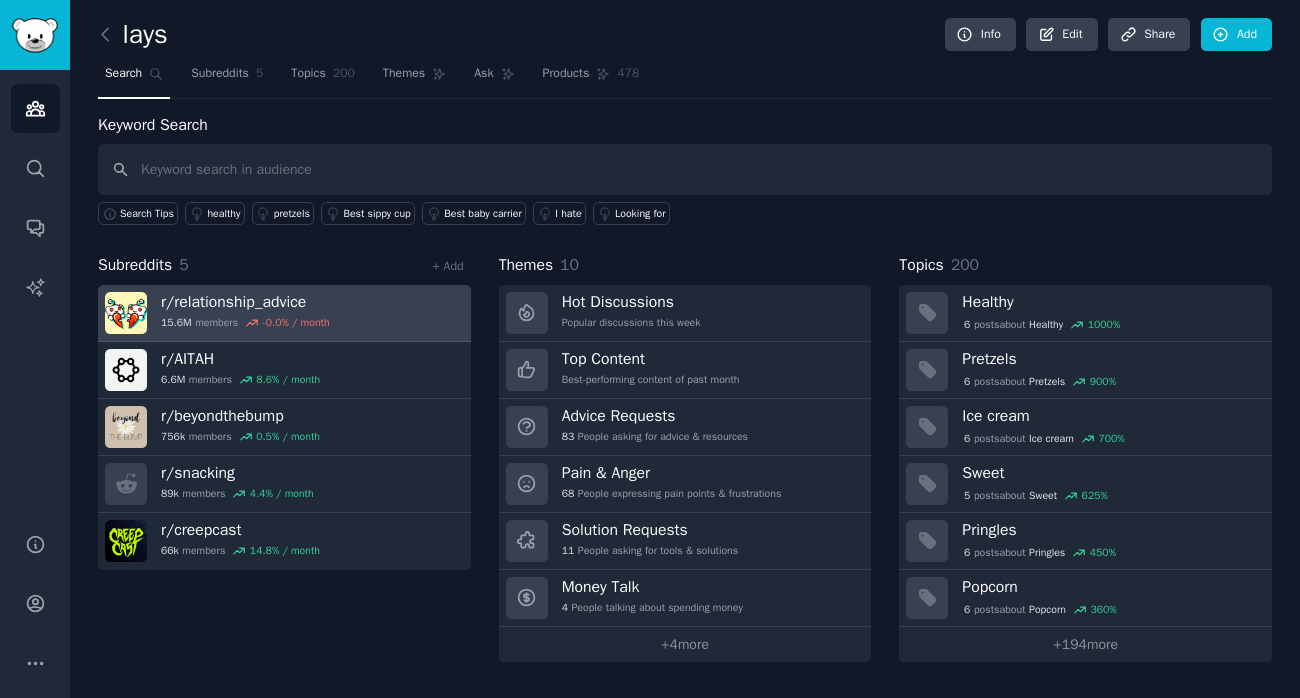 click on "-0.0 % / month" at bounding box center (296, 323) 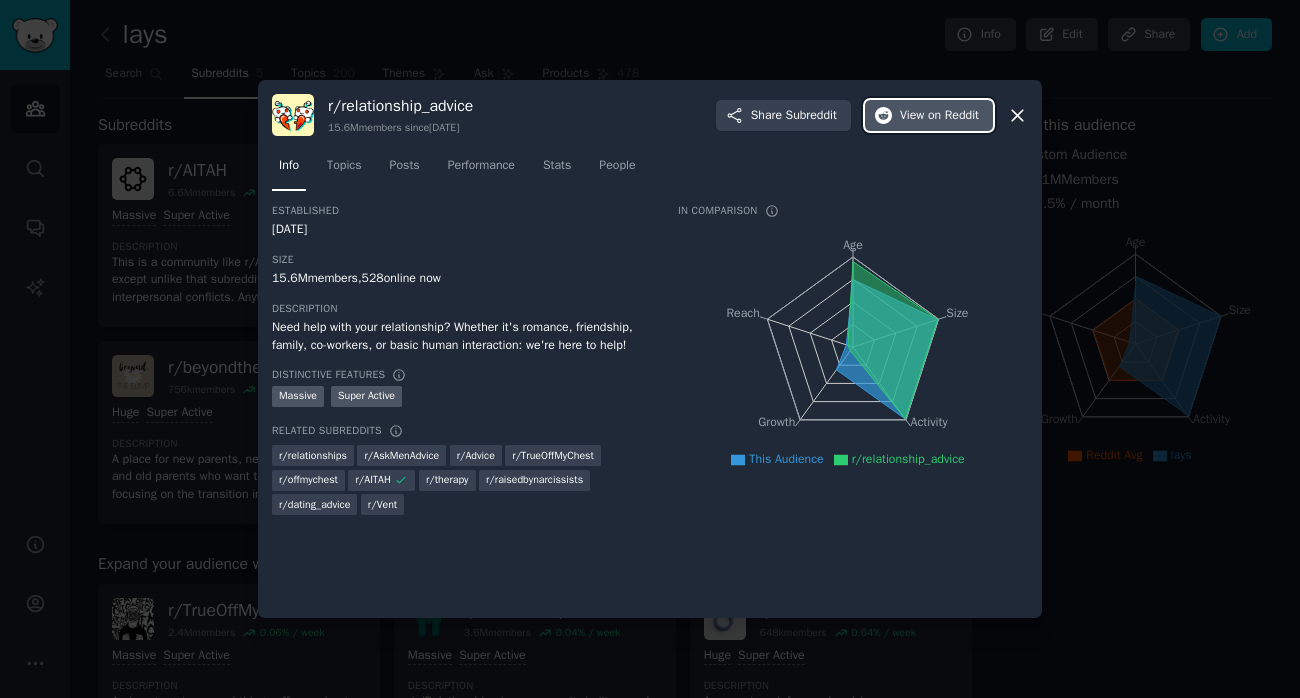click on "View  on Reddit" at bounding box center [929, 116] 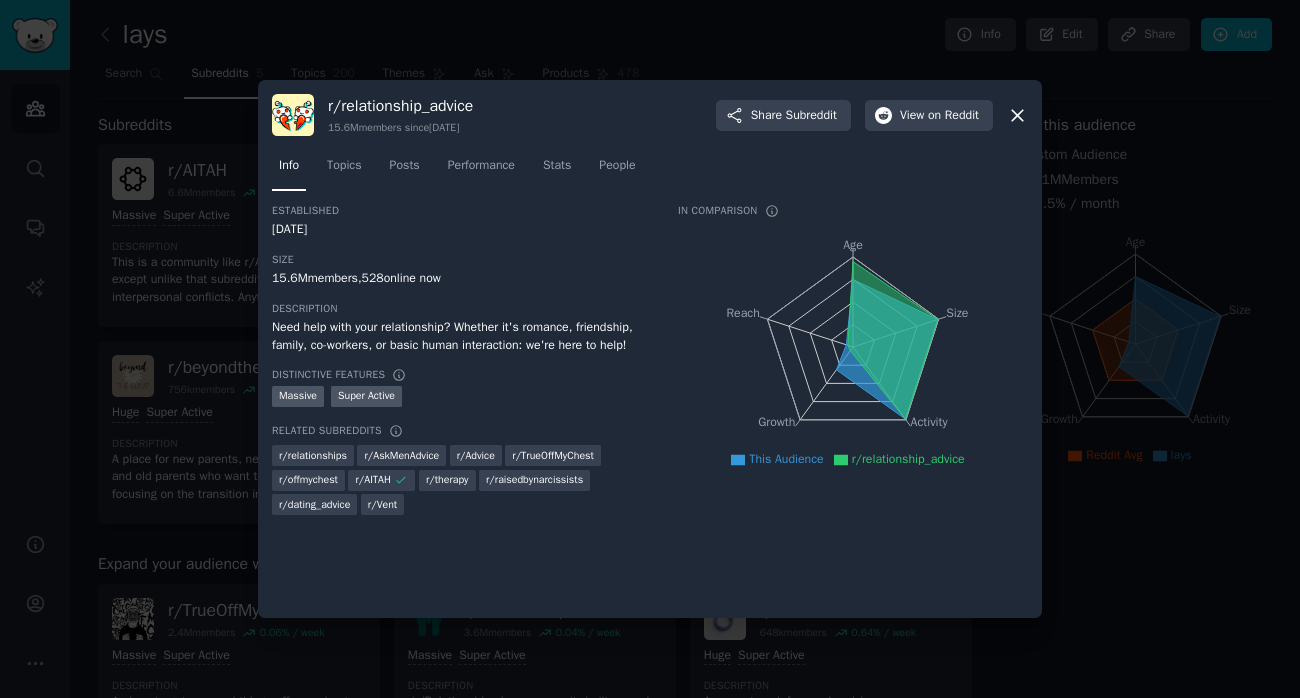 click at bounding box center (650, 349) 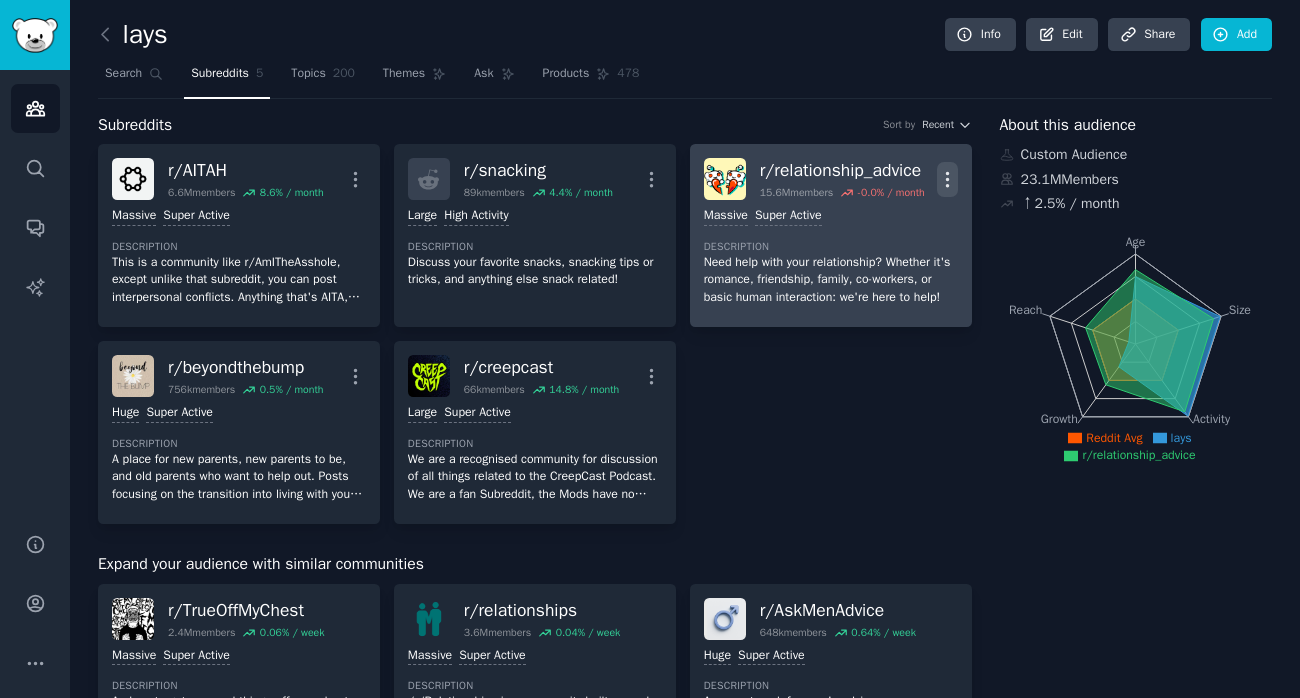 click 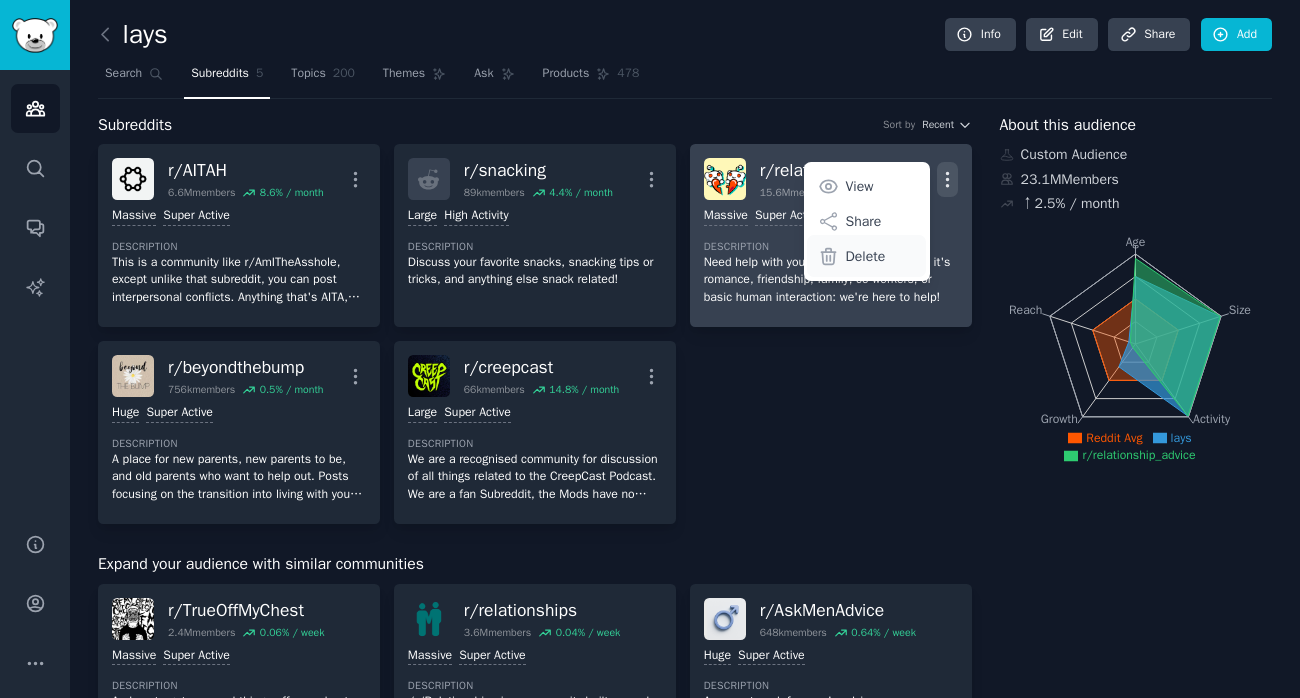 click on "Delete" at bounding box center [866, 256] 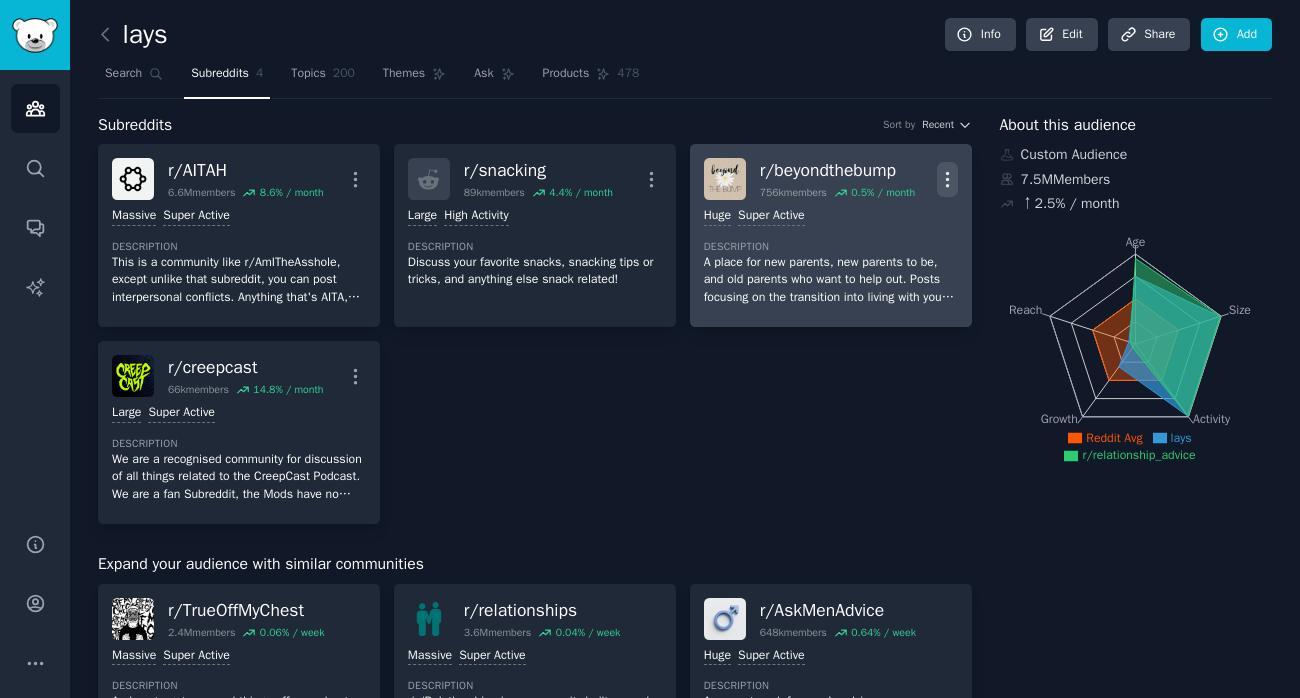 click on "More" at bounding box center [947, 179] 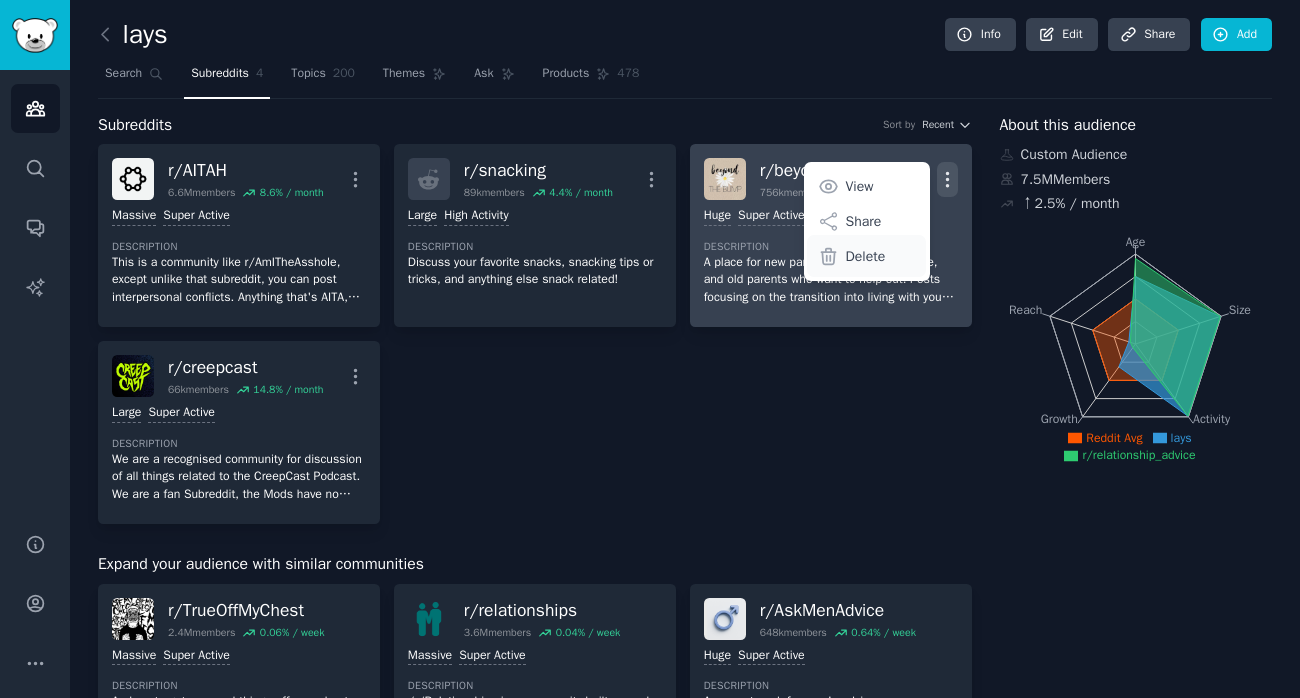 click on "Delete" at bounding box center (866, 256) 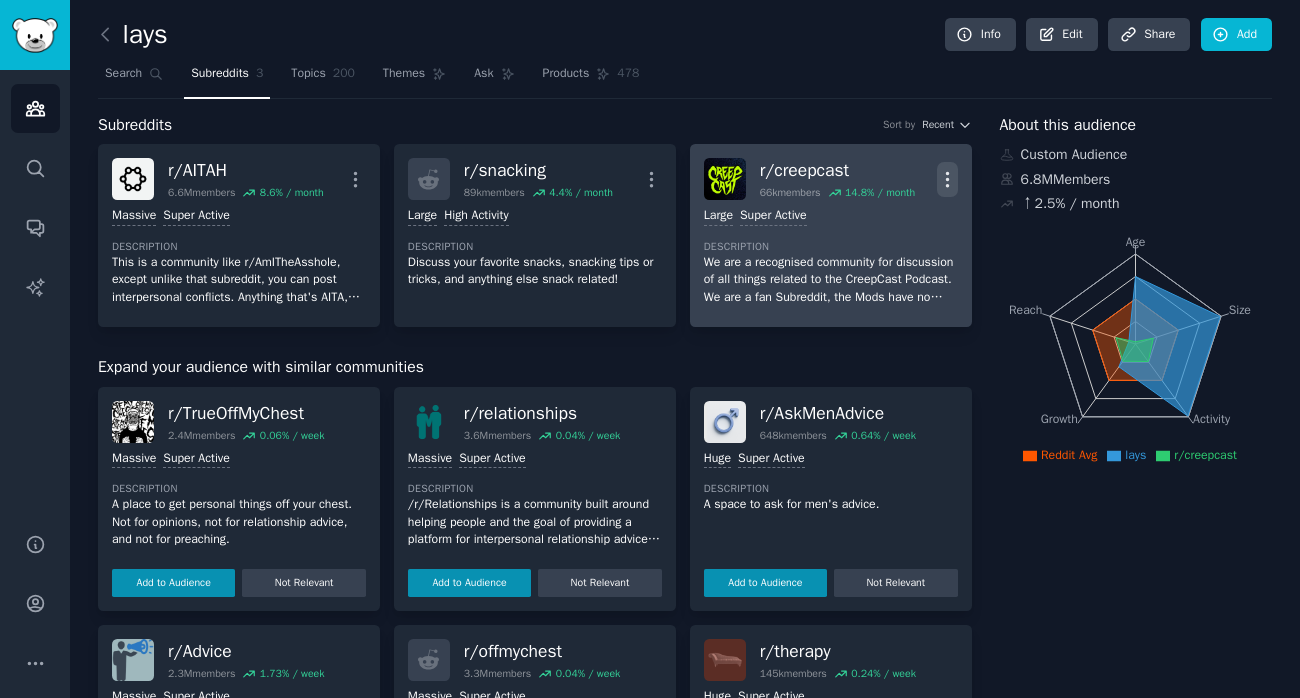 click 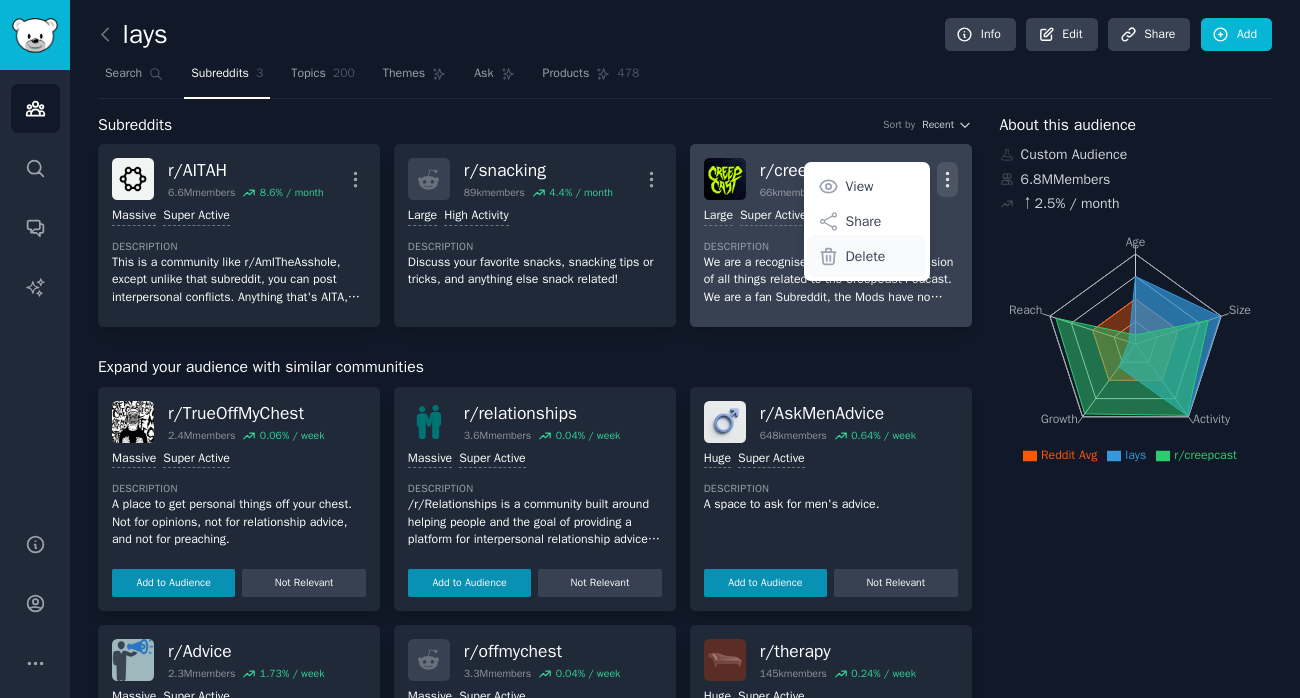 click on "Delete" at bounding box center [866, 256] 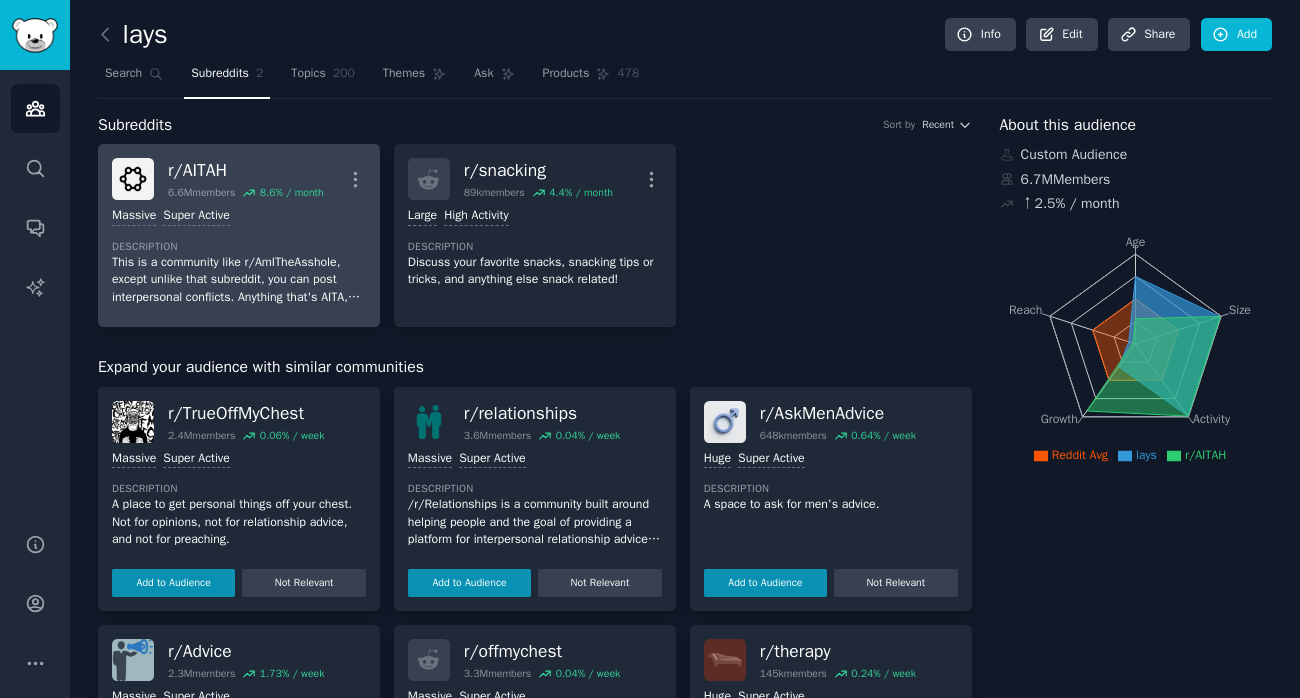 click on "r/ AITAH 6.6M  members 8.6 % / month More Massive Super Active Description This is a community like r/AmITheAsshole, except unlike that subreddit, you can post interpersonal conflicts. Anything that's AITA, including relationships, hypotheticals, and would I be the asshole (wibta) posts are allowed. AI scenarios/posts are not welcome or tolerated. An elaboration on our rules can be found here: [URL][DOMAIN_NAME]" at bounding box center (239, 235) 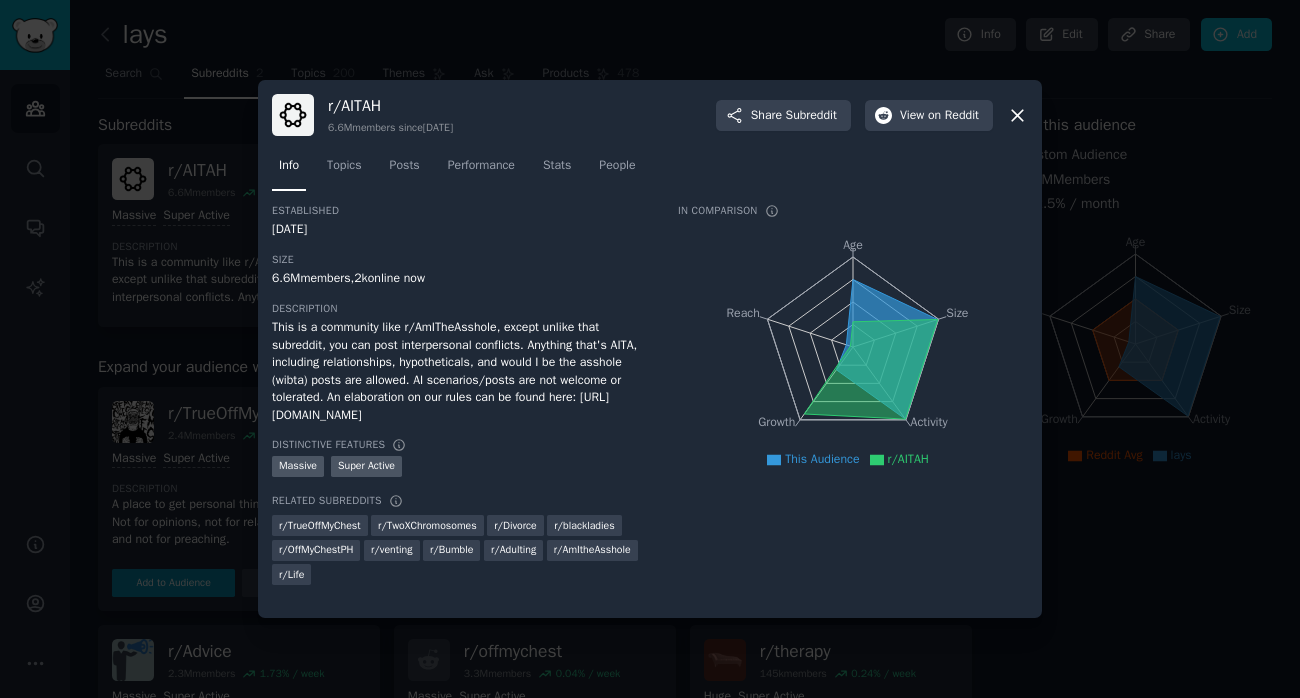 click at bounding box center (650, 349) 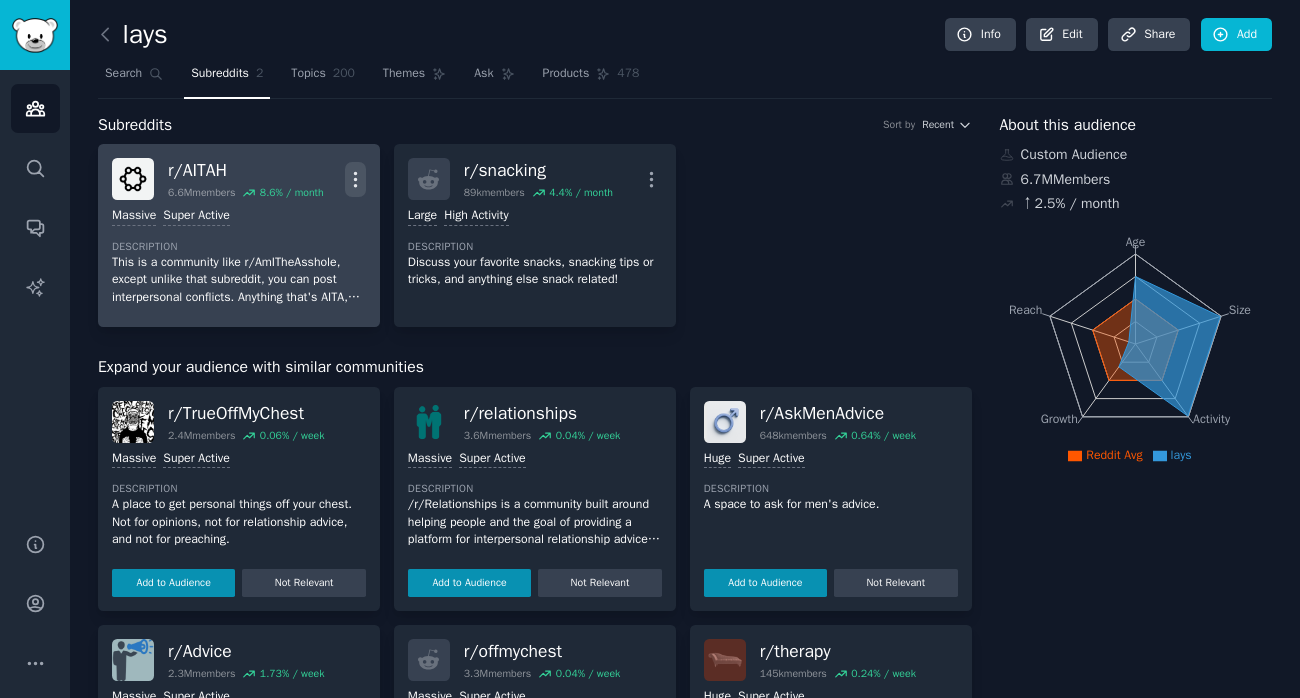 click 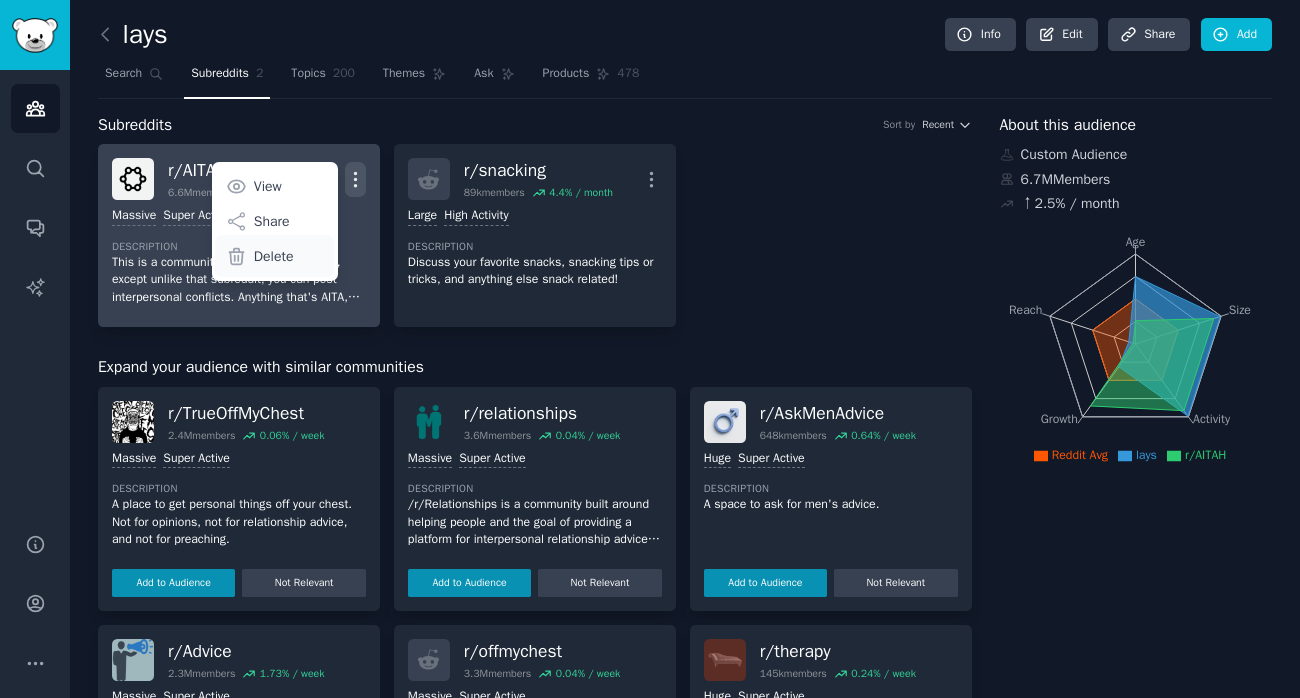 click on "Delete" at bounding box center (274, 256) 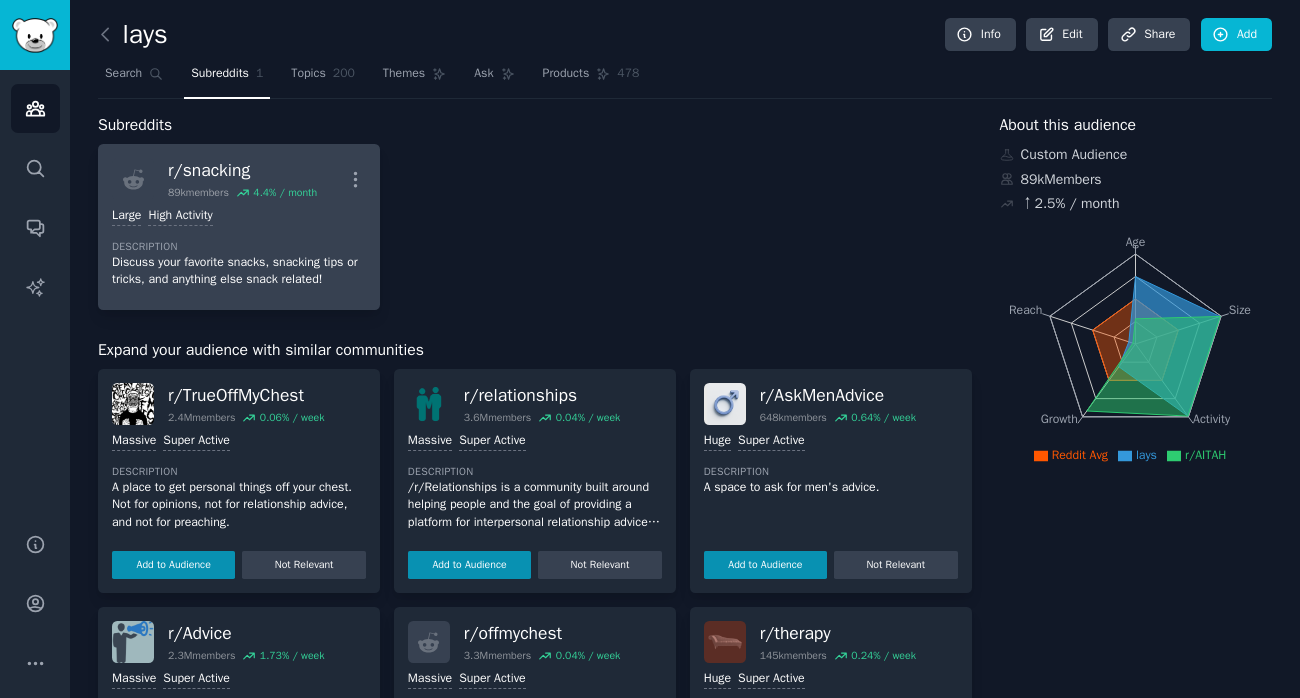 click on "Discuss your favorite snacks, snacking tips or tricks, and anything else snack related!" at bounding box center (239, 271) 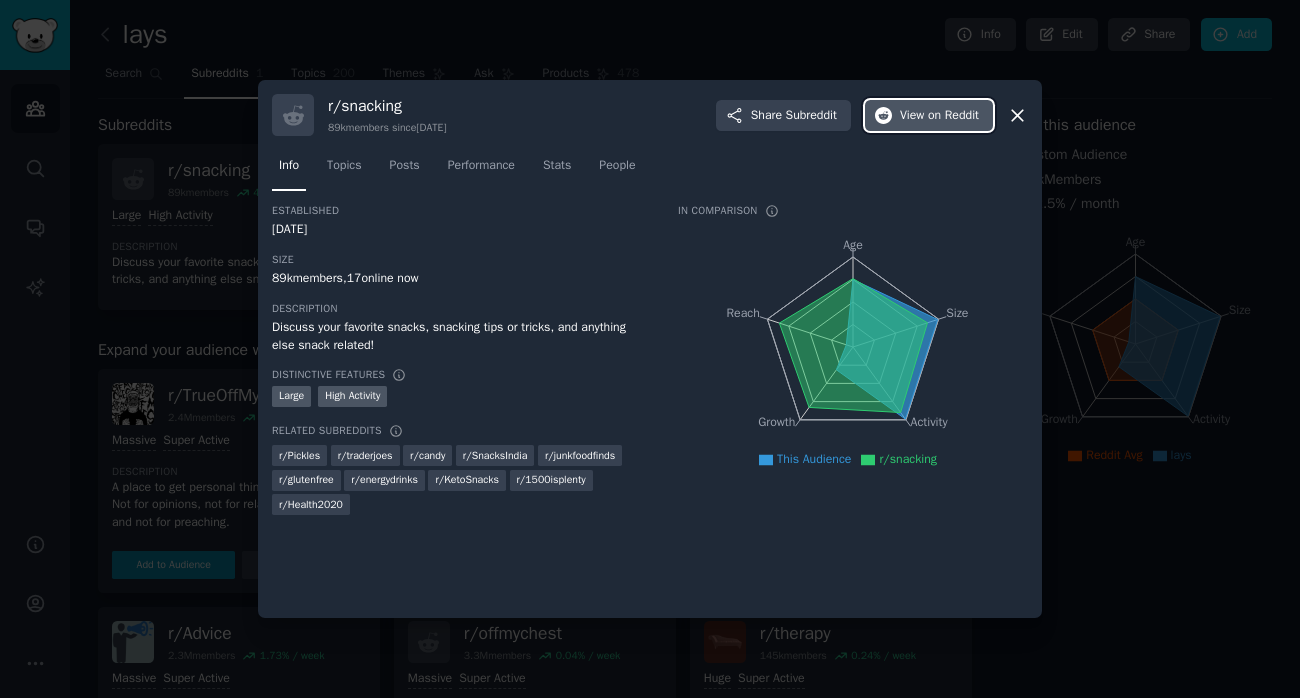 click on "View  on Reddit" at bounding box center (939, 116) 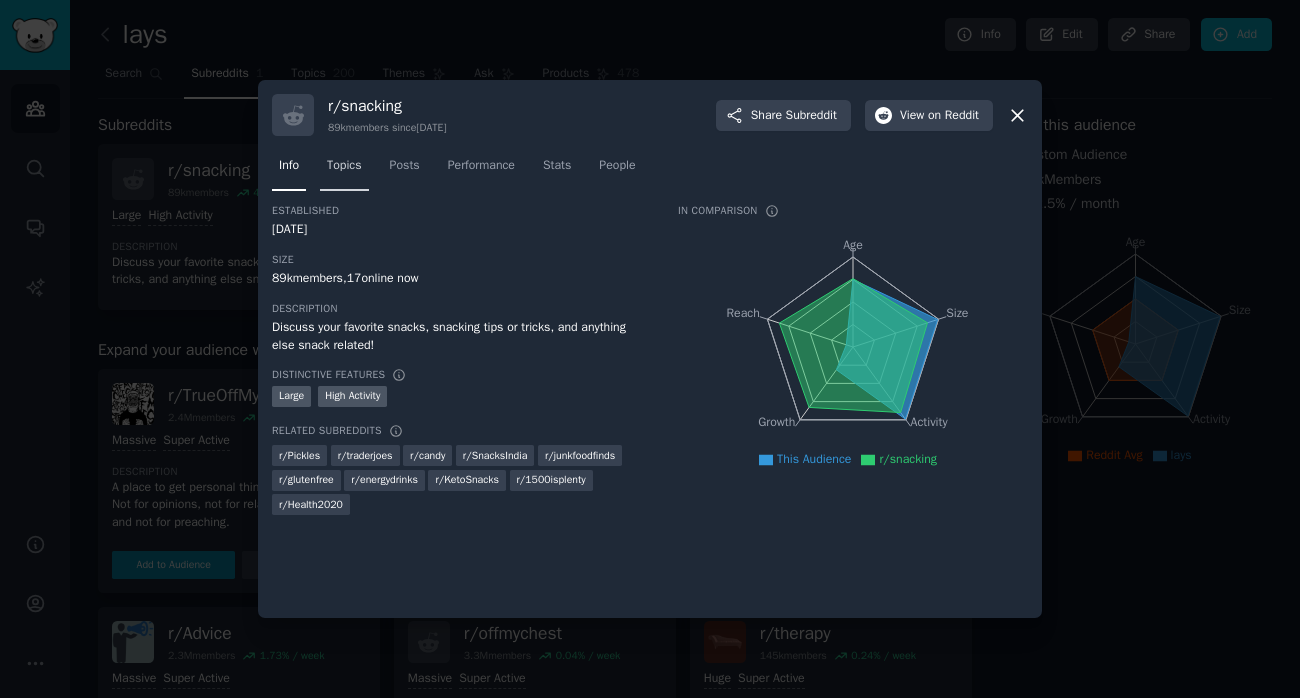 click on "Topics" at bounding box center (344, 166) 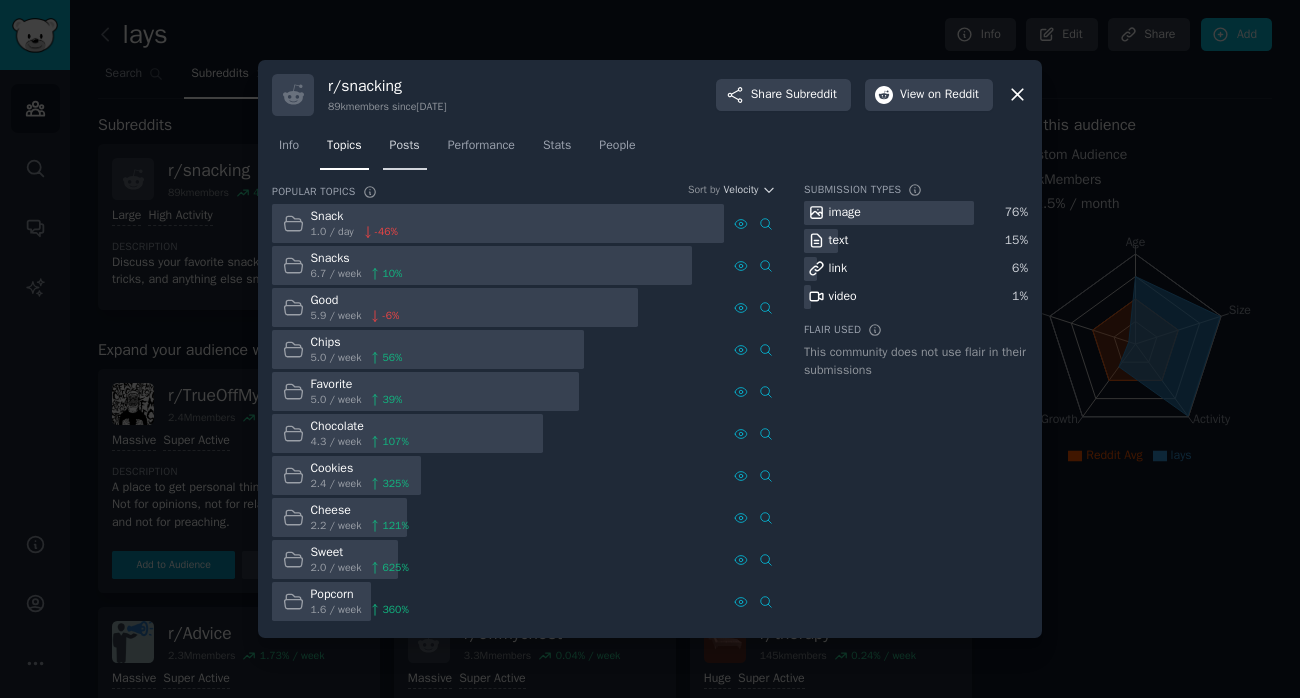 click on "Posts" at bounding box center (405, 146) 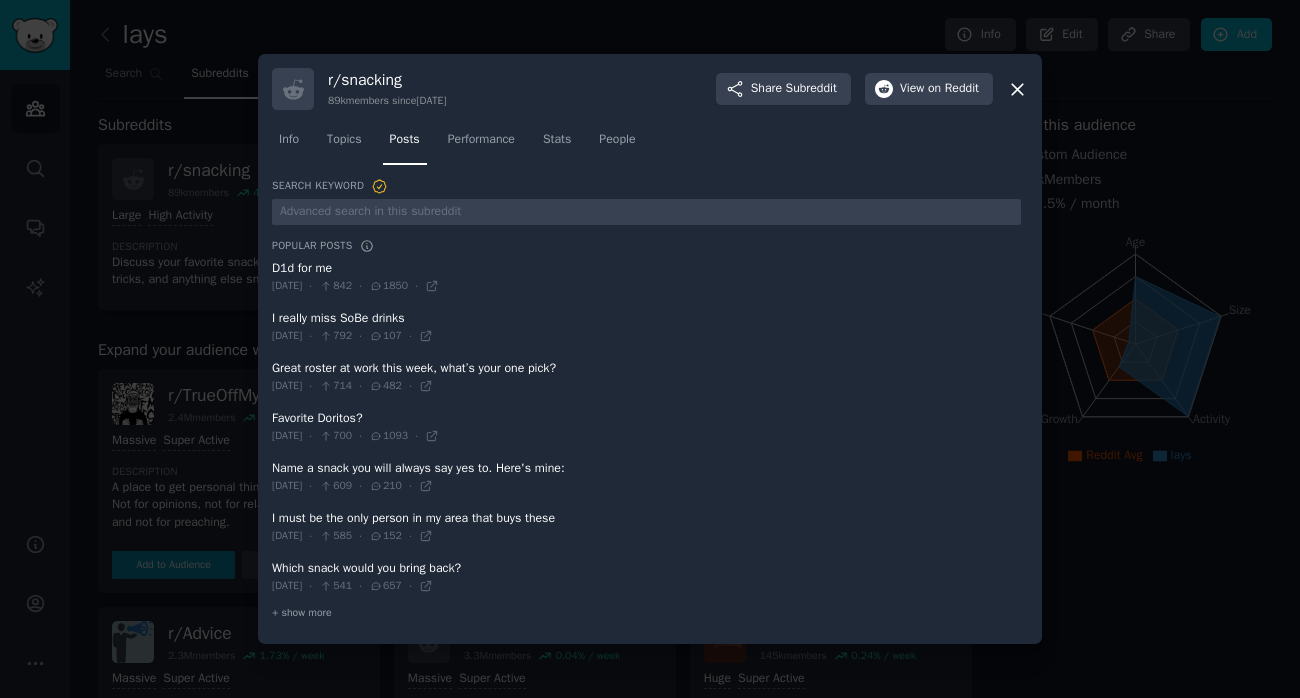 click at bounding box center (646, 527) 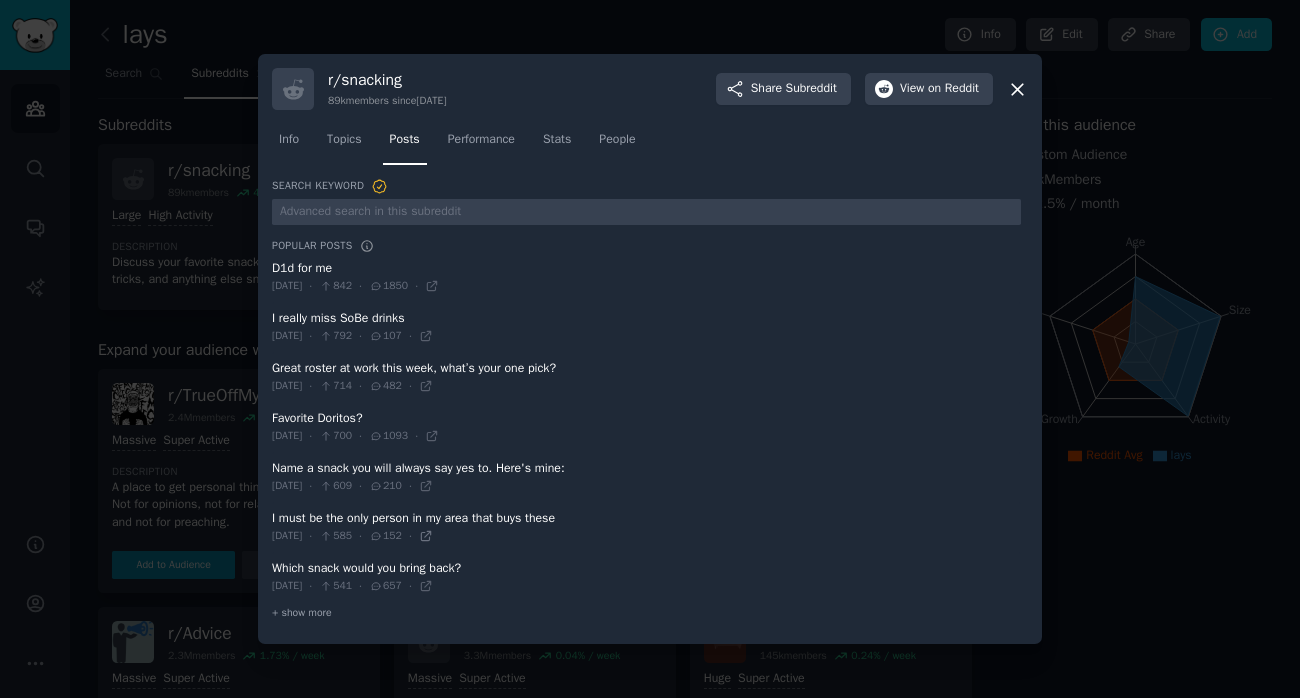 click 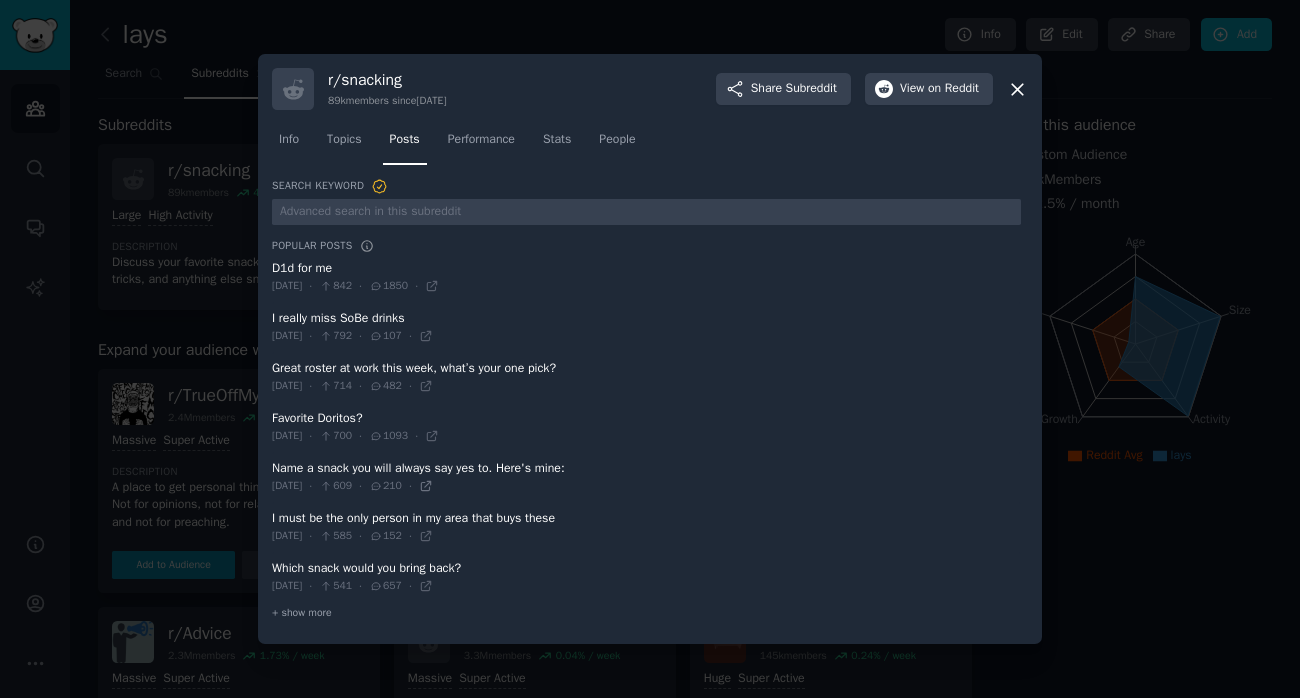 click 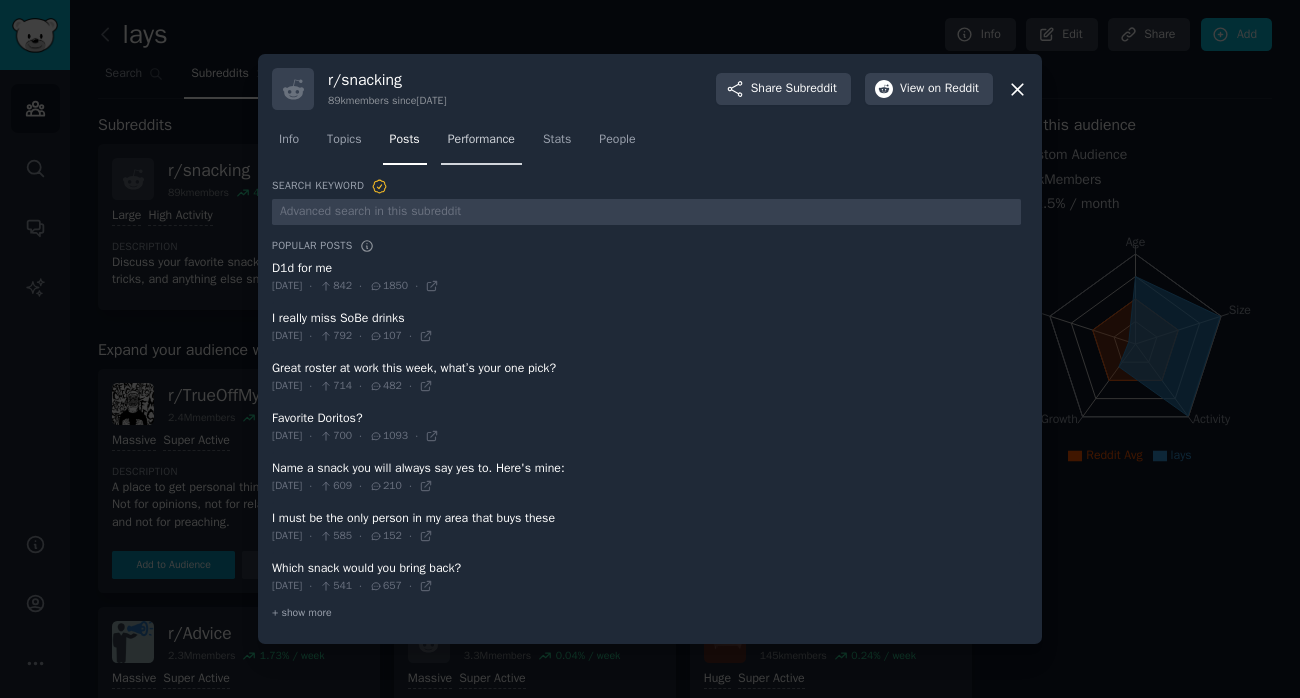 click on "Performance" at bounding box center (481, 140) 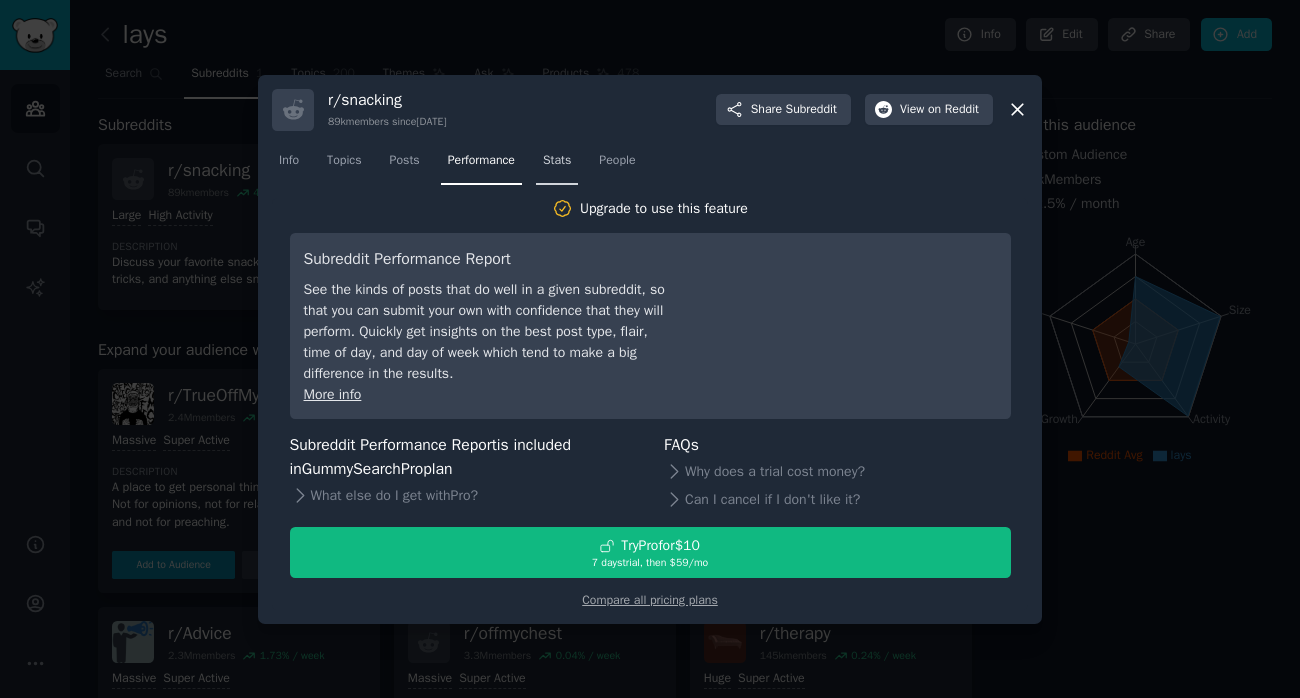 click on "Stats" at bounding box center (557, 161) 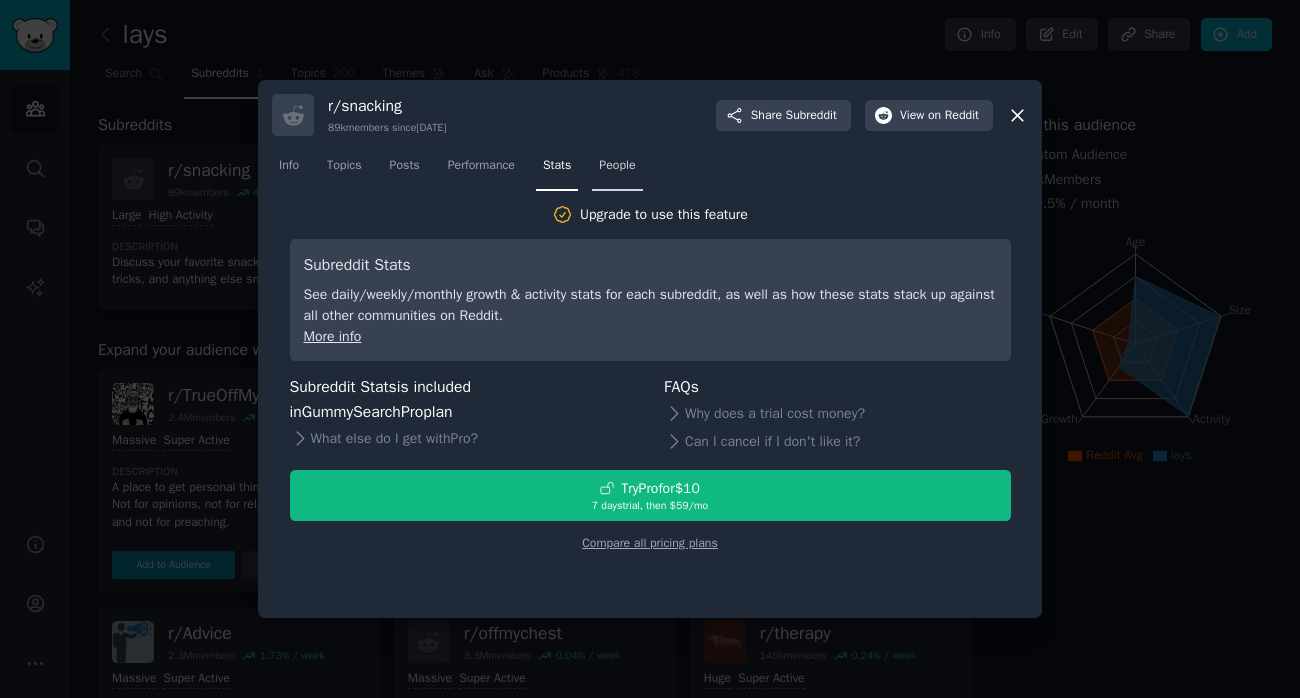 click on "People" at bounding box center (617, 166) 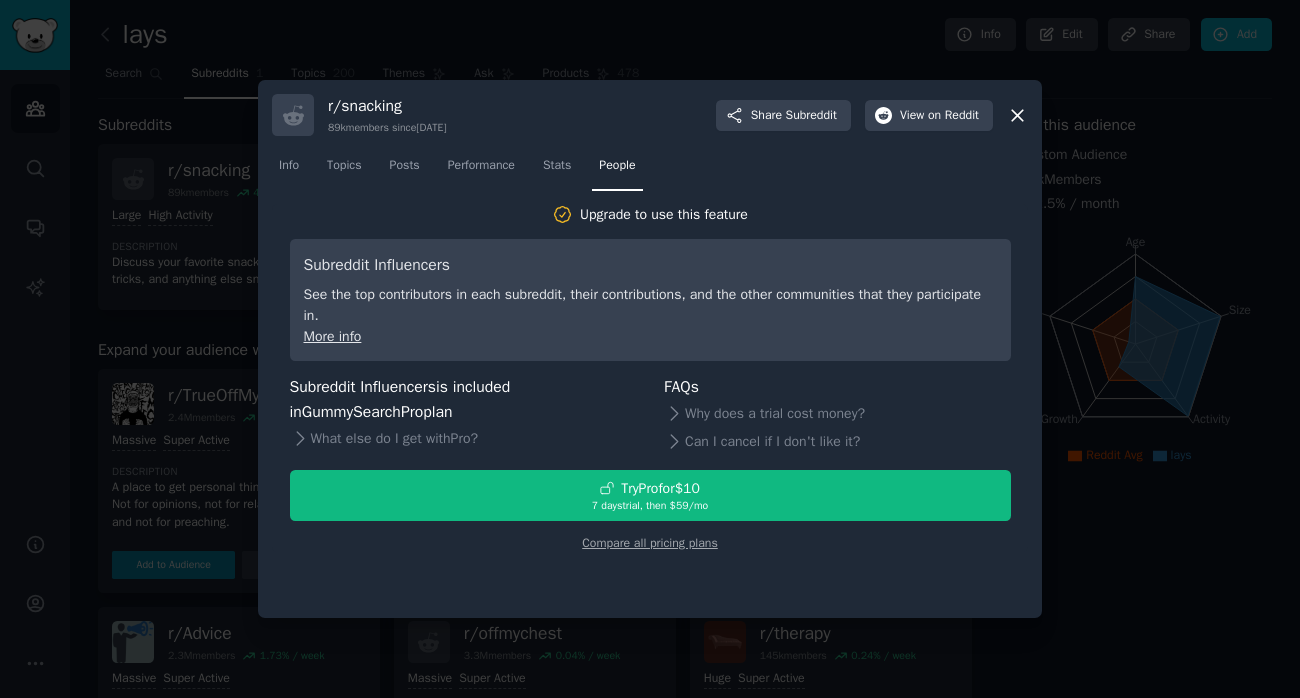 click on "Info Topics Posts Performance Stats People" at bounding box center (650, 170) 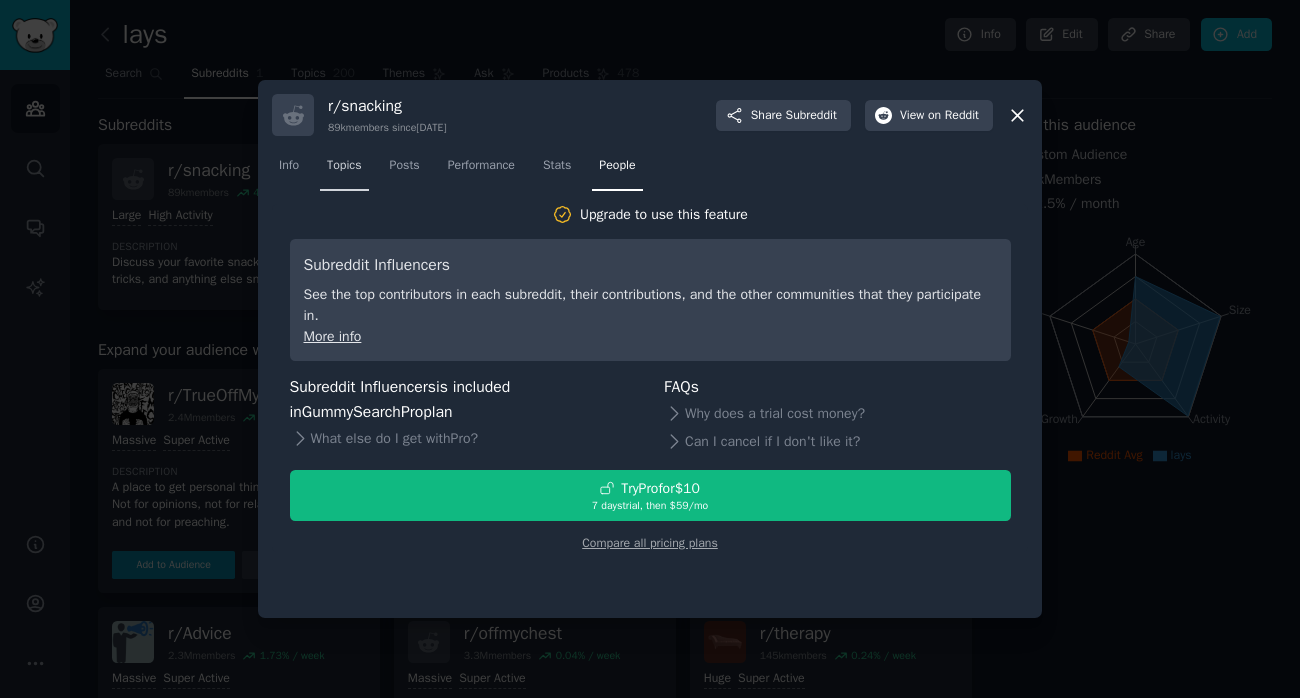 click on "Topics" at bounding box center [344, 170] 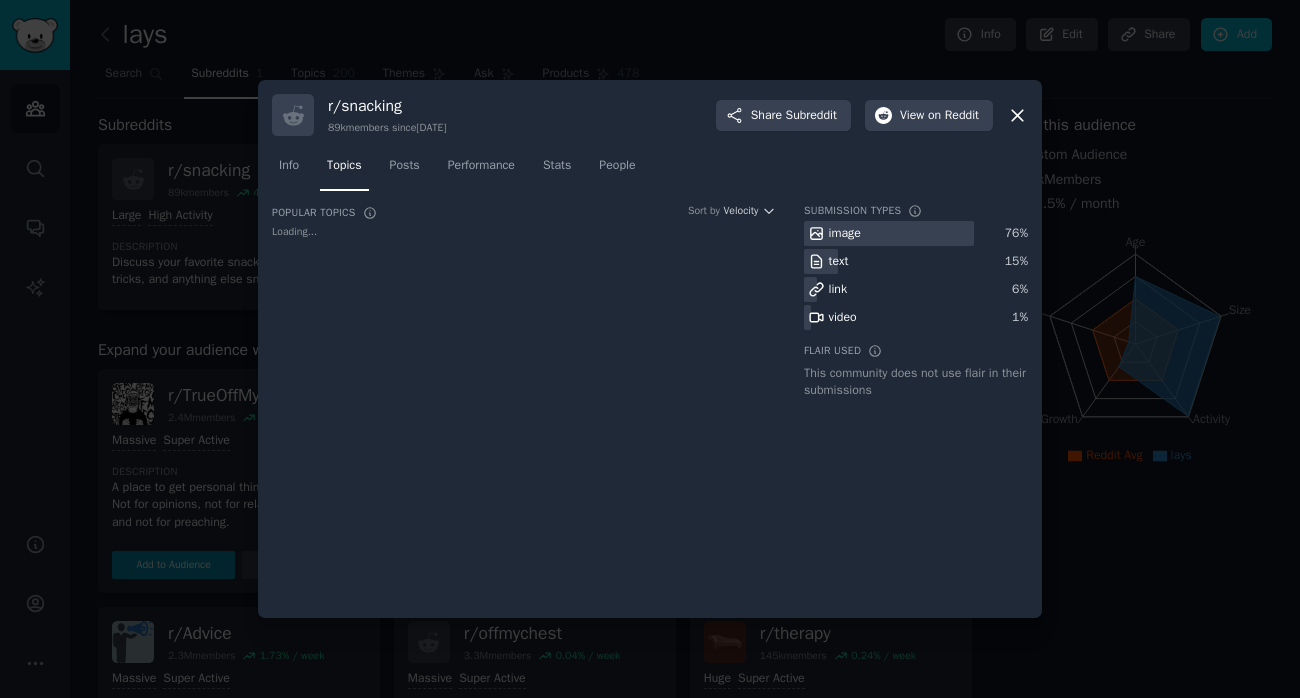 click at bounding box center (650, 349) 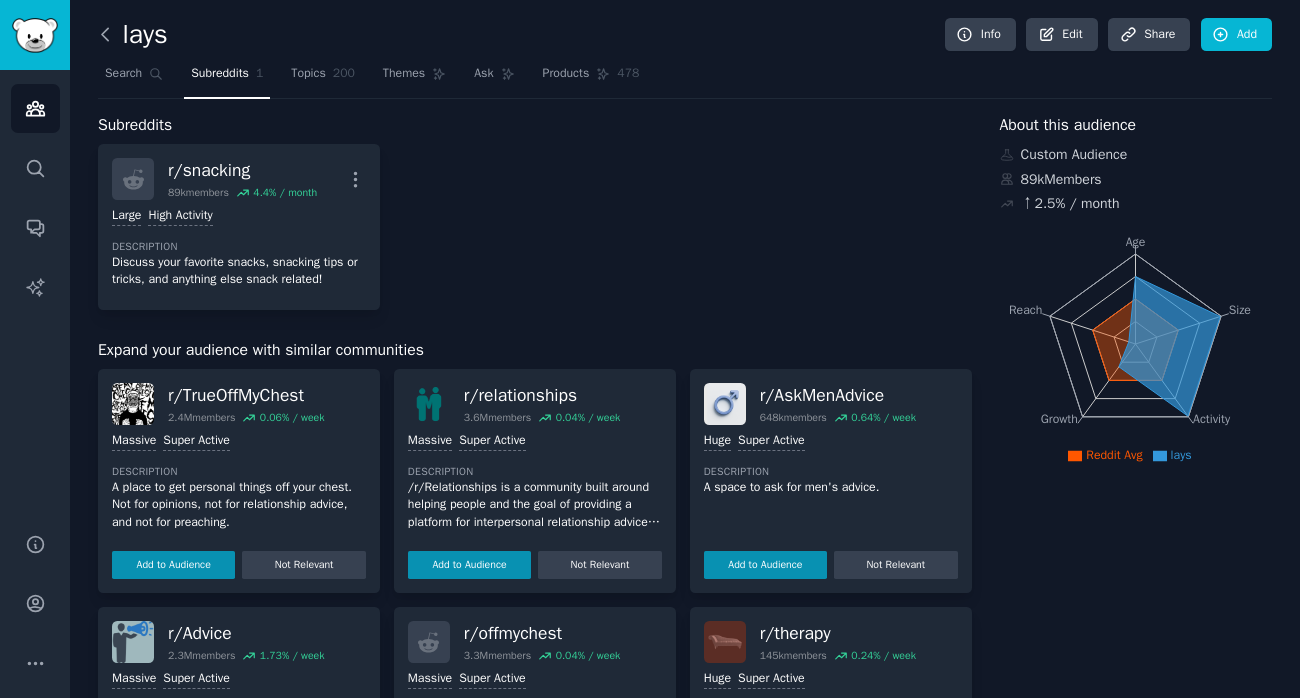 click 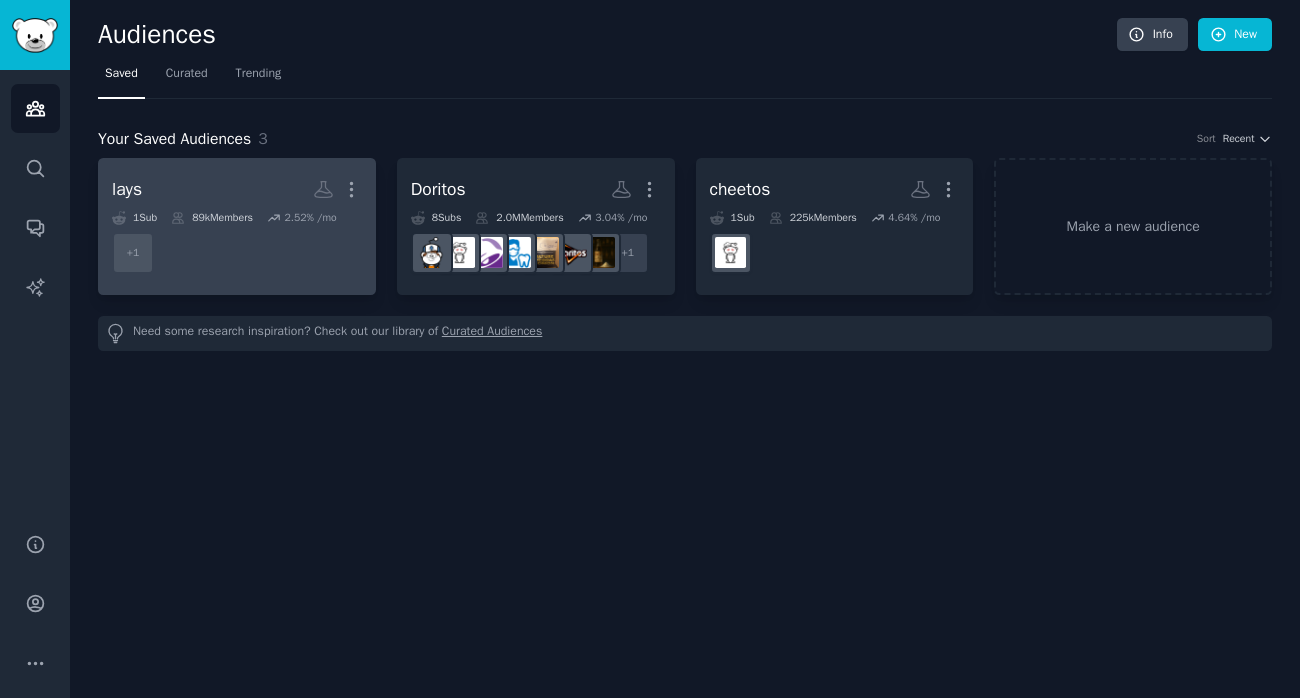 click on "lays More" at bounding box center (237, 189) 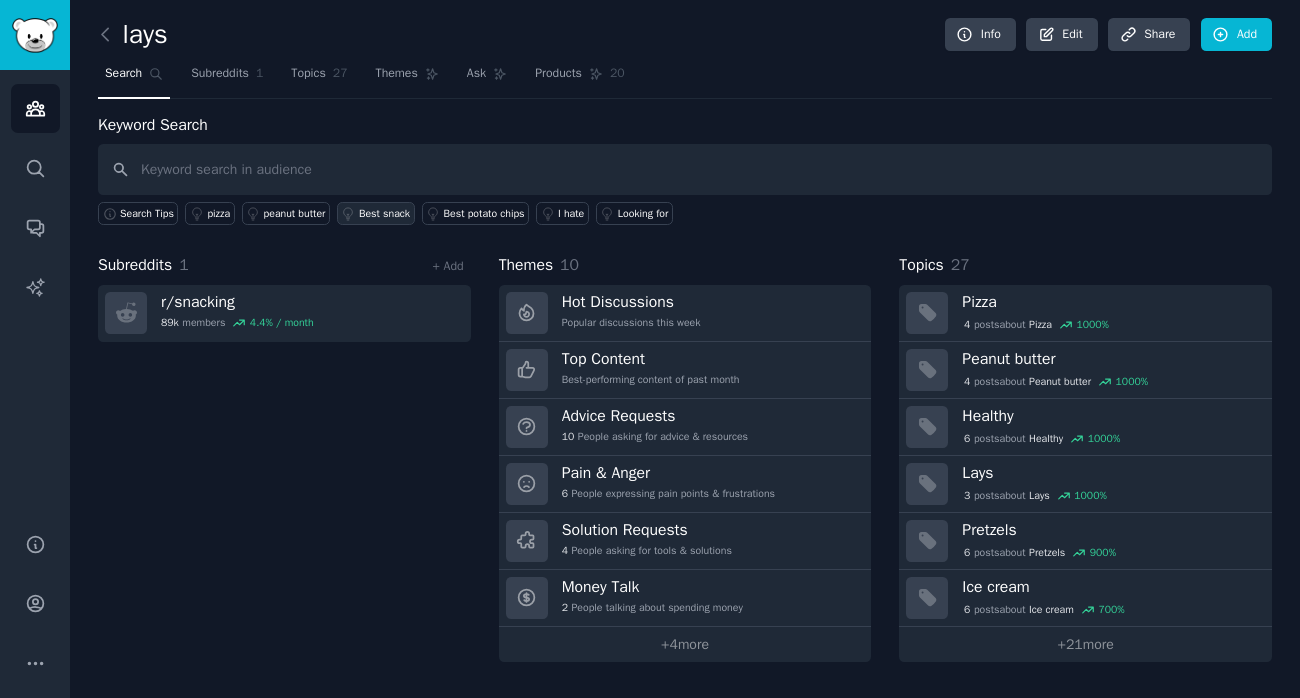 click on "Best snack" at bounding box center (376, 213) 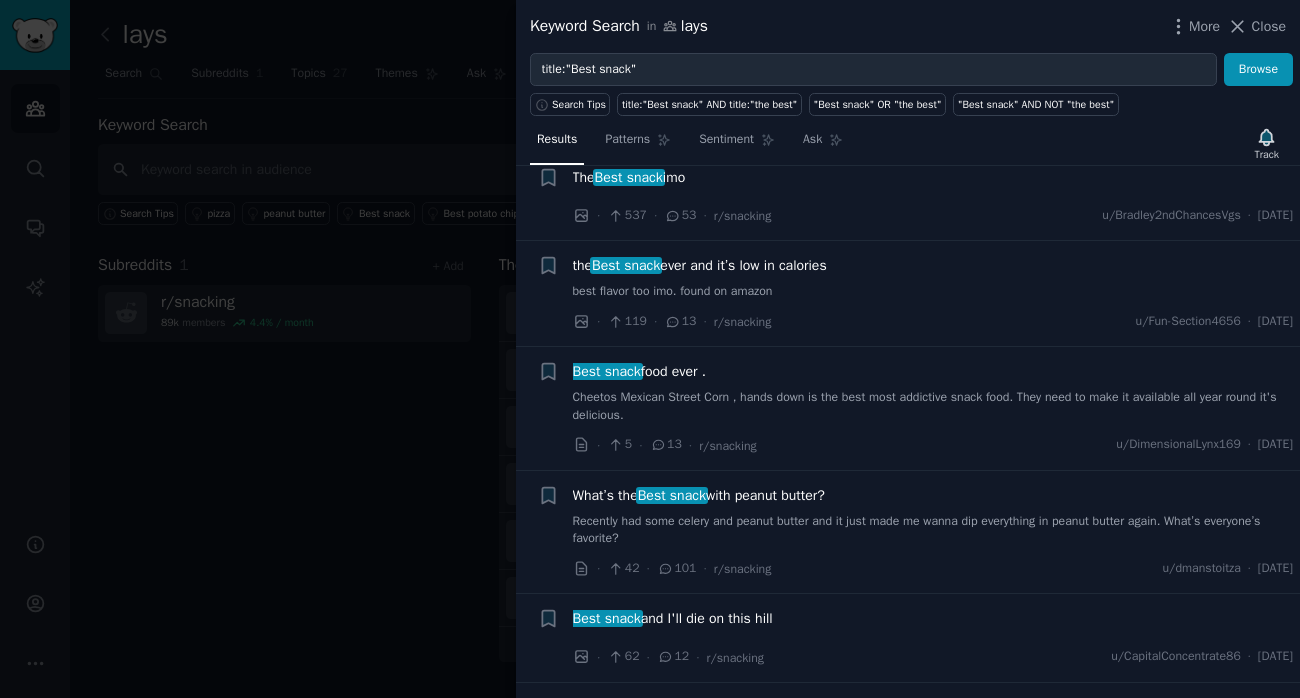 scroll, scrollTop: 746, scrollLeft: 0, axis: vertical 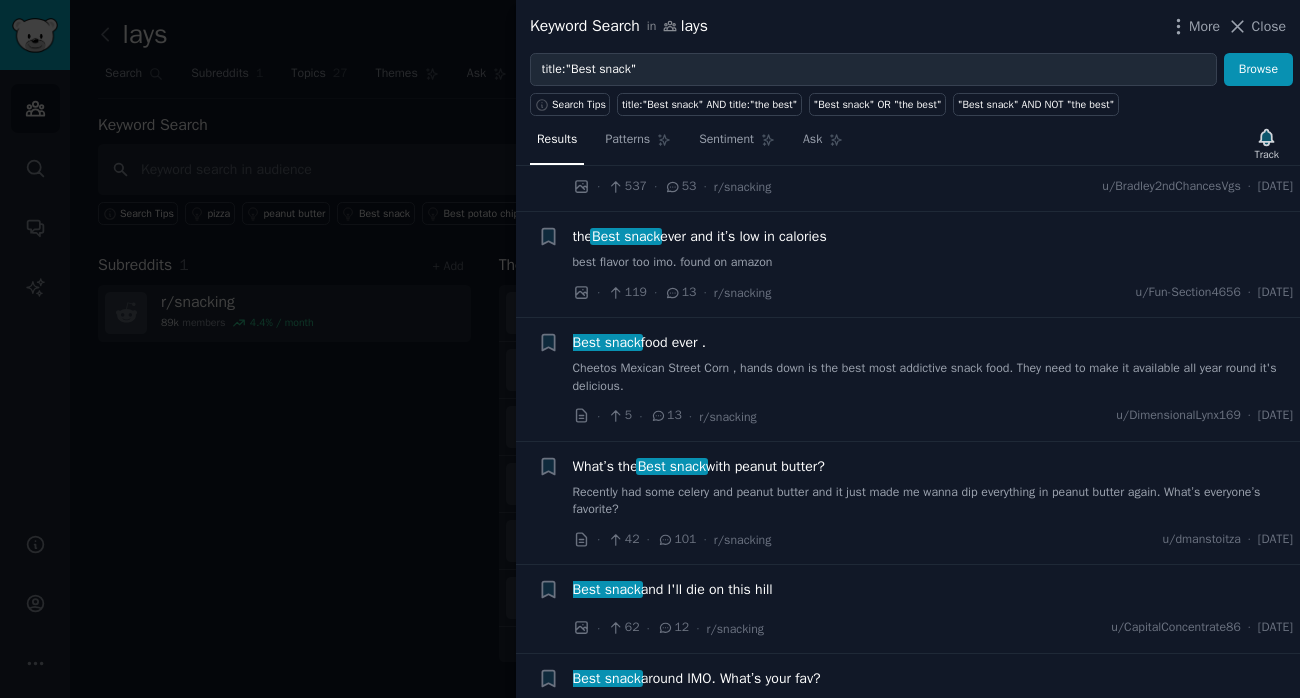 click at bounding box center (650, 349) 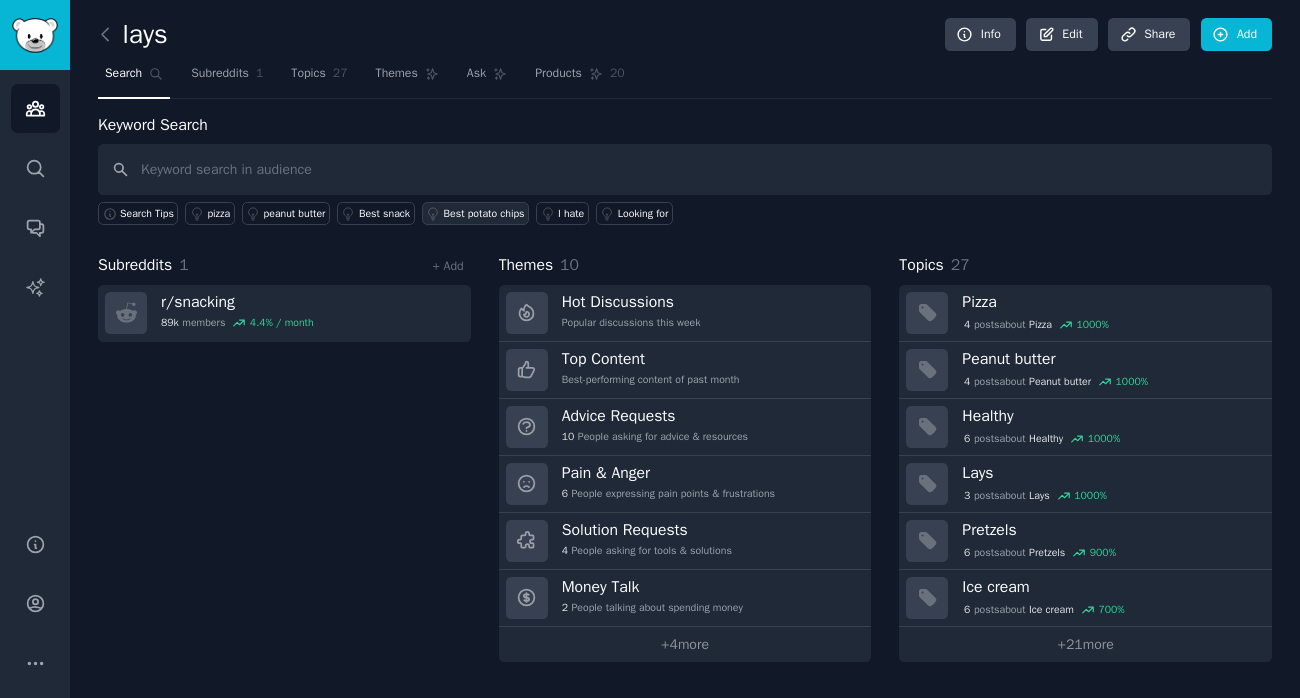 click on "Best potato chips" at bounding box center (484, 214) 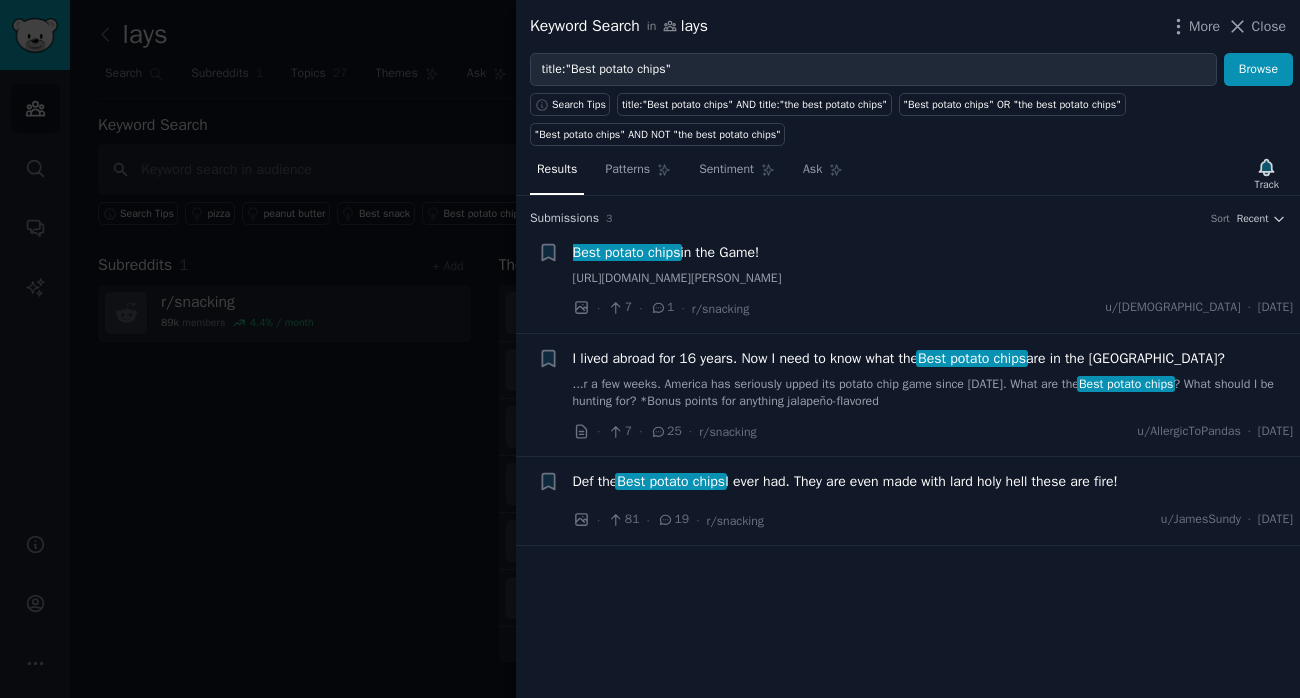 click at bounding box center [650, 349] 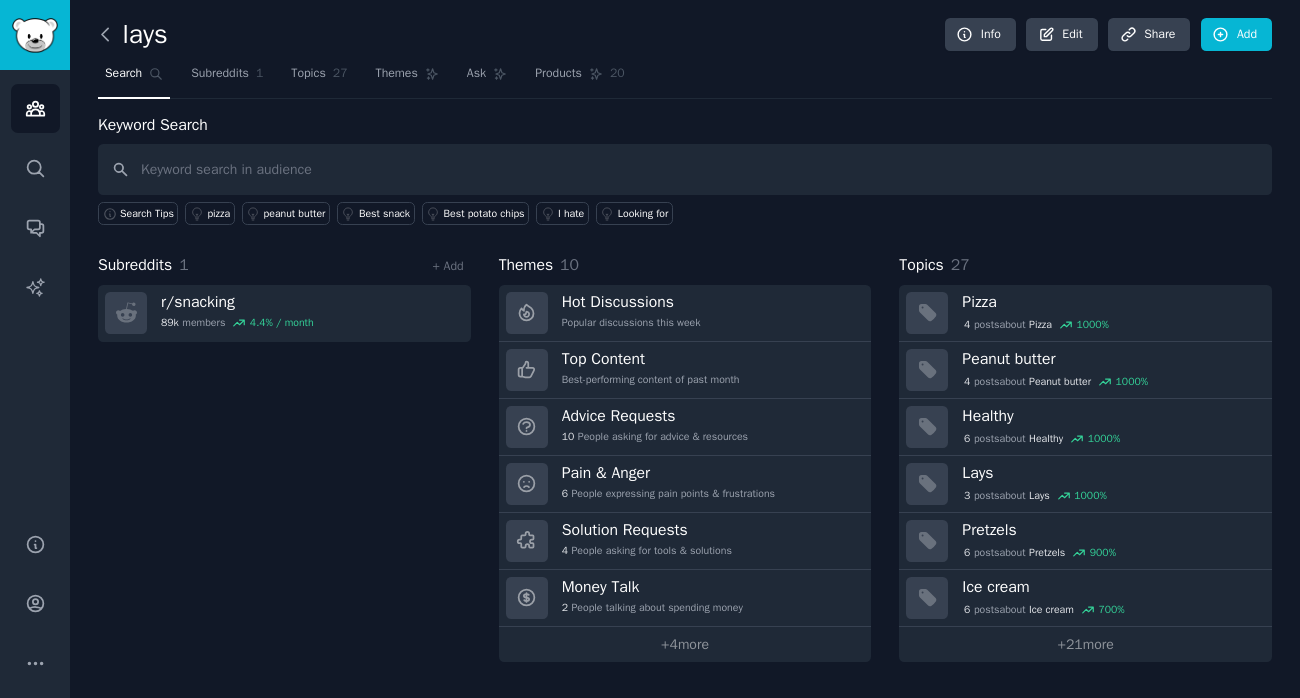click 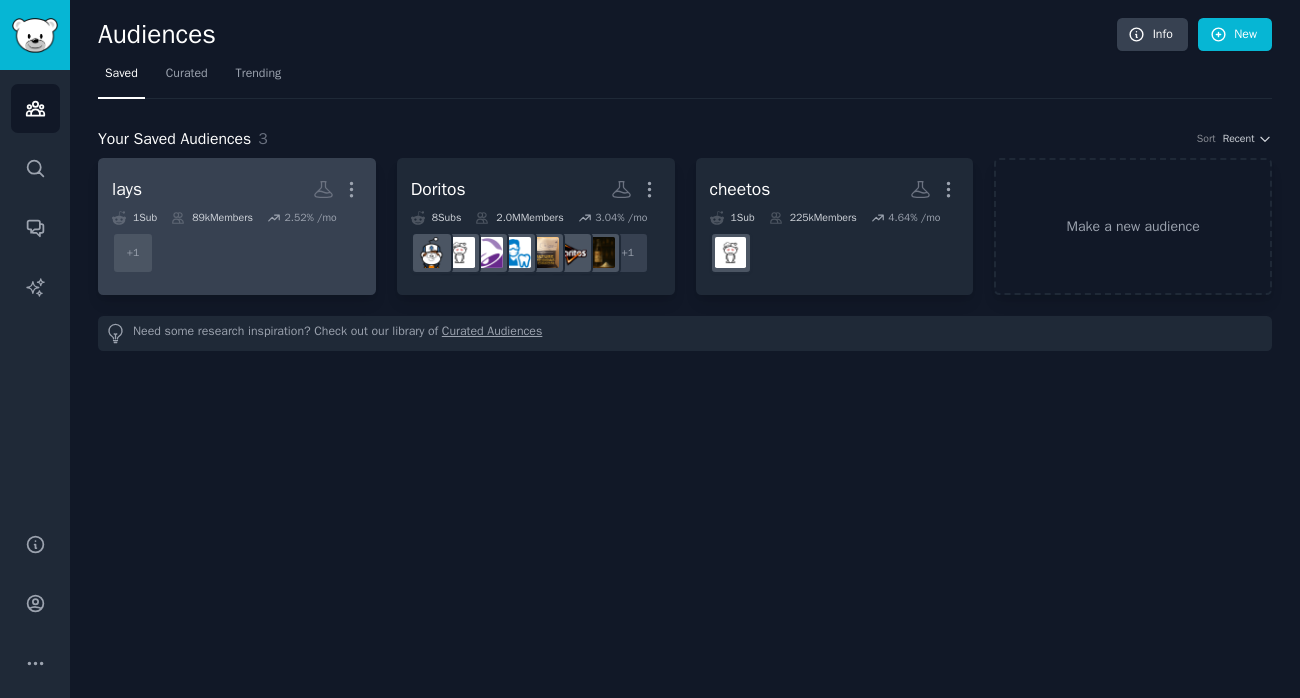click on "lays" at bounding box center (127, 189) 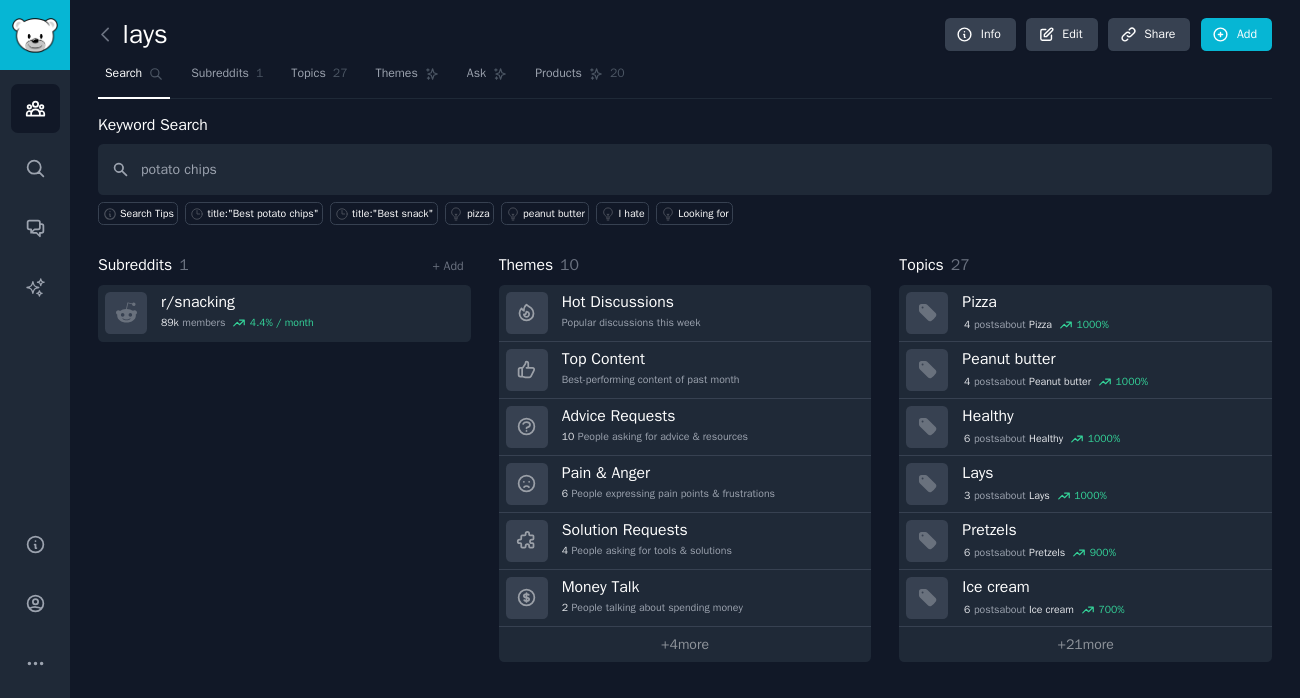 type on "potato chips" 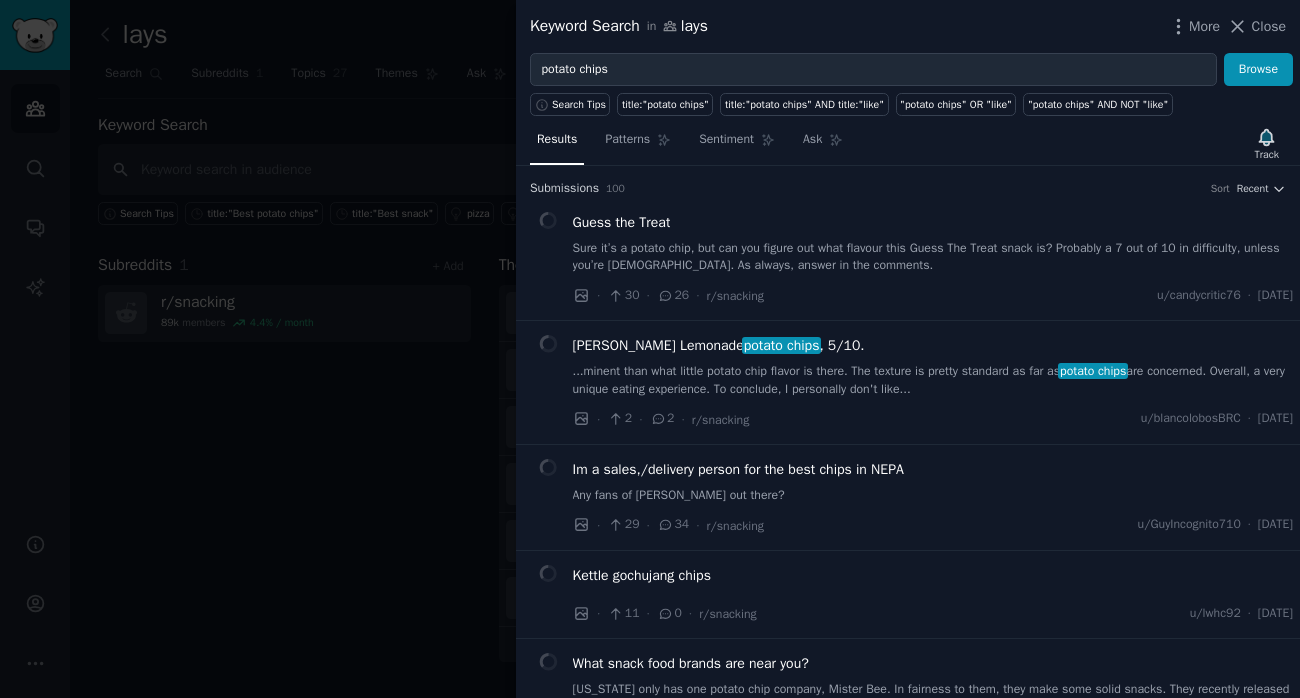 click at bounding box center [650, 349] 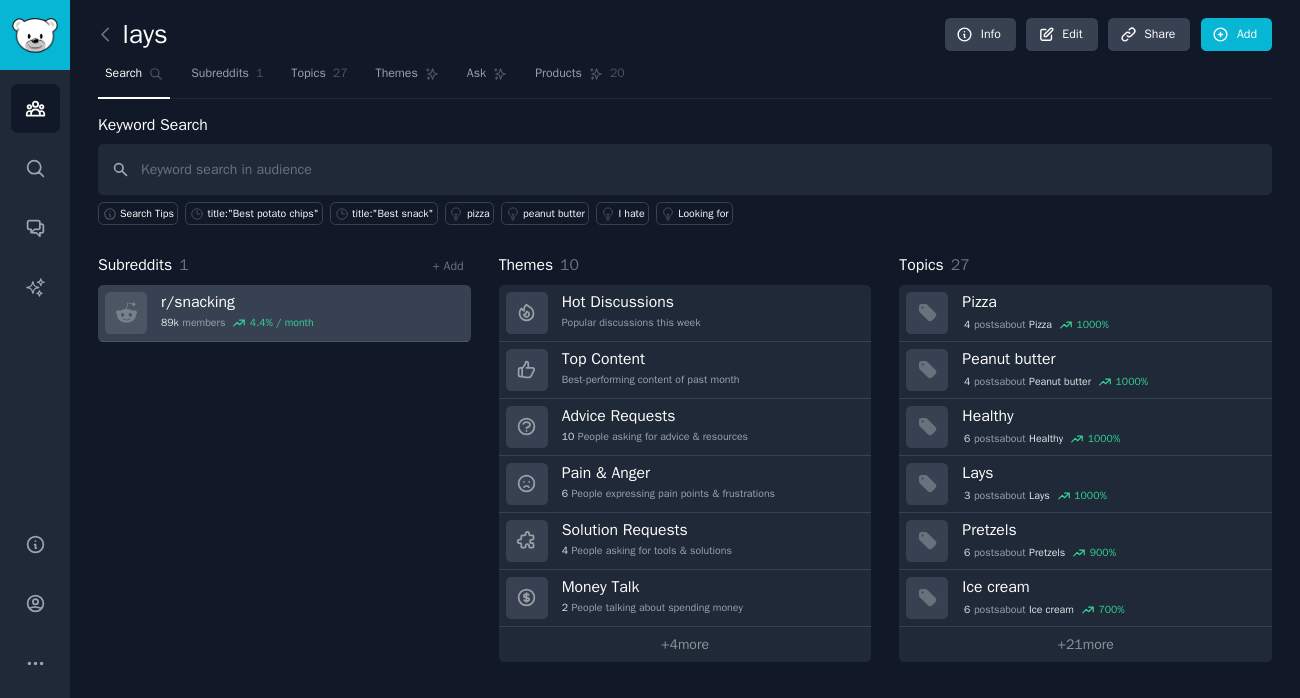 click on "r/ snacking" at bounding box center [237, 302] 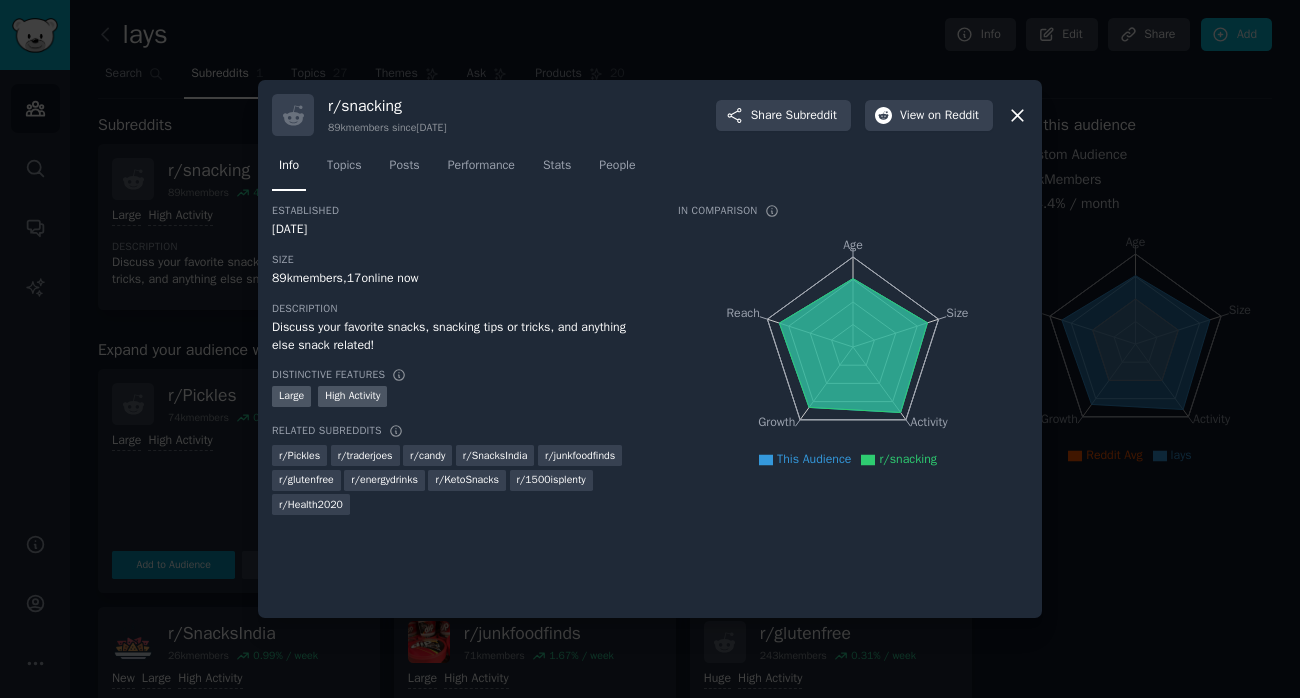 click at bounding box center (650, 349) 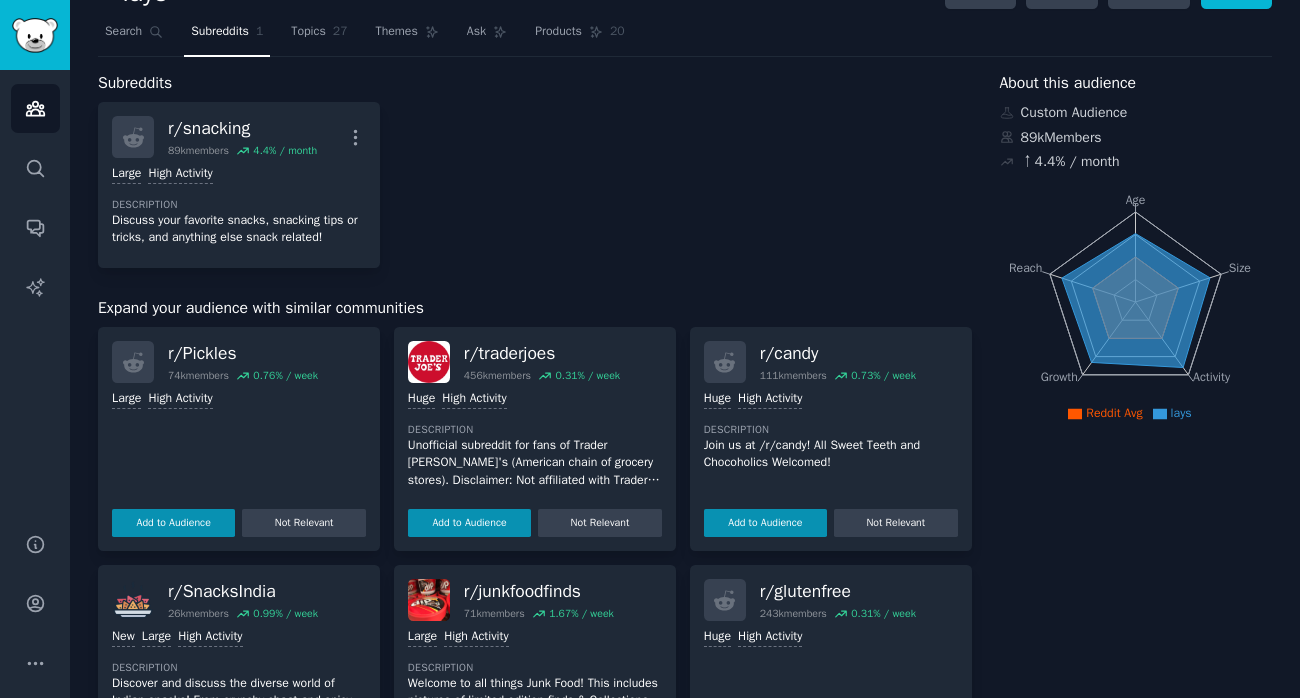 scroll, scrollTop: 0, scrollLeft: 0, axis: both 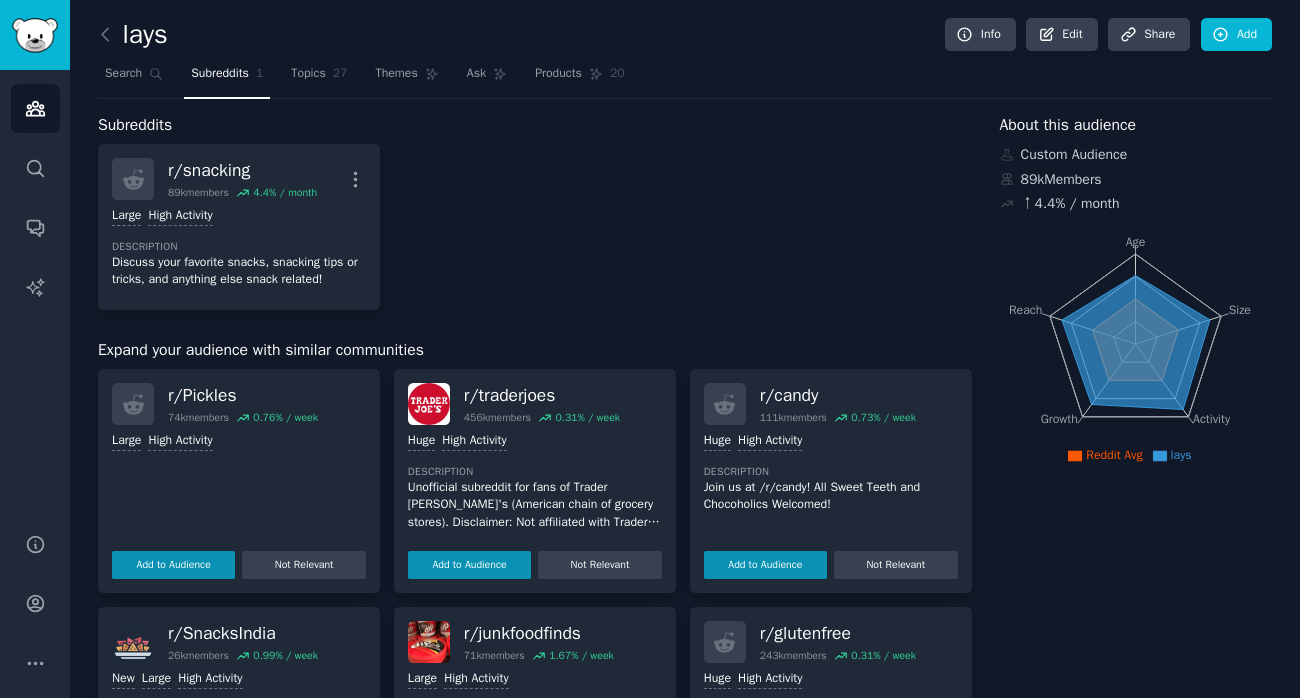 click on "Expand your audience with similar communities" at bounding box center [261, 350] 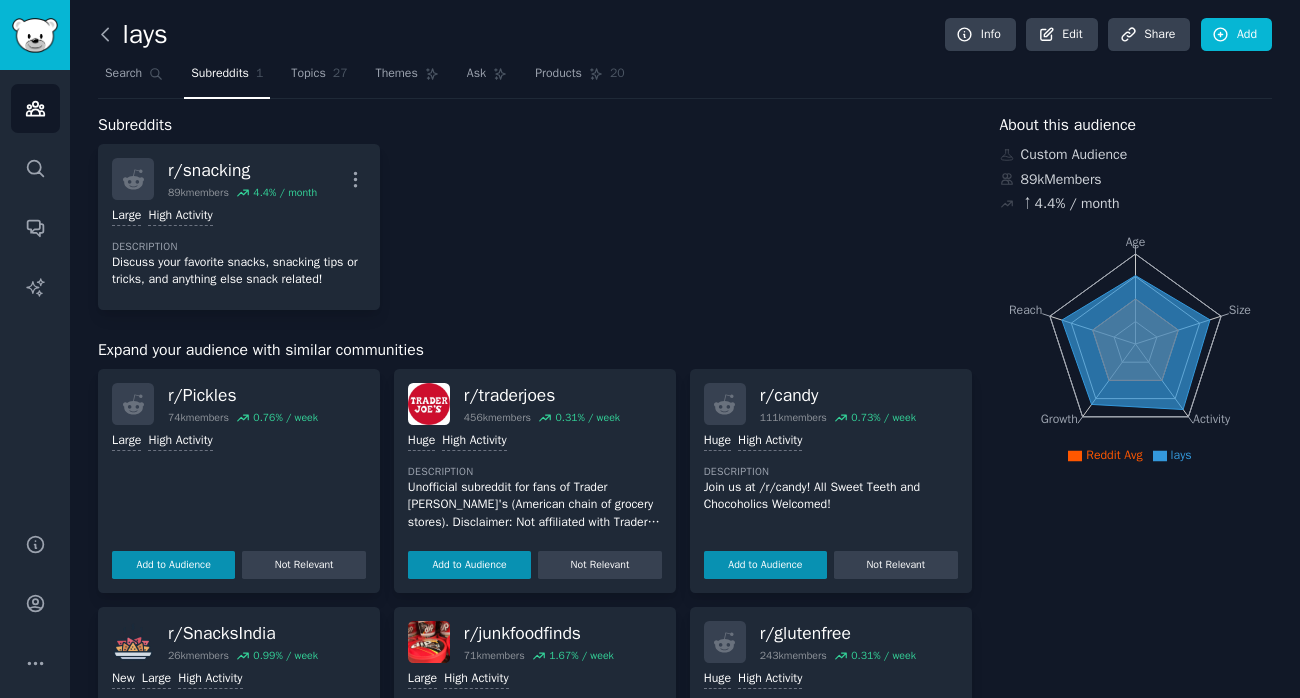 click 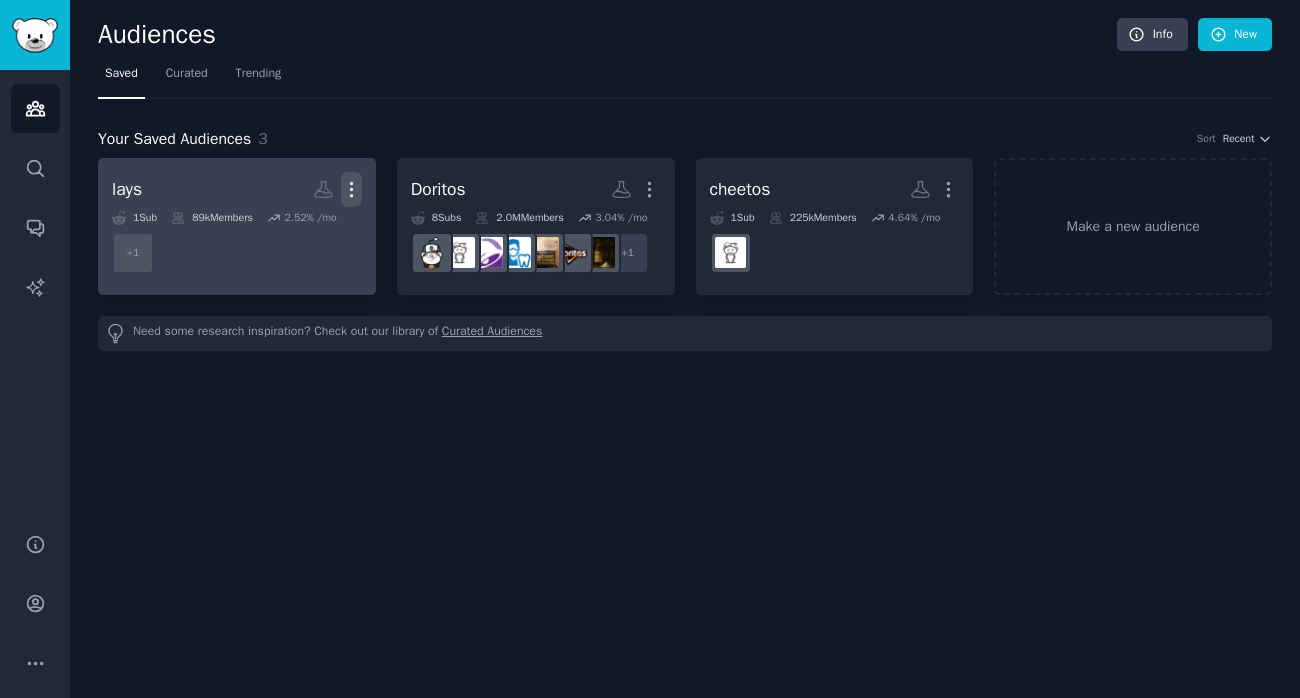 click 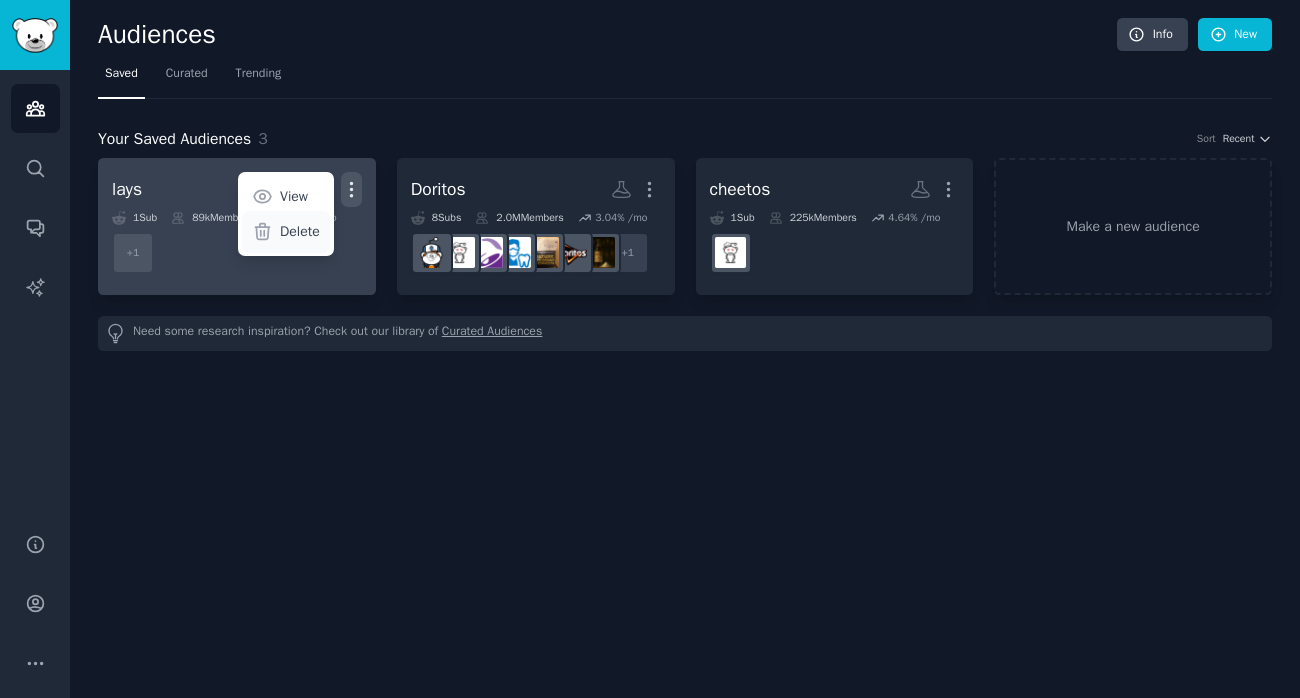 click on "Delete" at bounding box center [300, 231] 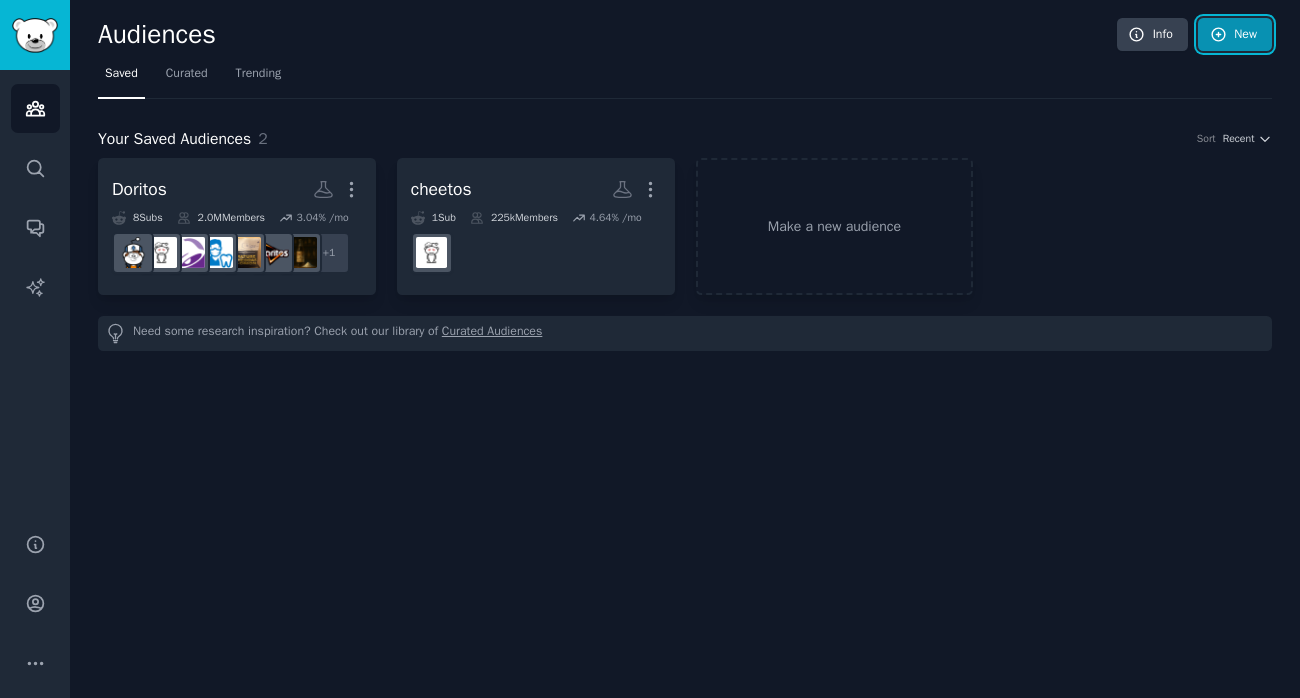 click on "New" at bounding box center [1235, 35] 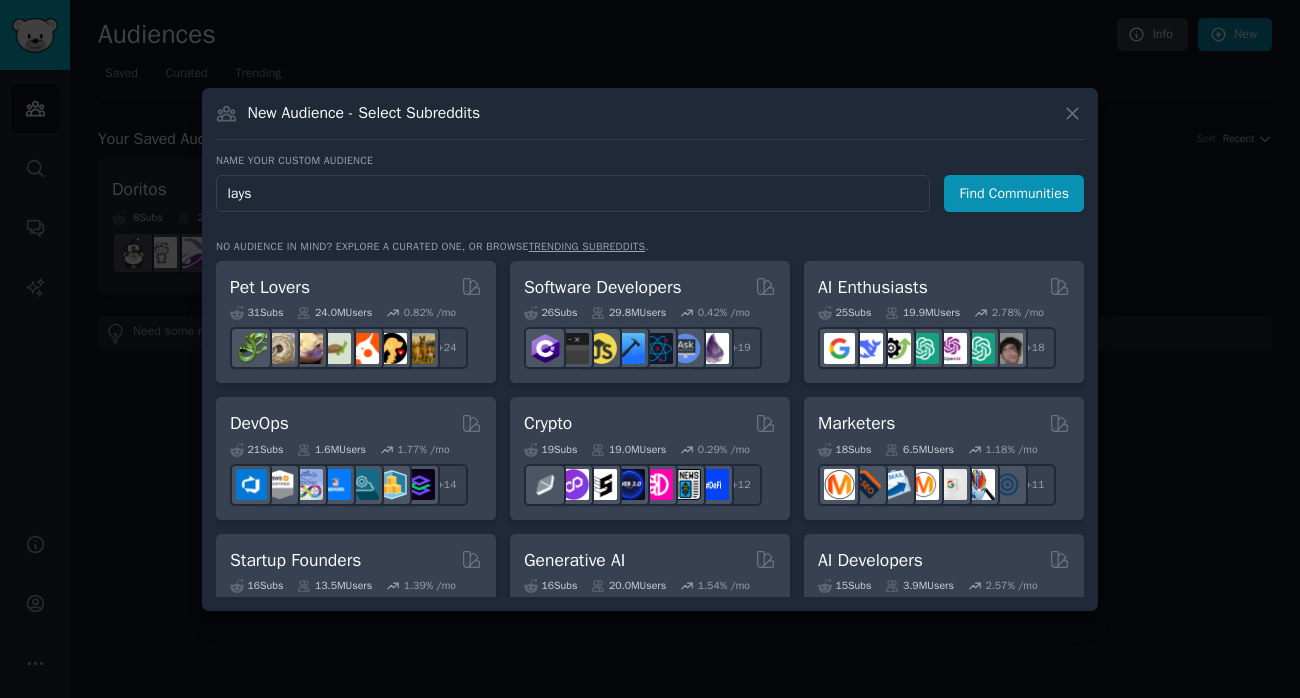 type on "lays" 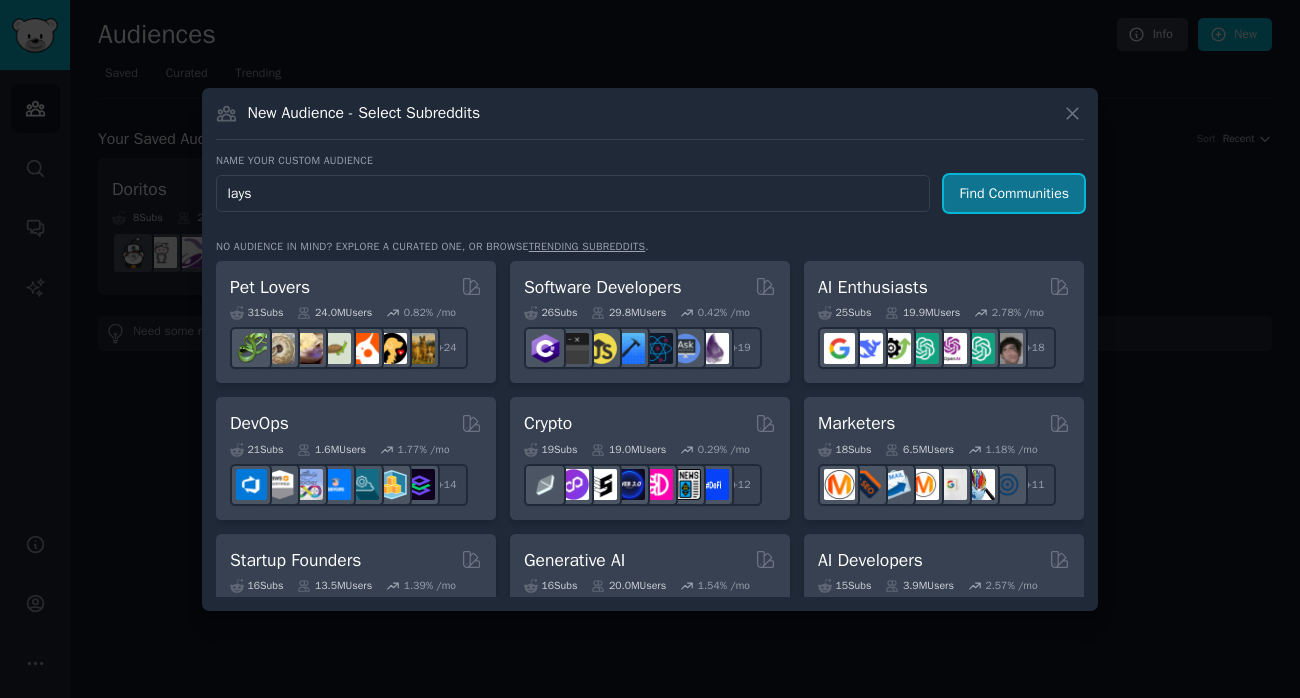 click on "Find Communities" at bounding box center (1014, 193) 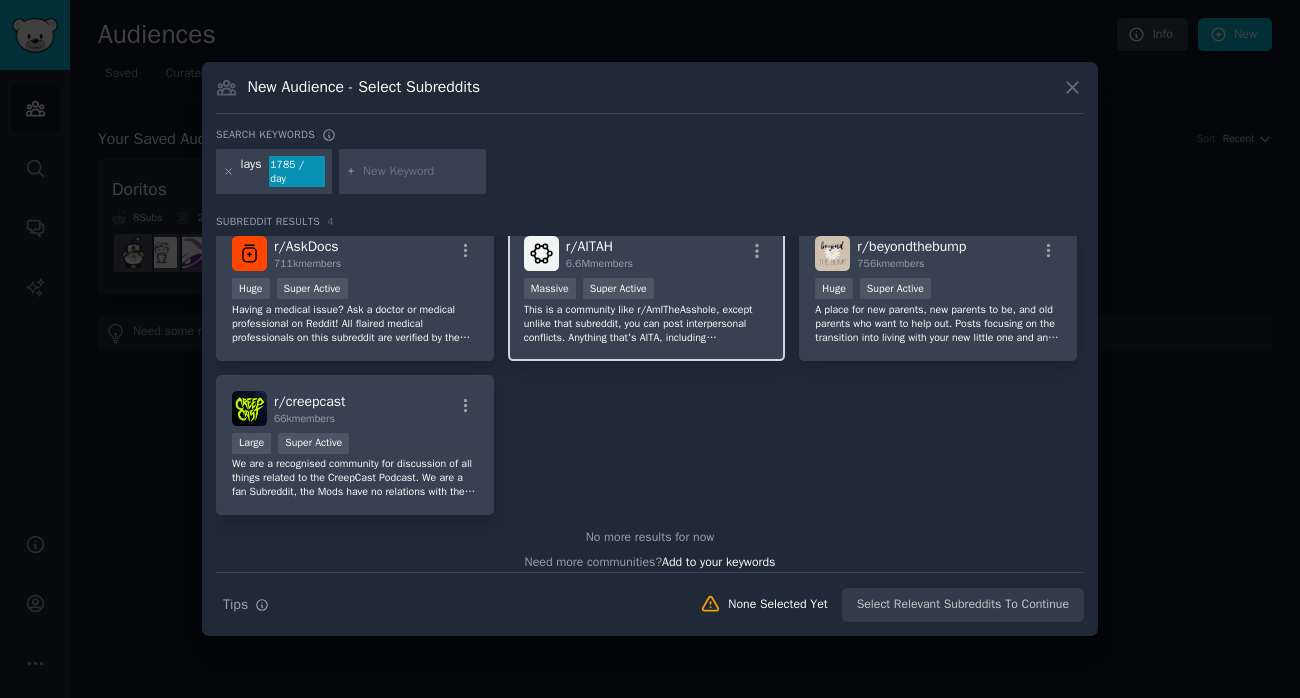 scroll, scrollTop: 17, scrollLeft: 0, axis: vertical 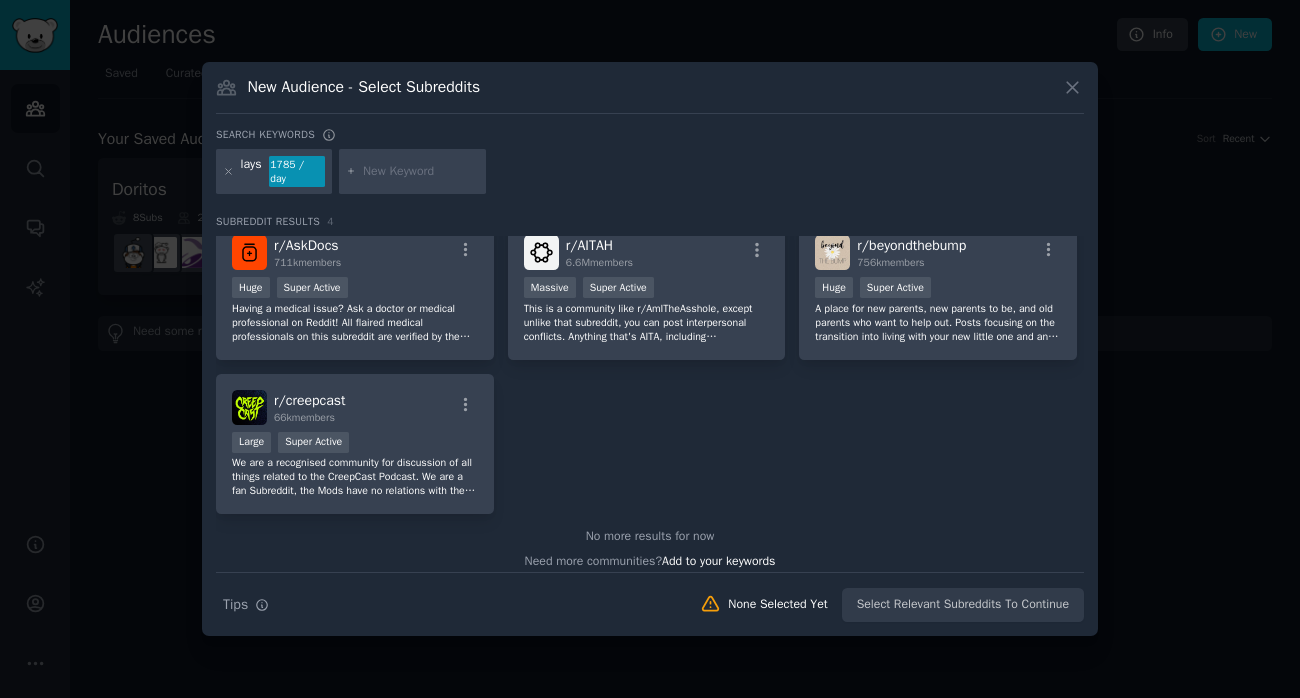 click on "lays  1785 / day" at bounding box center [274, 172] 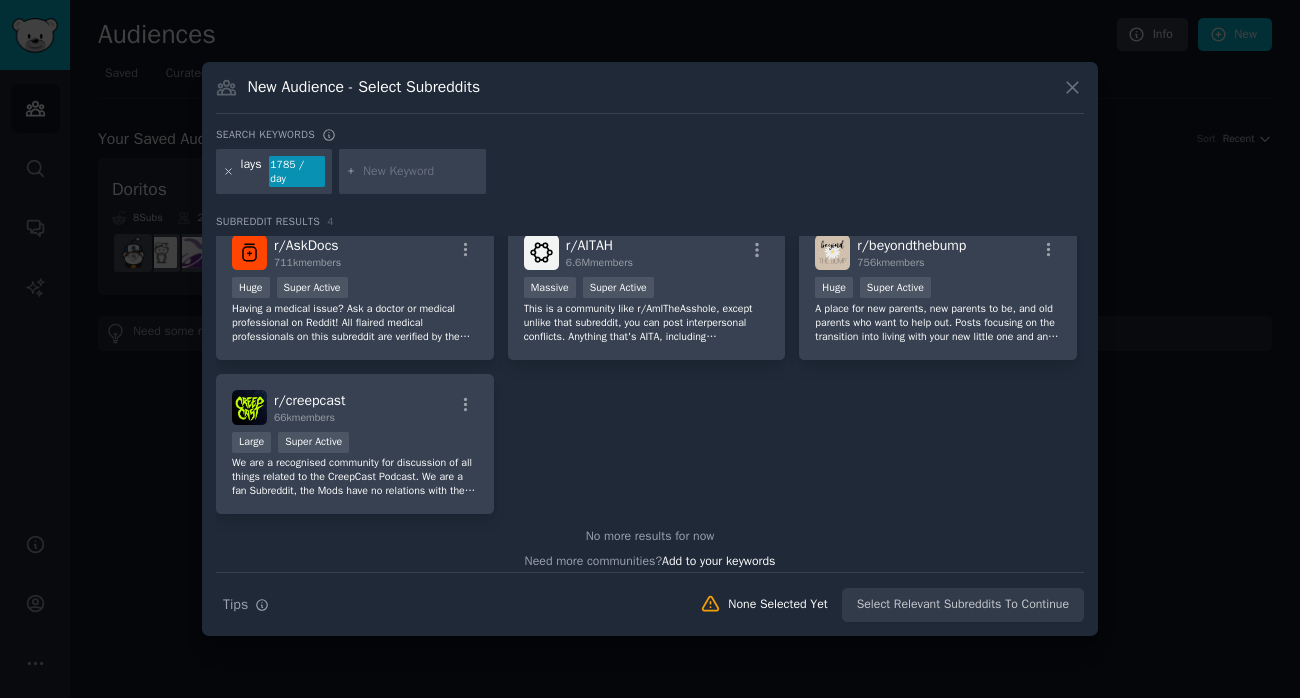 click 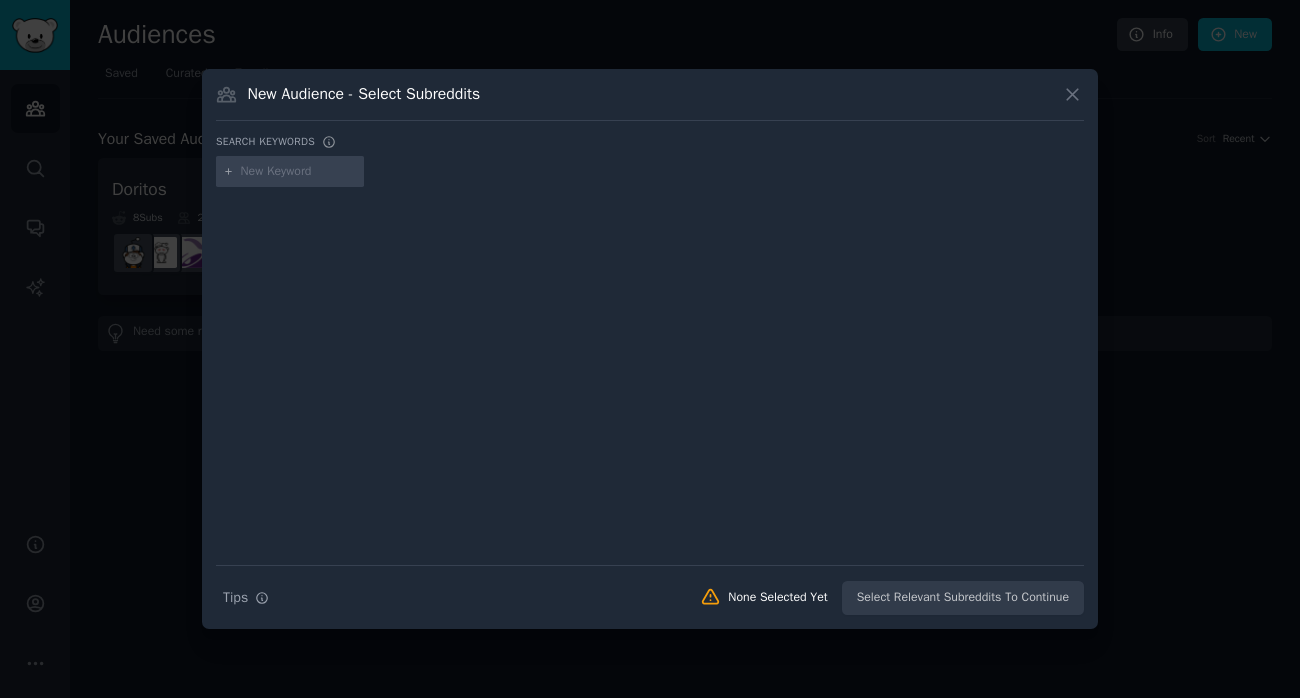 click at bounding box center [299, 172] 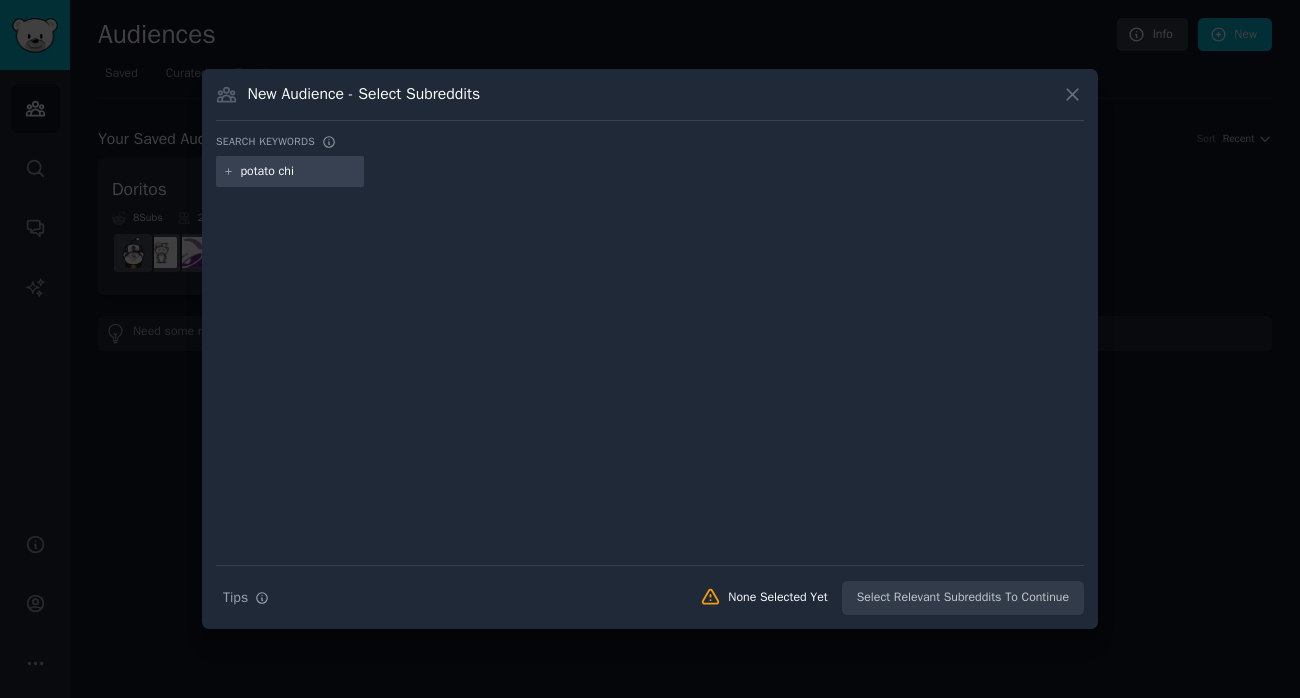 type on "potato chip" 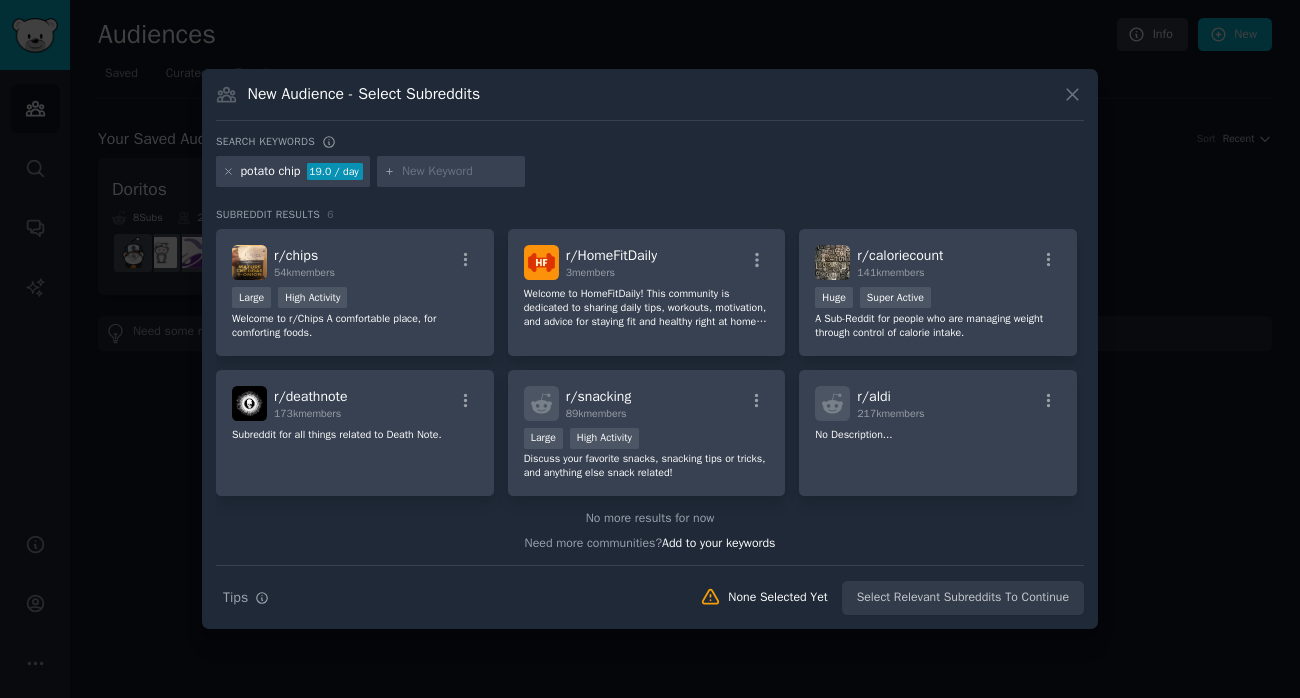 scroll, scrollTop: 1, scrollLeft: 0, axis: vertical 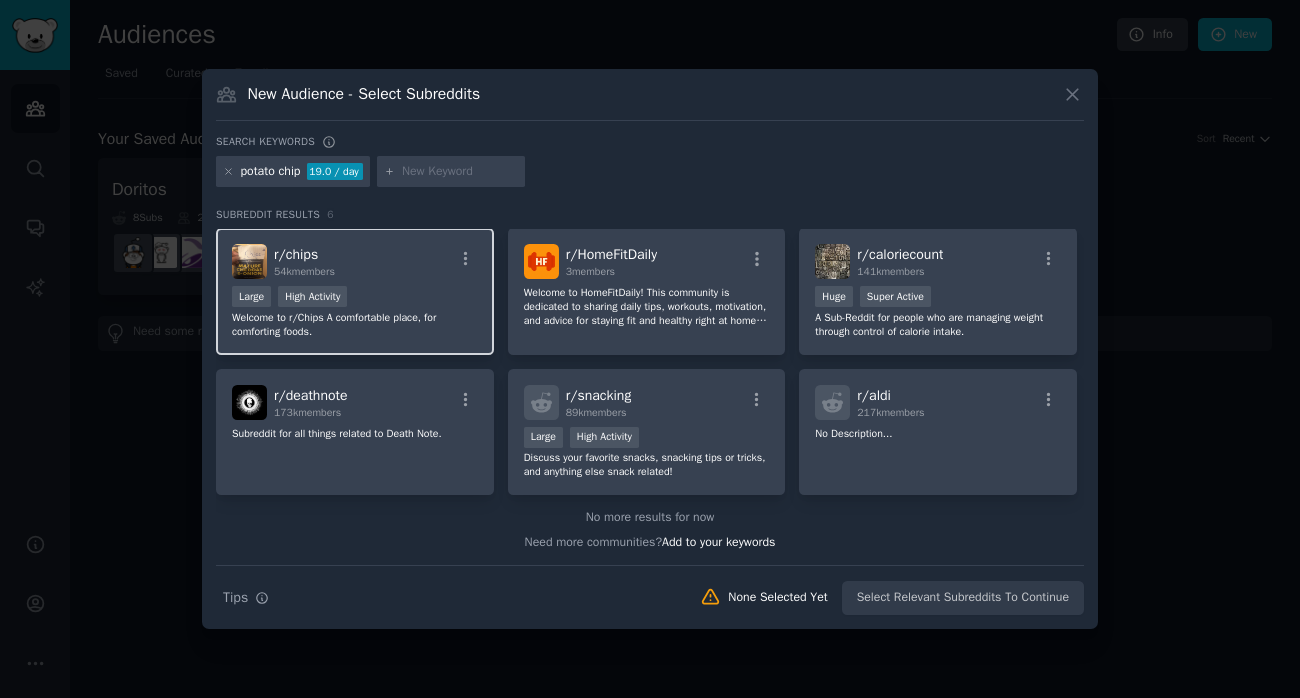 click on "r/ chips 54k  members Large High Activity Welcome to r/Chips
A comfortable place, for comforting foods." at bounding box center [355, 291] 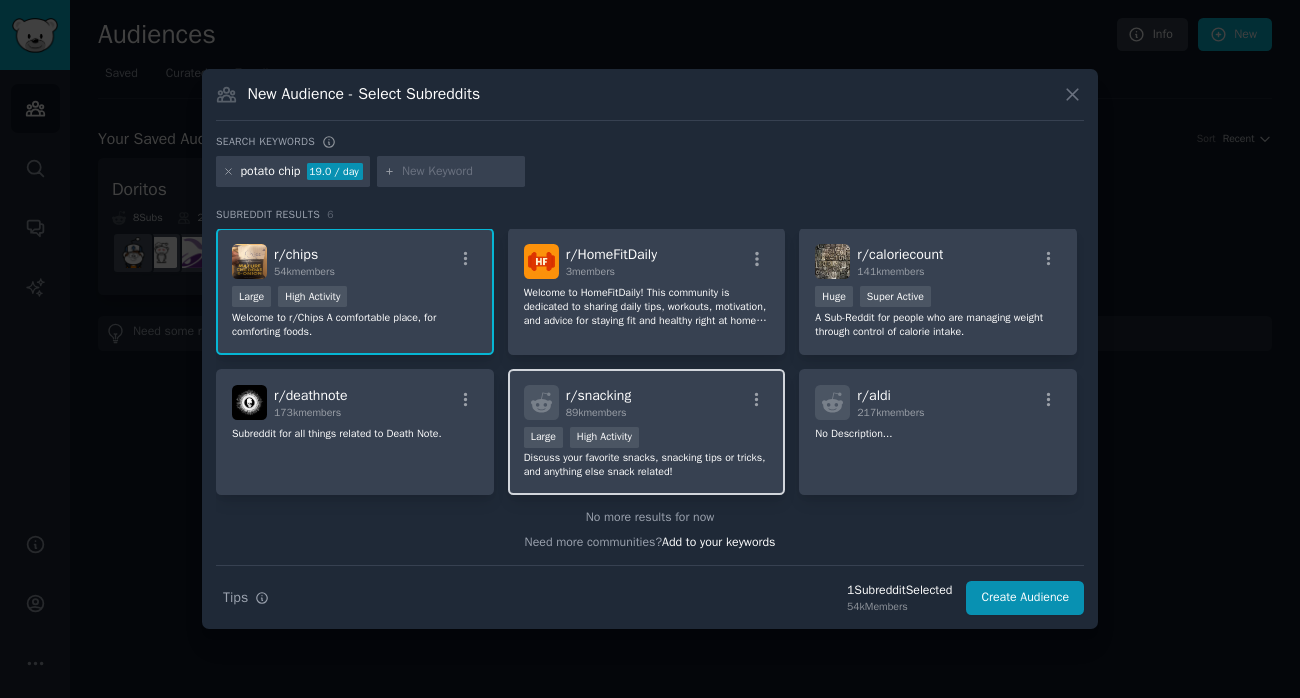 click on "r/ snacking 89k  members Large High Activity
Discuss your favorite snacks, snacking tips or tricks, and anything else snack related!" at bounding box center (647, 432) 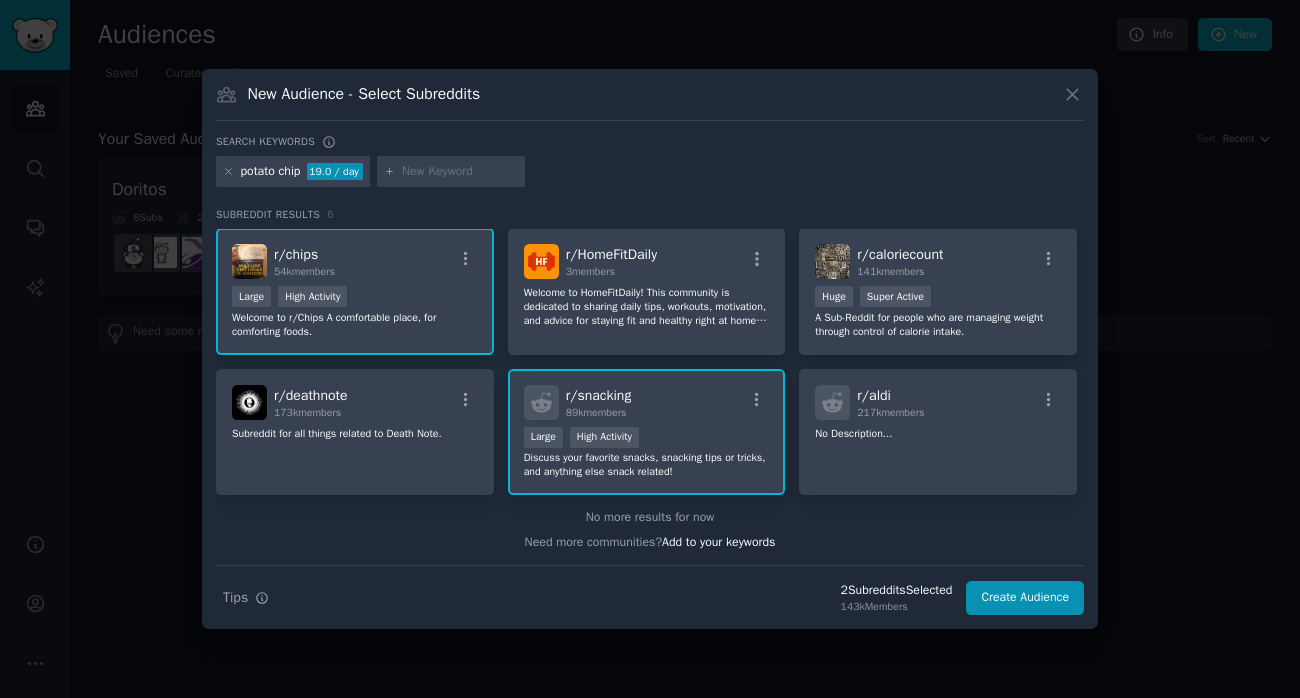 click at bounding box center (460, 172) 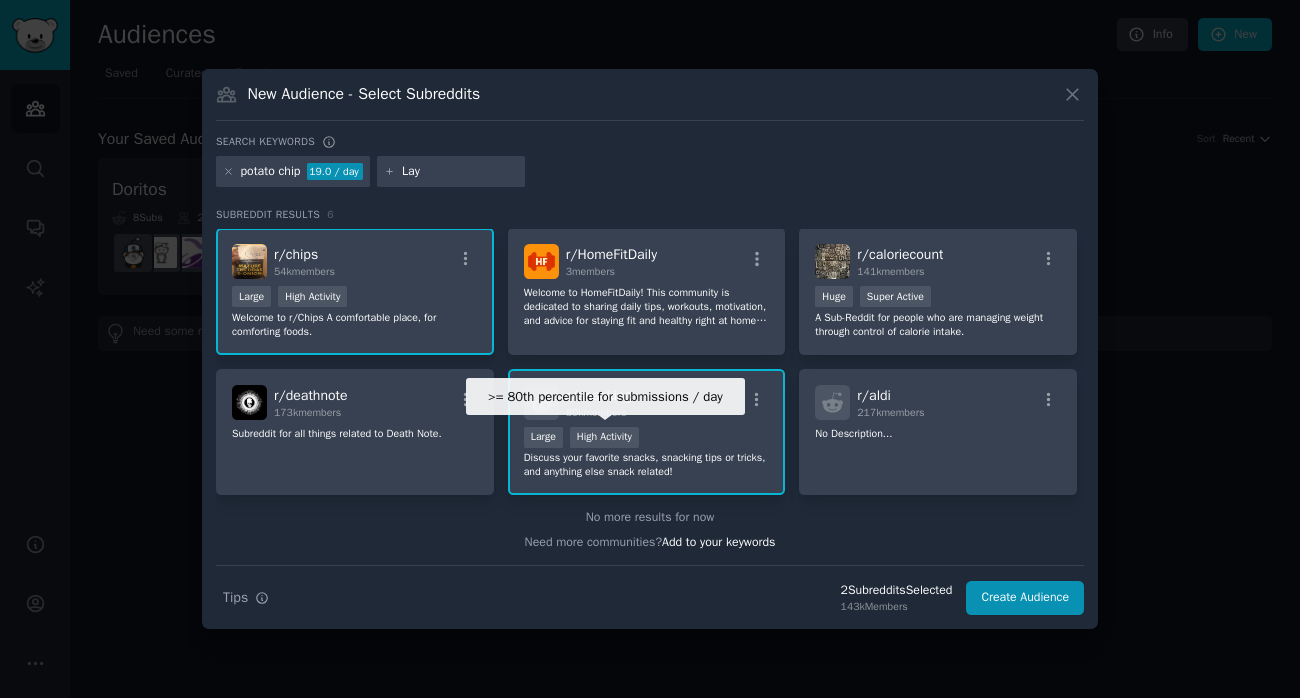 type on "Lays" 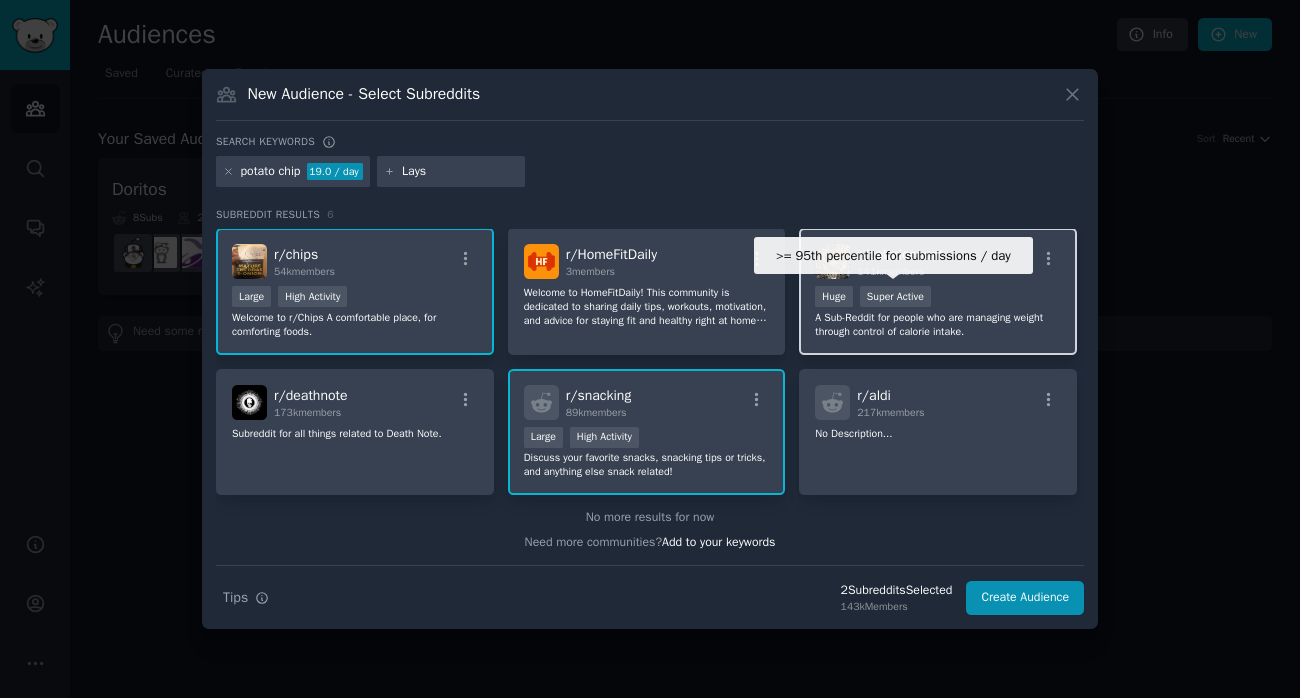 type 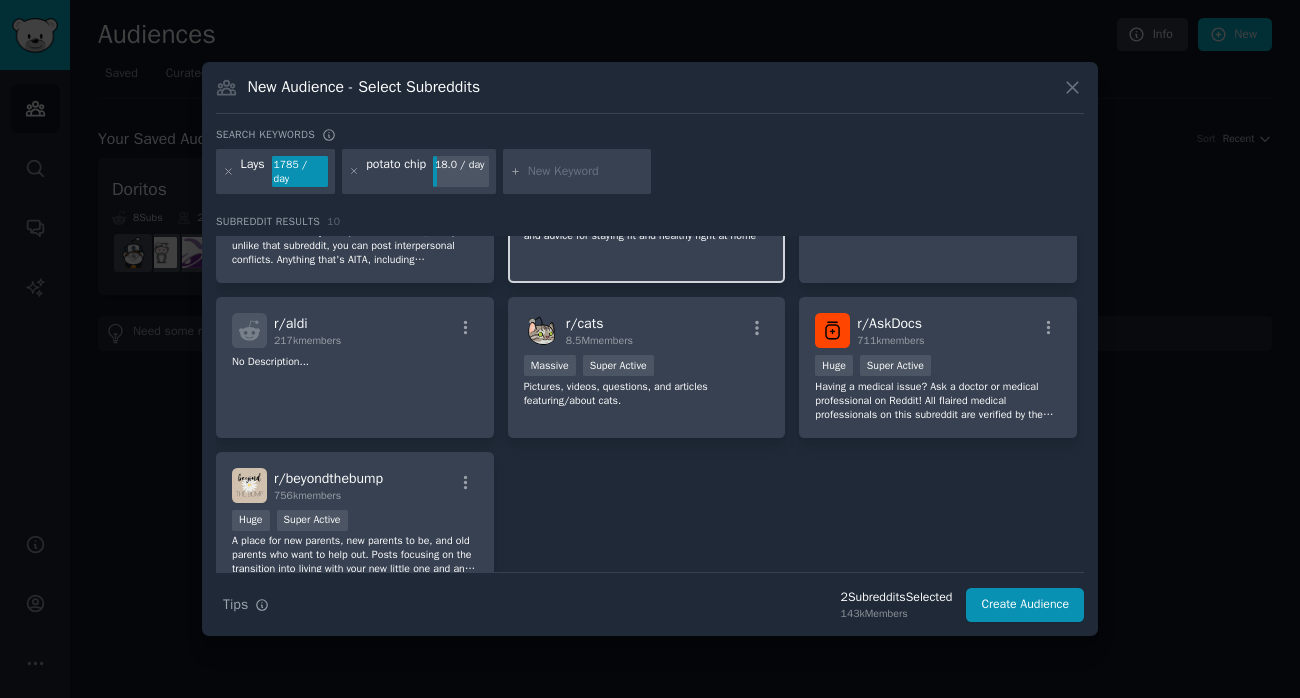 scroll, scrollTop: 338, scrollLeft: 0, axis: vertical 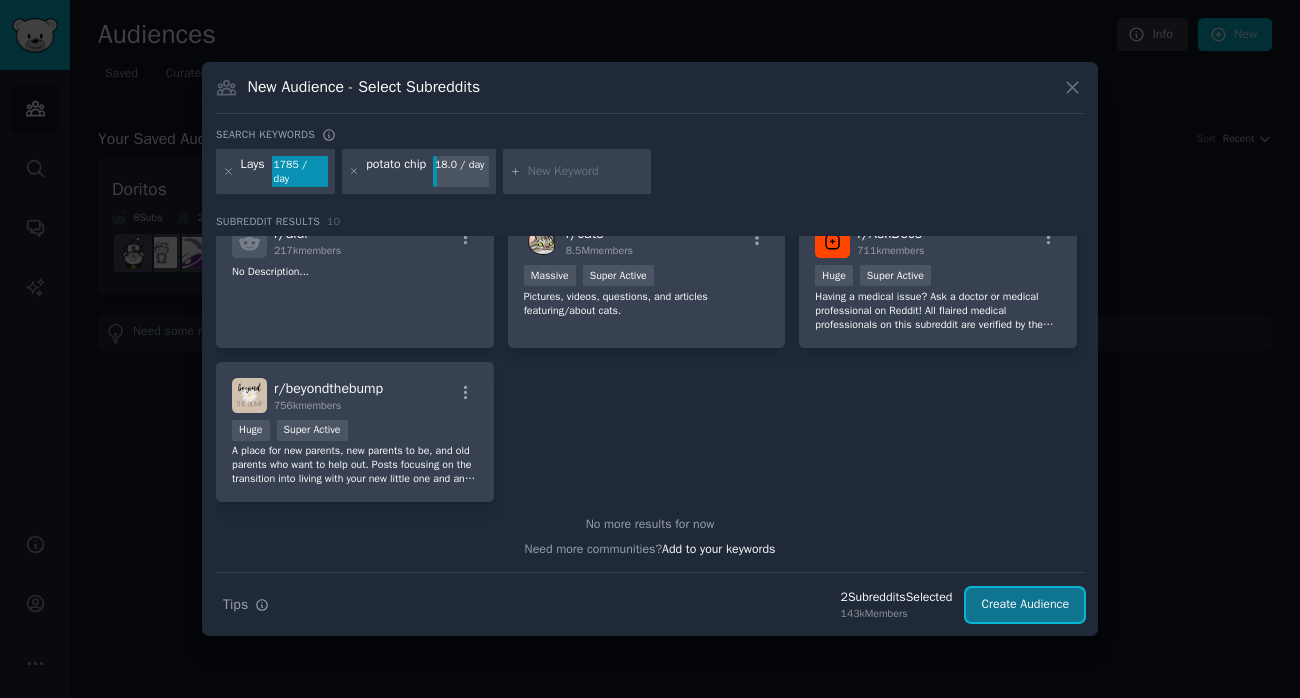 click on "Create Audience" at bounding box center [1025, 605] 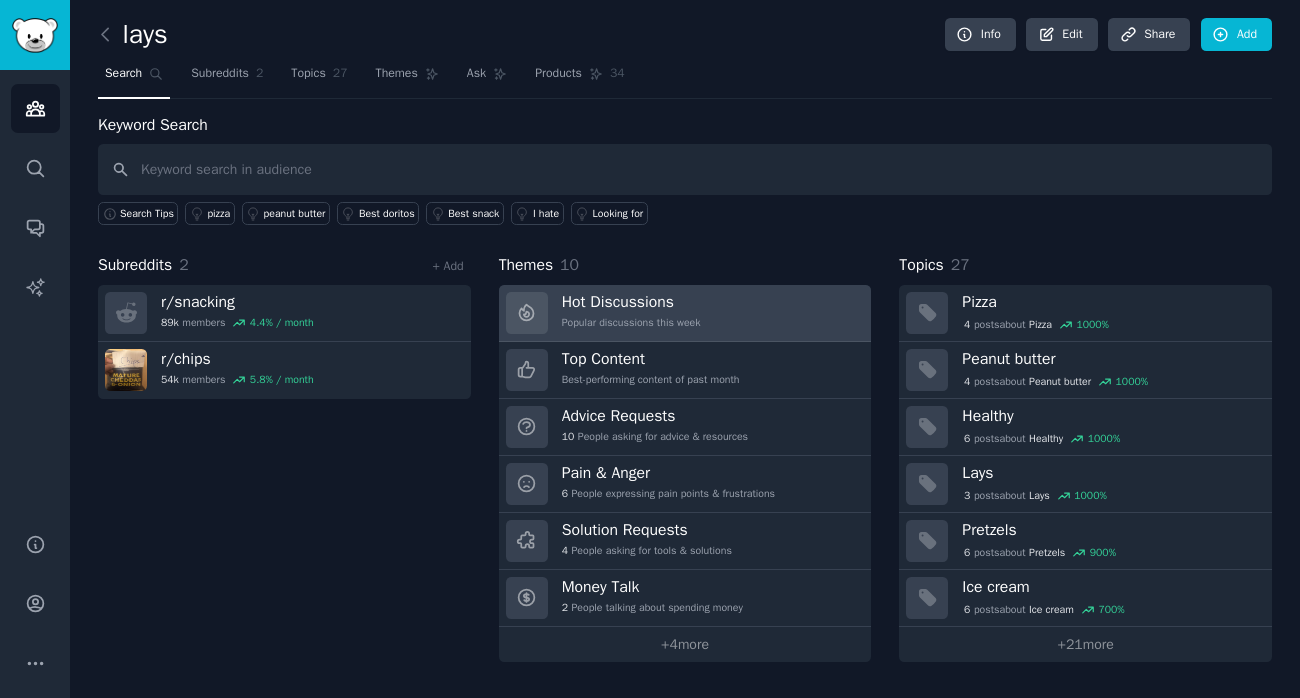 click on "Hot Discussions Popular discussions this week" at bounding box center (685, 313) 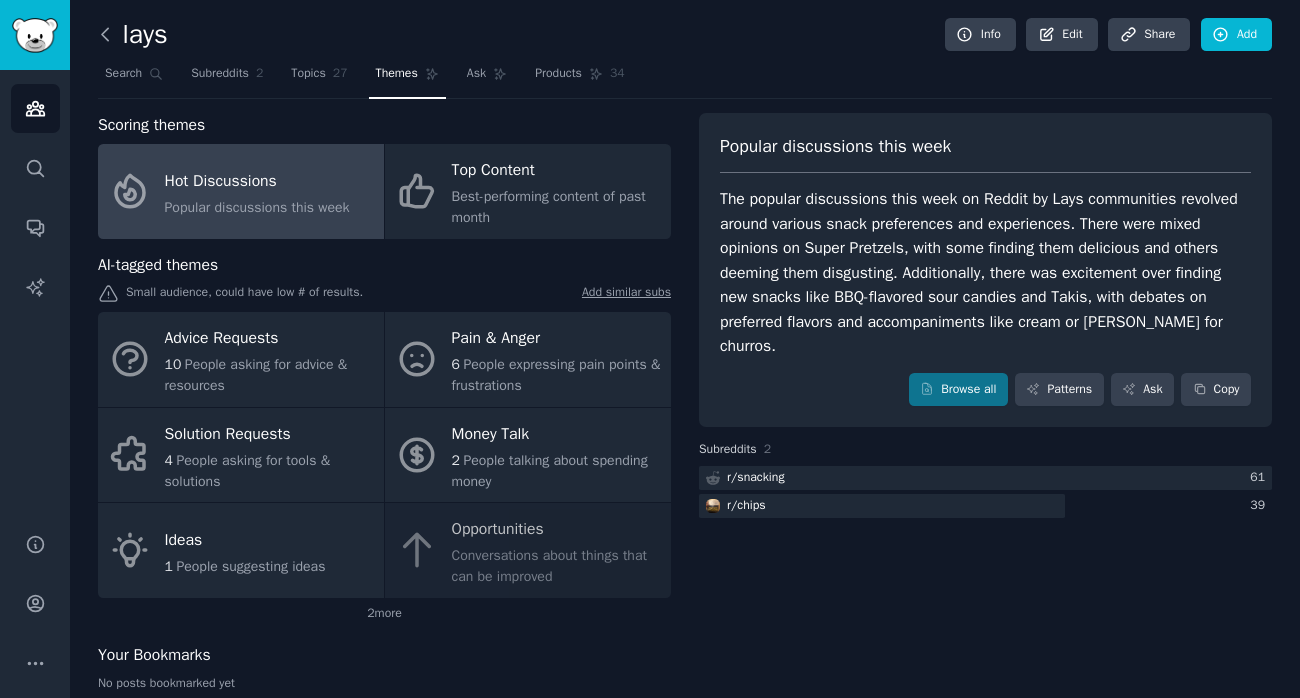 click 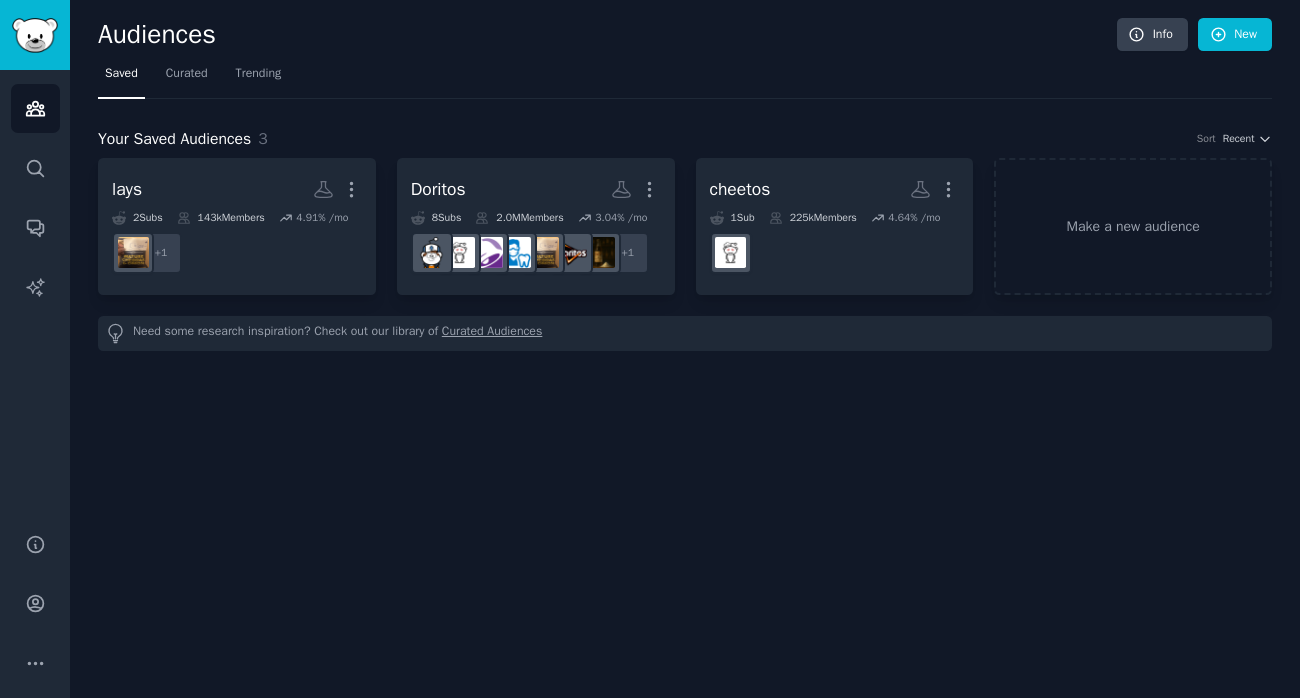 click on "Your Saved Audiences 3 Sort Recent lays More 2  Sub s 143k  Members 4.91 % /mo + 1 Doritos More 8  Sub s 2.0M  Members 3.04 % /mo r/tacobell + 1 cheetos More 1  Sub 225k  Members 4.64 % /mo Make a new audience Need some research inspiration? Check out our library of  Curated Audiences" at bounding box center [685, 239] 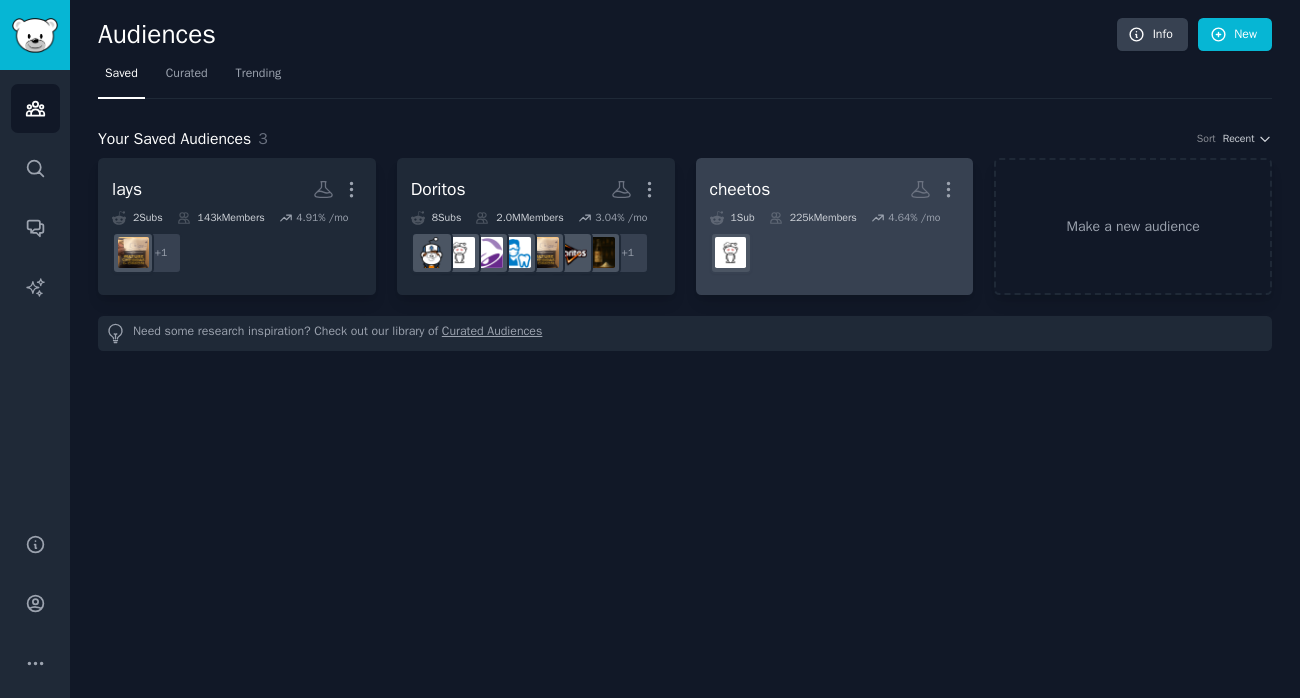 click on "cheetos More" at bounding box center [835, 189] 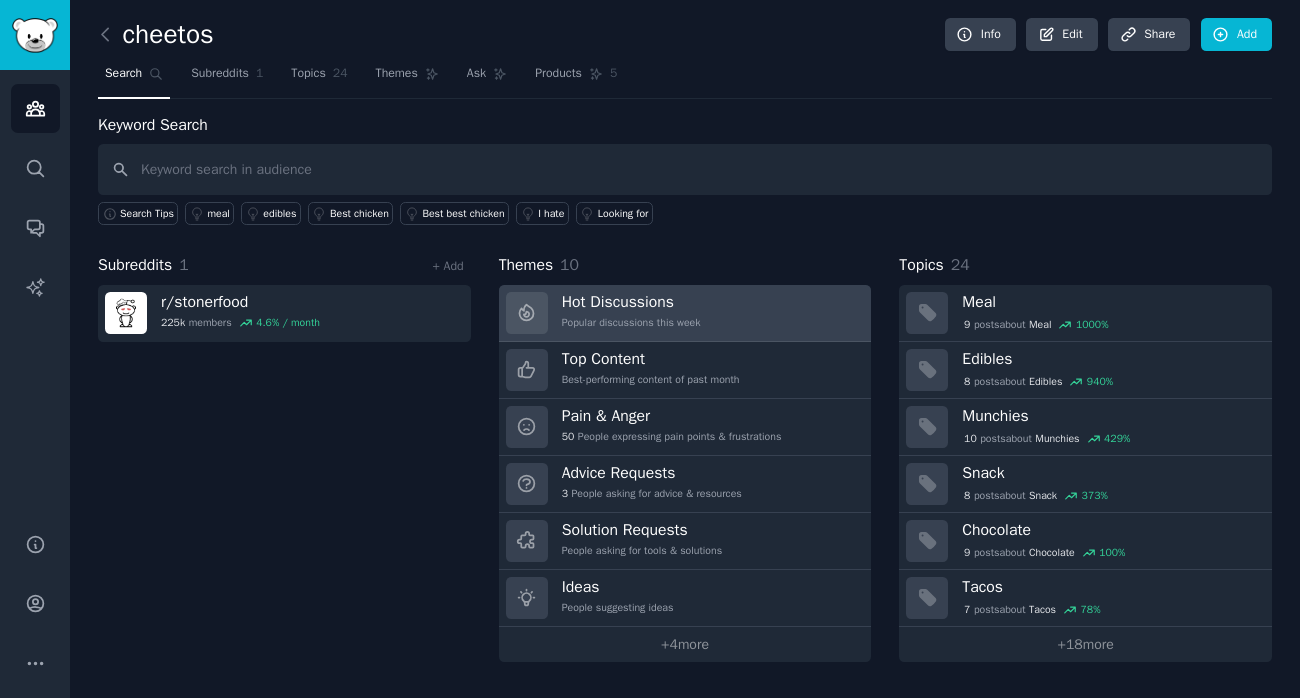 click on "Hot Discussions Popular discussions this week" at bounding box center (685, 313) 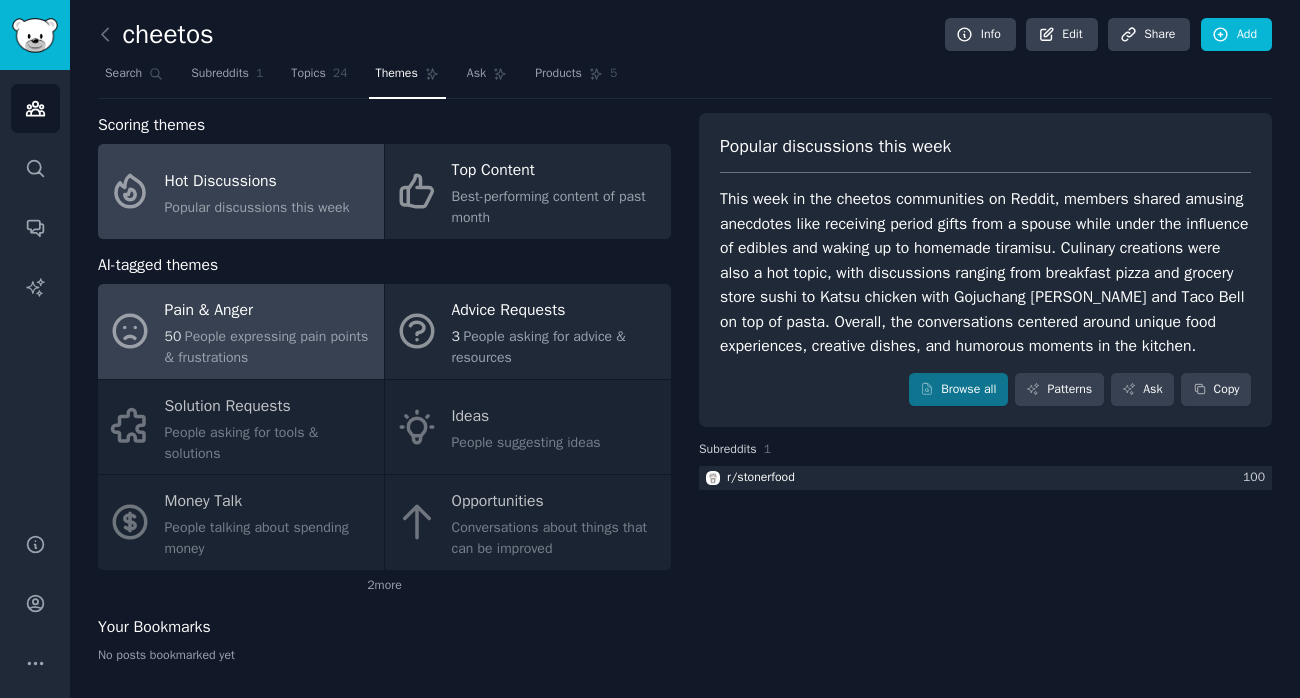 click on "People expressing pain points & frustrations" at bounding box center (267, 347) 